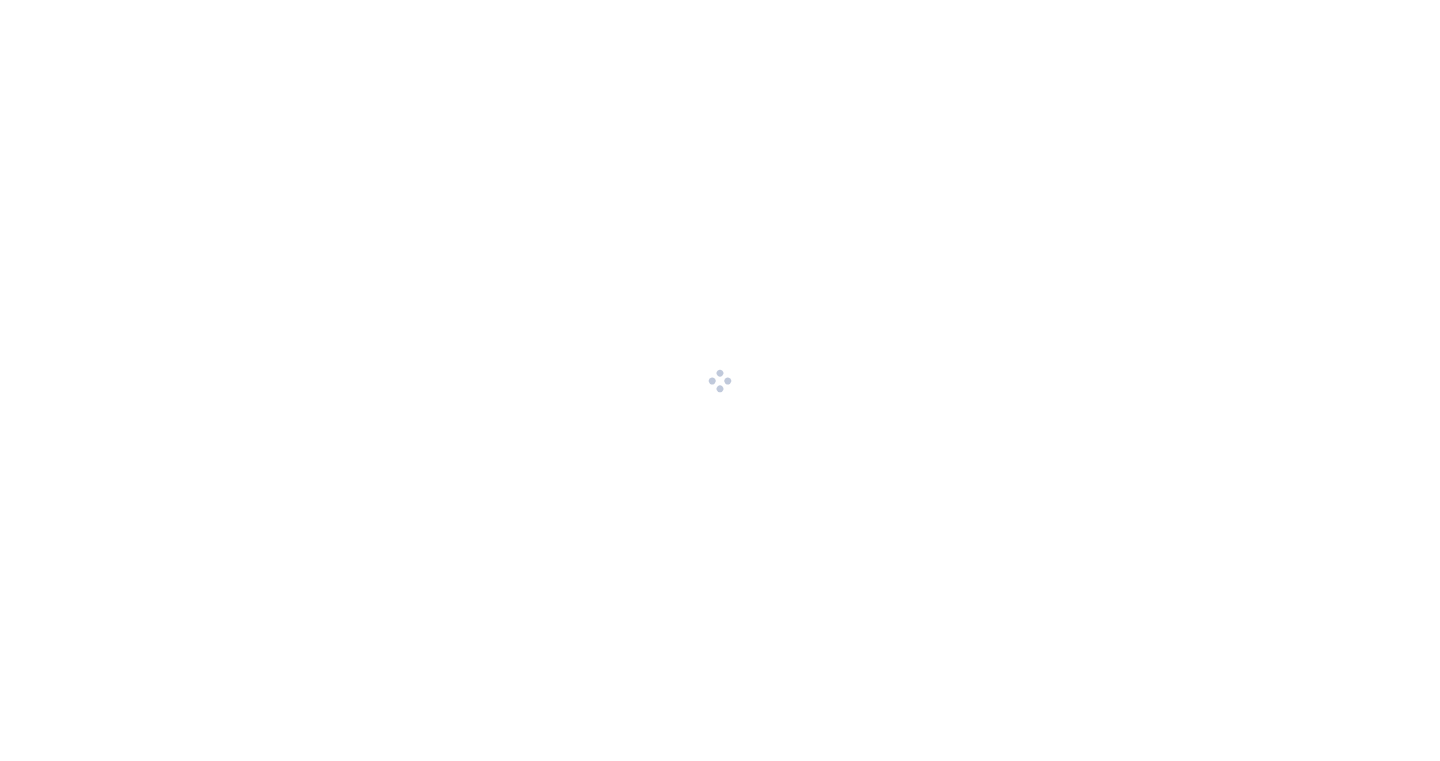 scroll, scrollTop: 0, scrollLeft: 0, axis: both 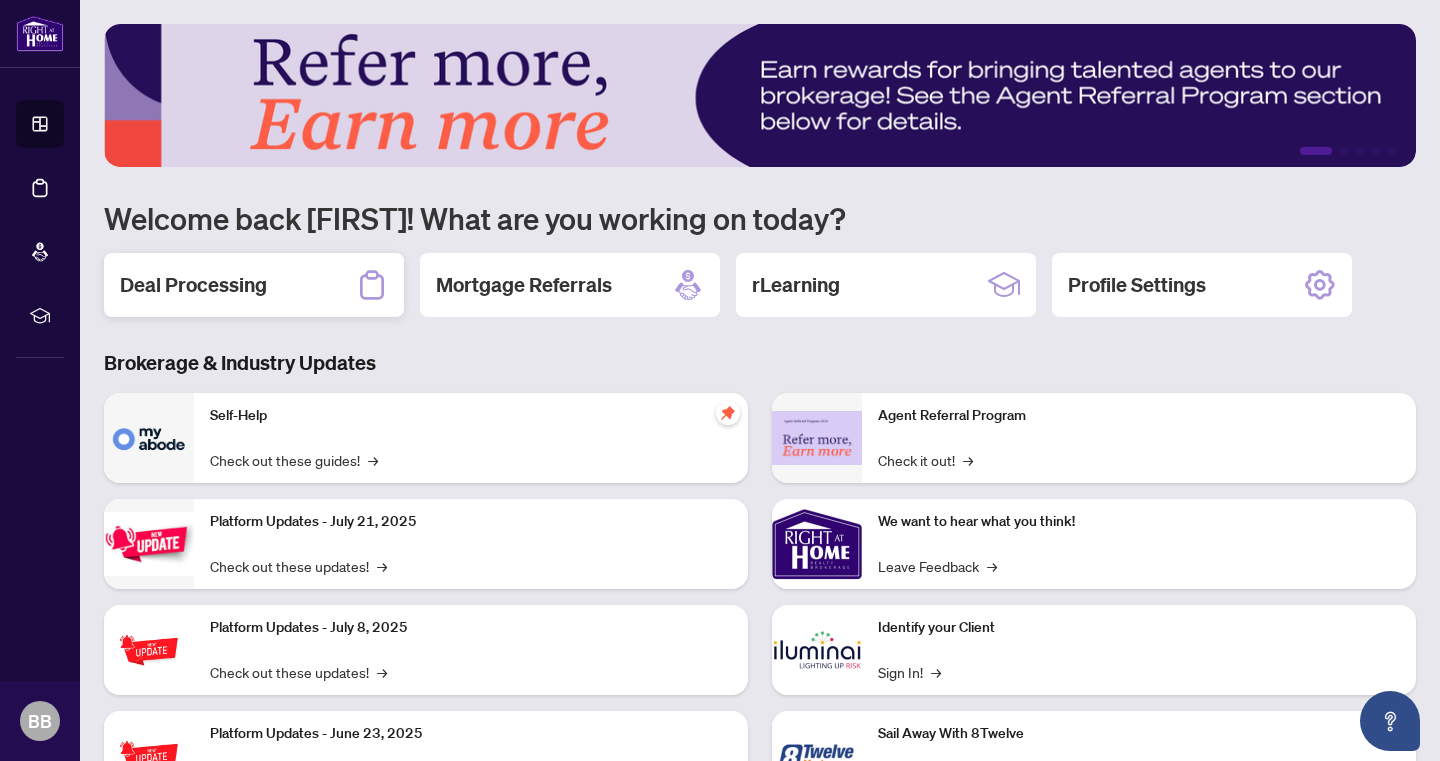 click on "Deal Processing" at bounding box center (193, 285) 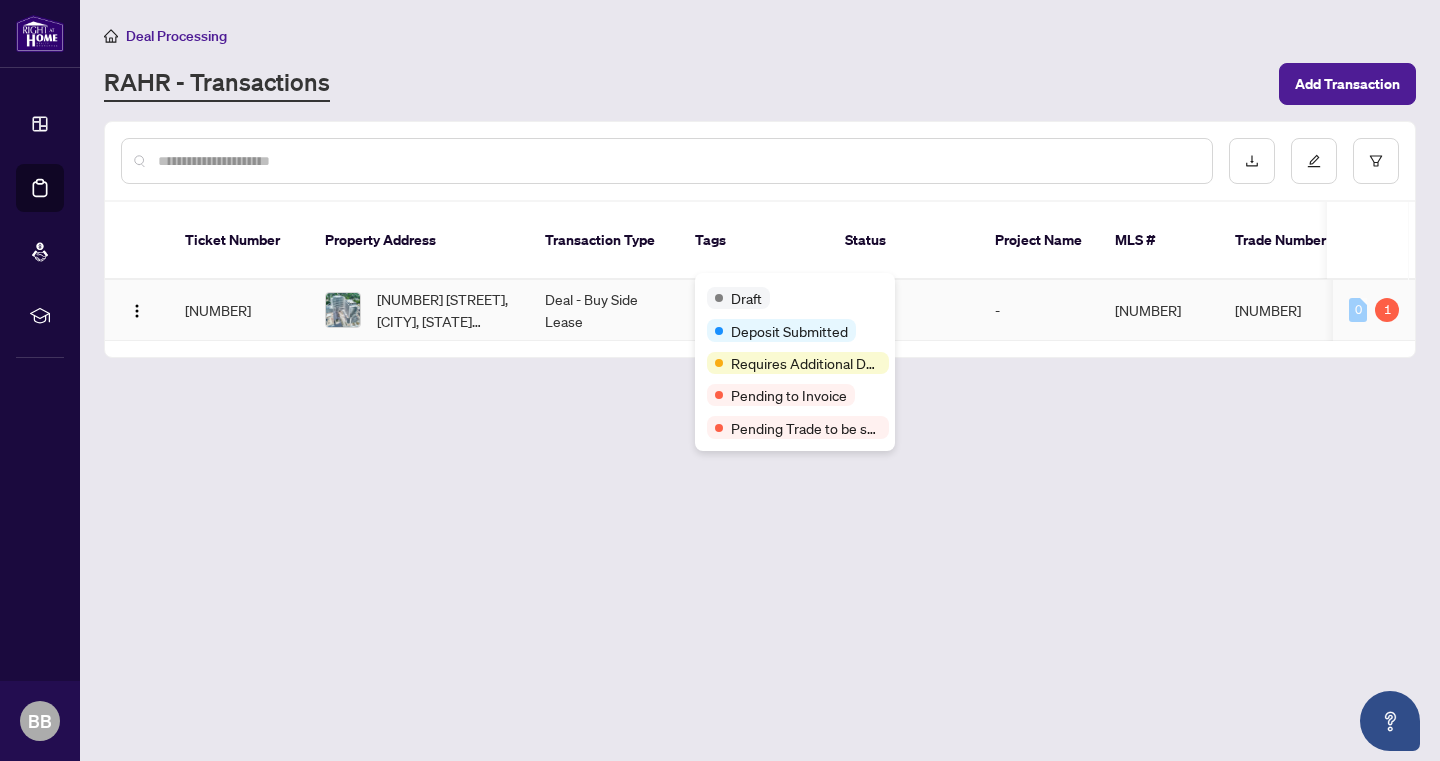 click on "Draft Deposit Submitted Requires Additional Docs Pending to Invoice Pending Trade to be sent" at bounding box center (795, 362) 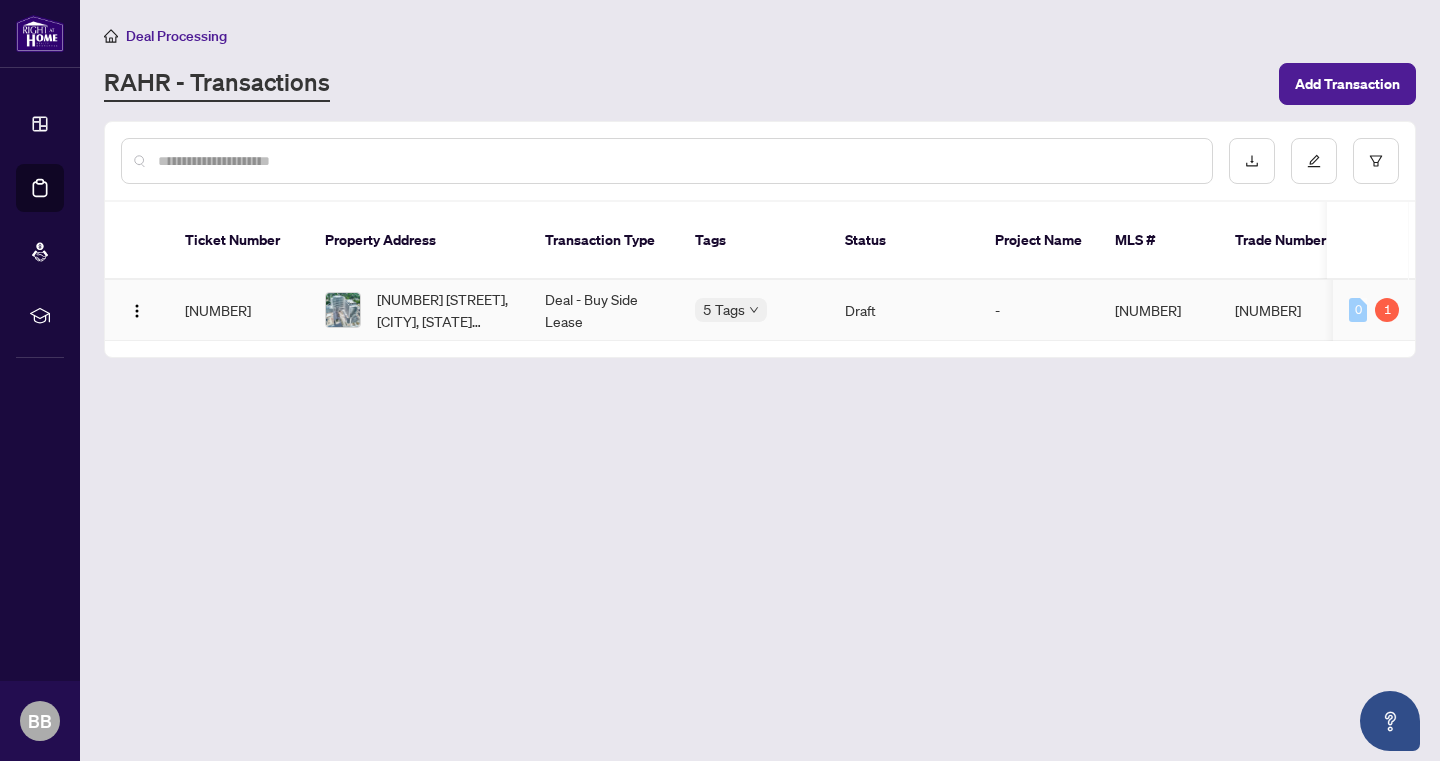 click on "[NUMBER] [STREET], [CITY], [STATE] [POSTAL_CODE], [COUNTRY]" at bounding box center (445, 310) 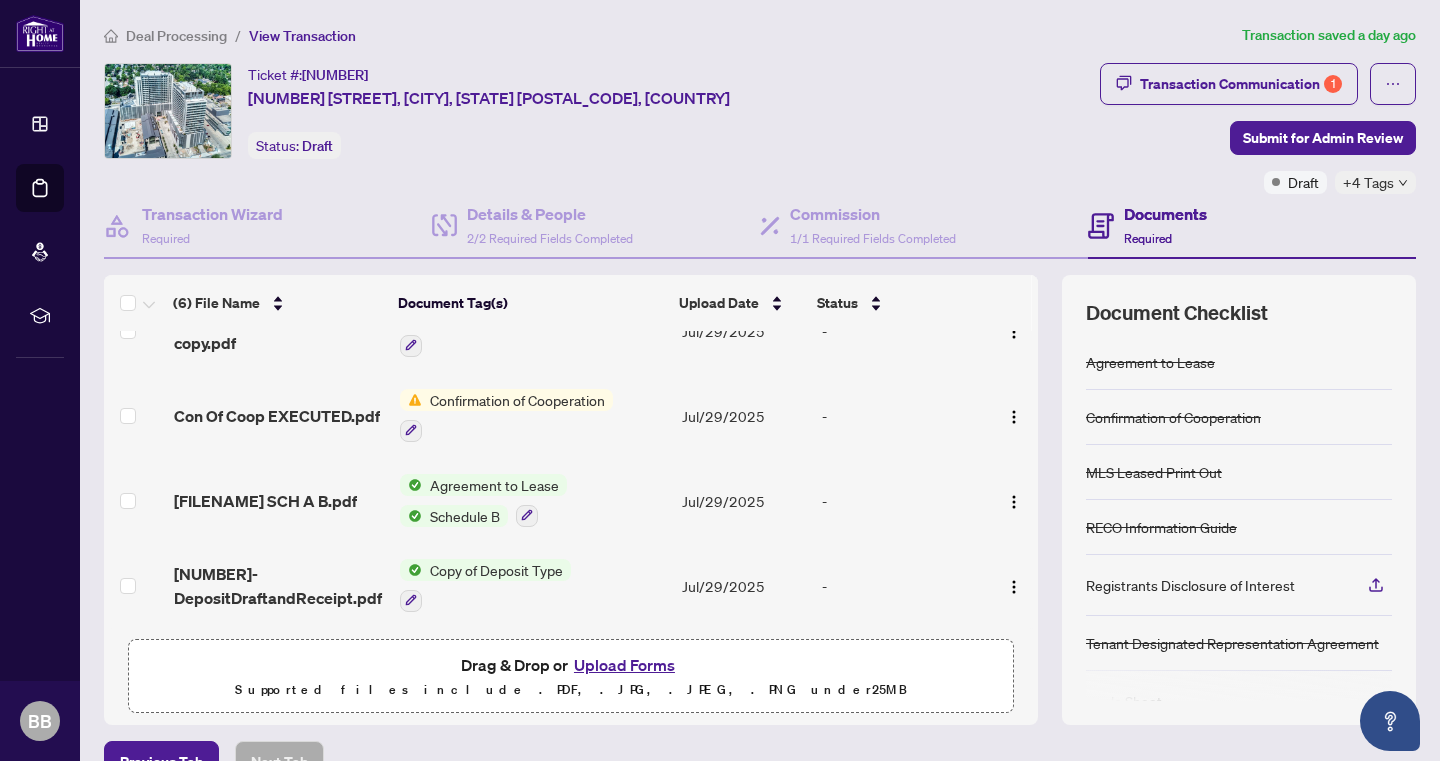 scroll, scrollTop: 219, scrollLeft: 0, axis: vertical 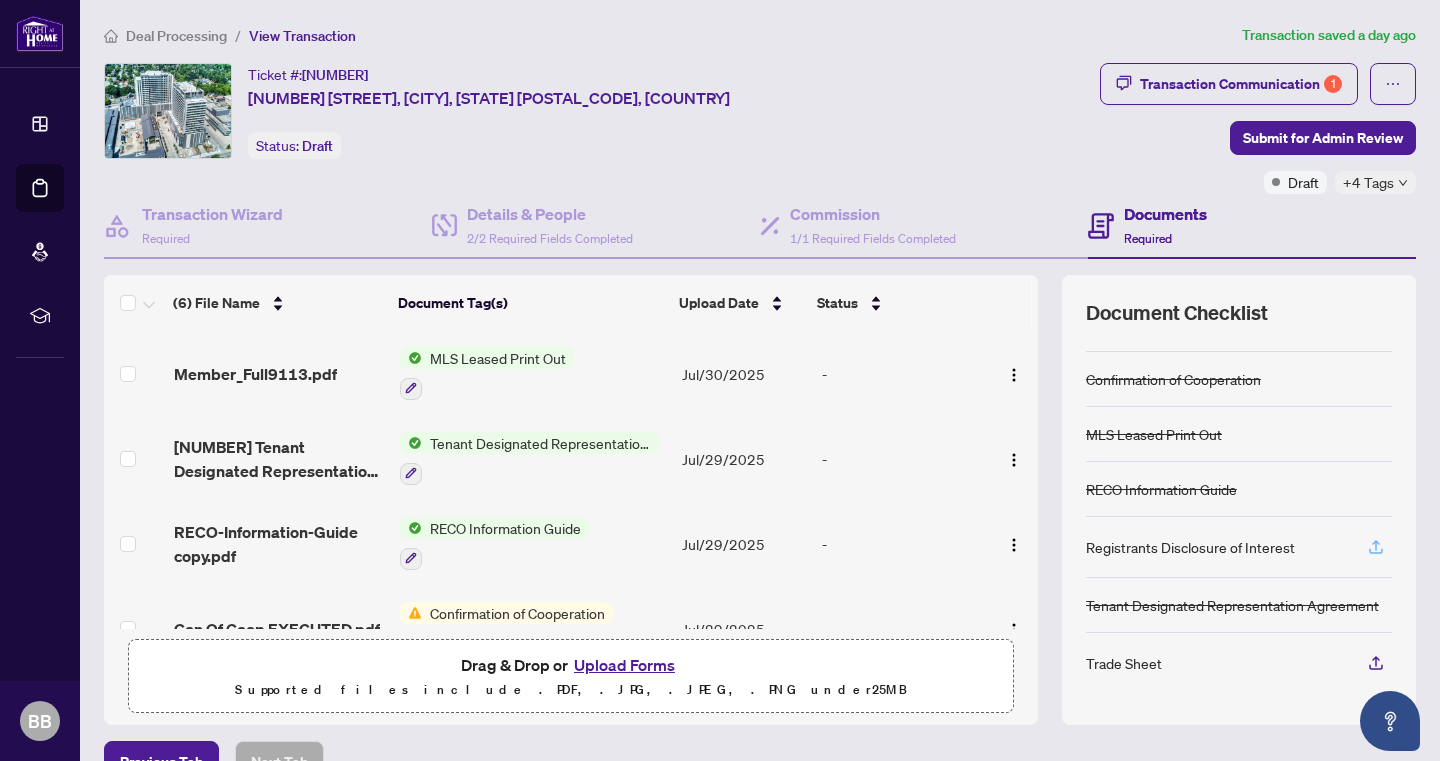 click 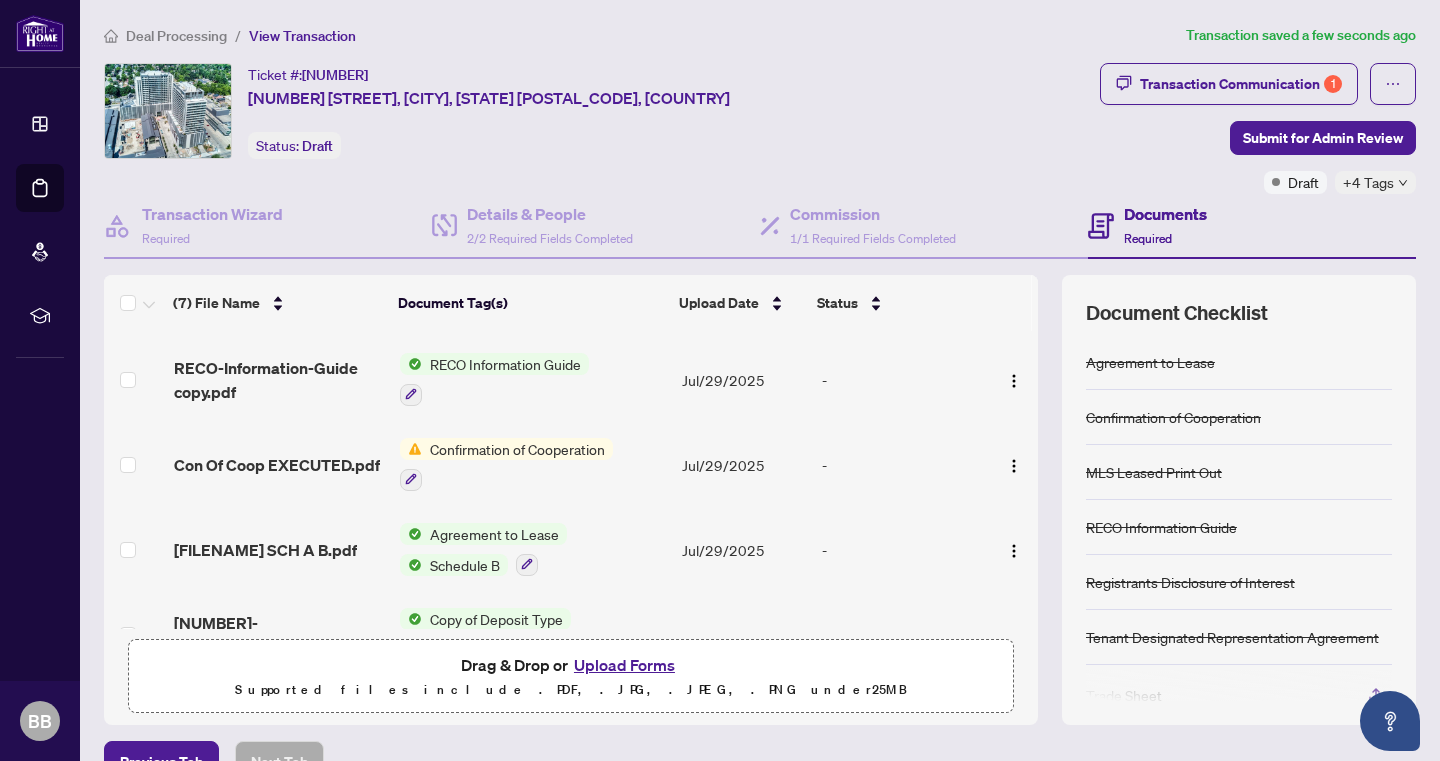 scroll, scrollTop: 246, scrollLeft: 0, axis: vertical 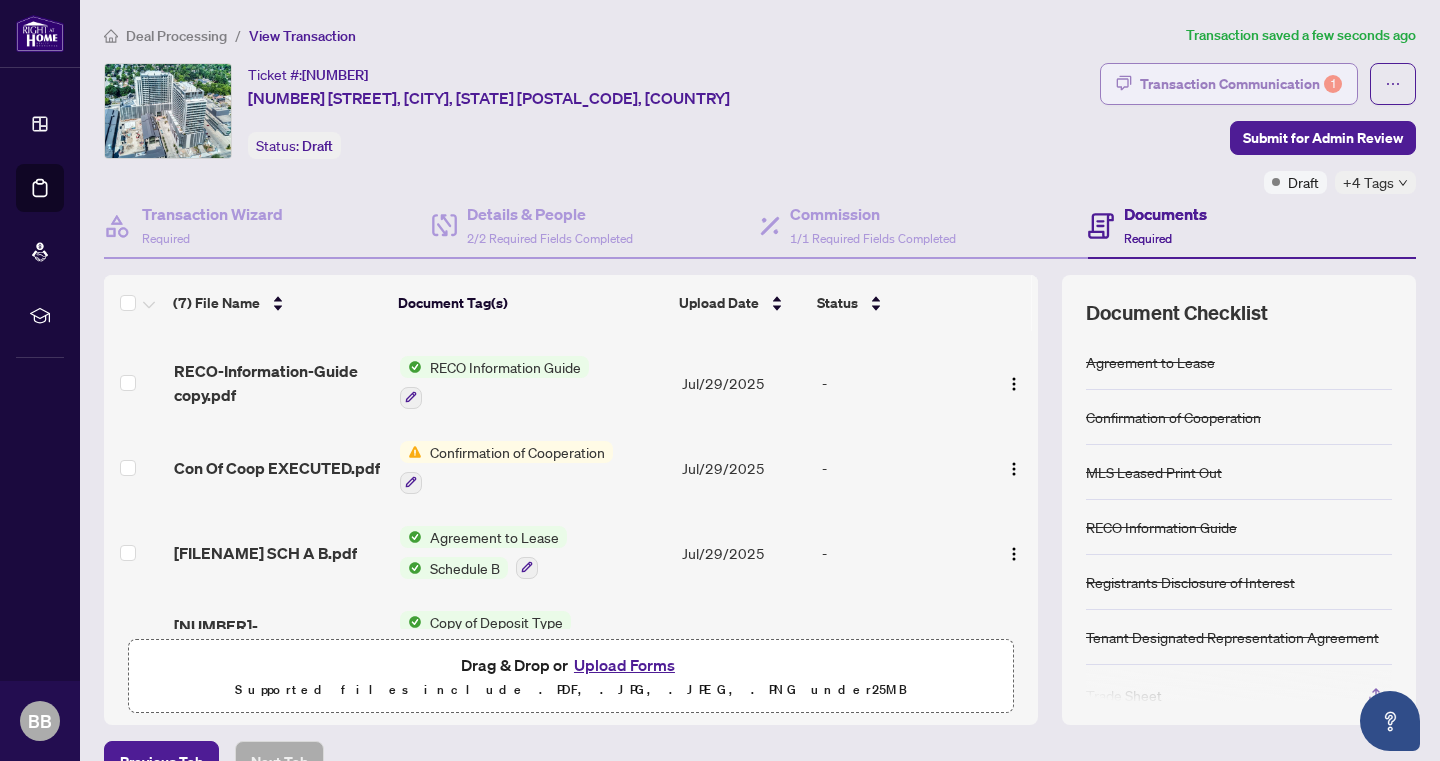 click on "Transaction Communication 1" at bounding box center (1241, 84) 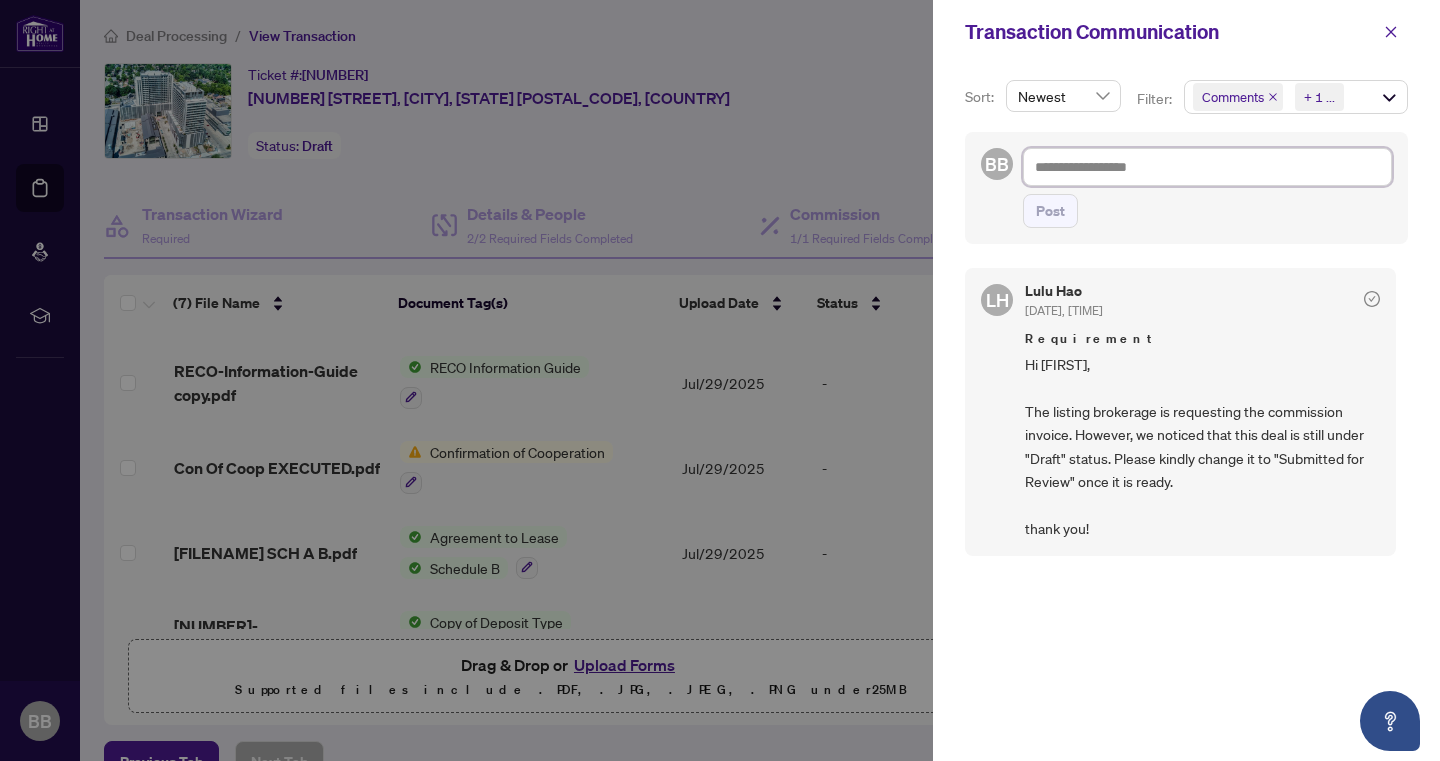 click at bounding box center (1207, 167) 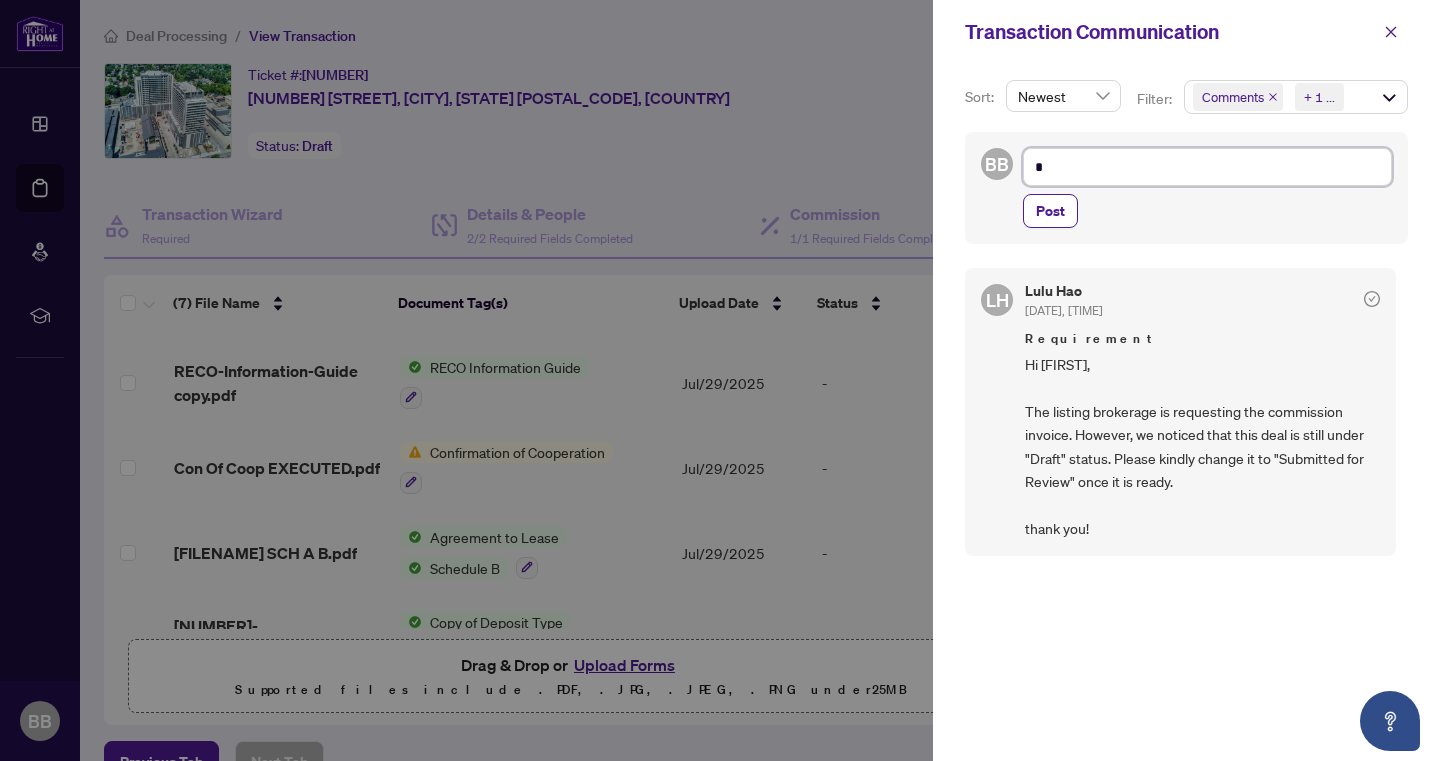 type on "**" 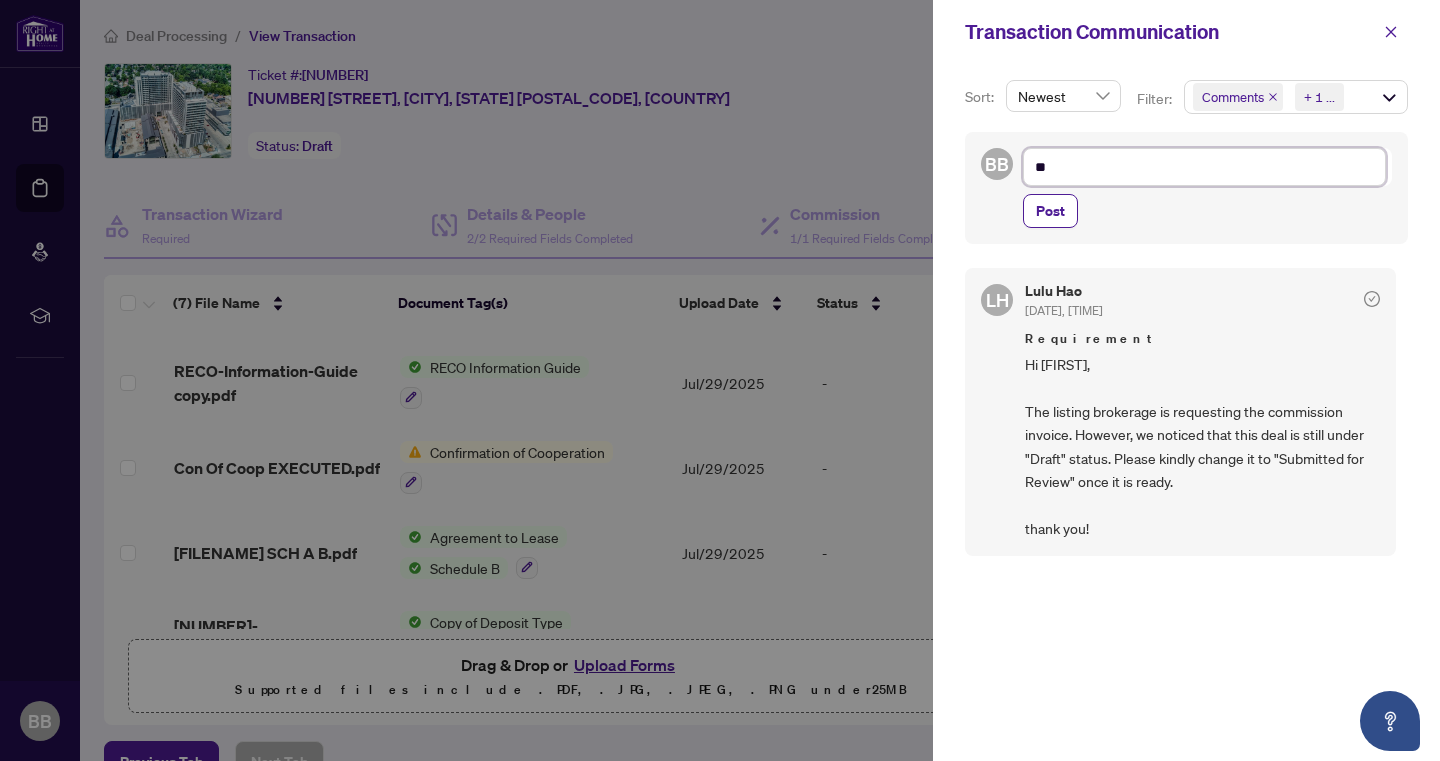 type on "**" 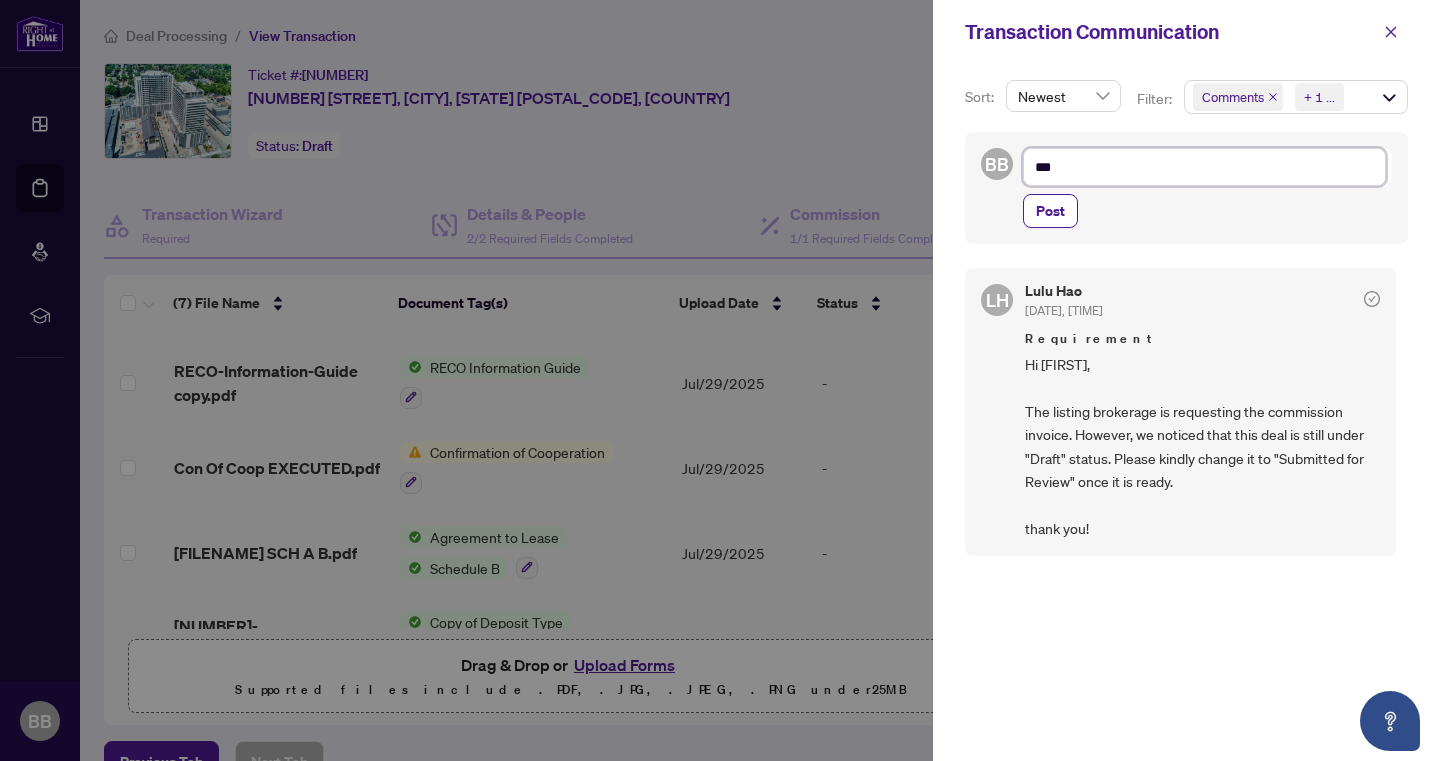type on "****" 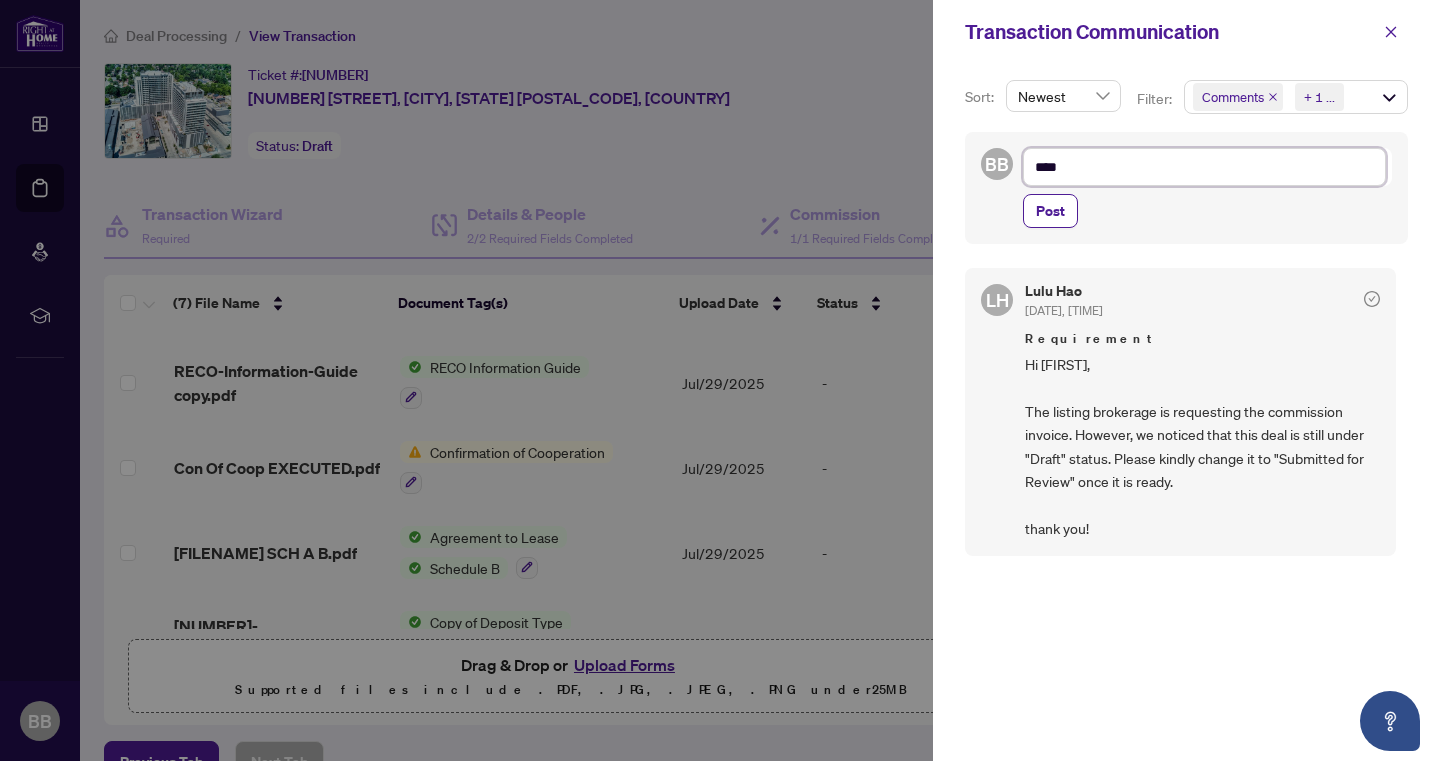 type on "*****" 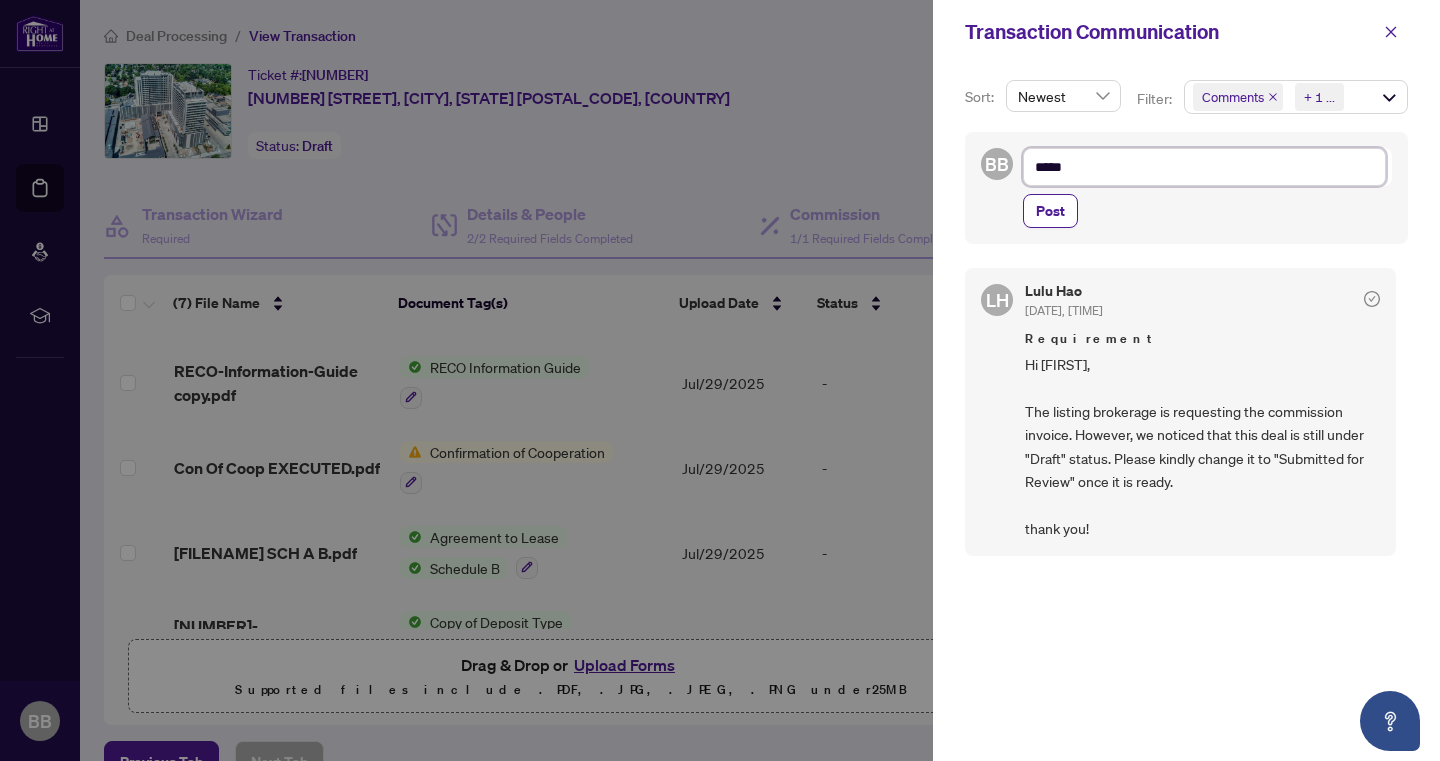 type on "******" 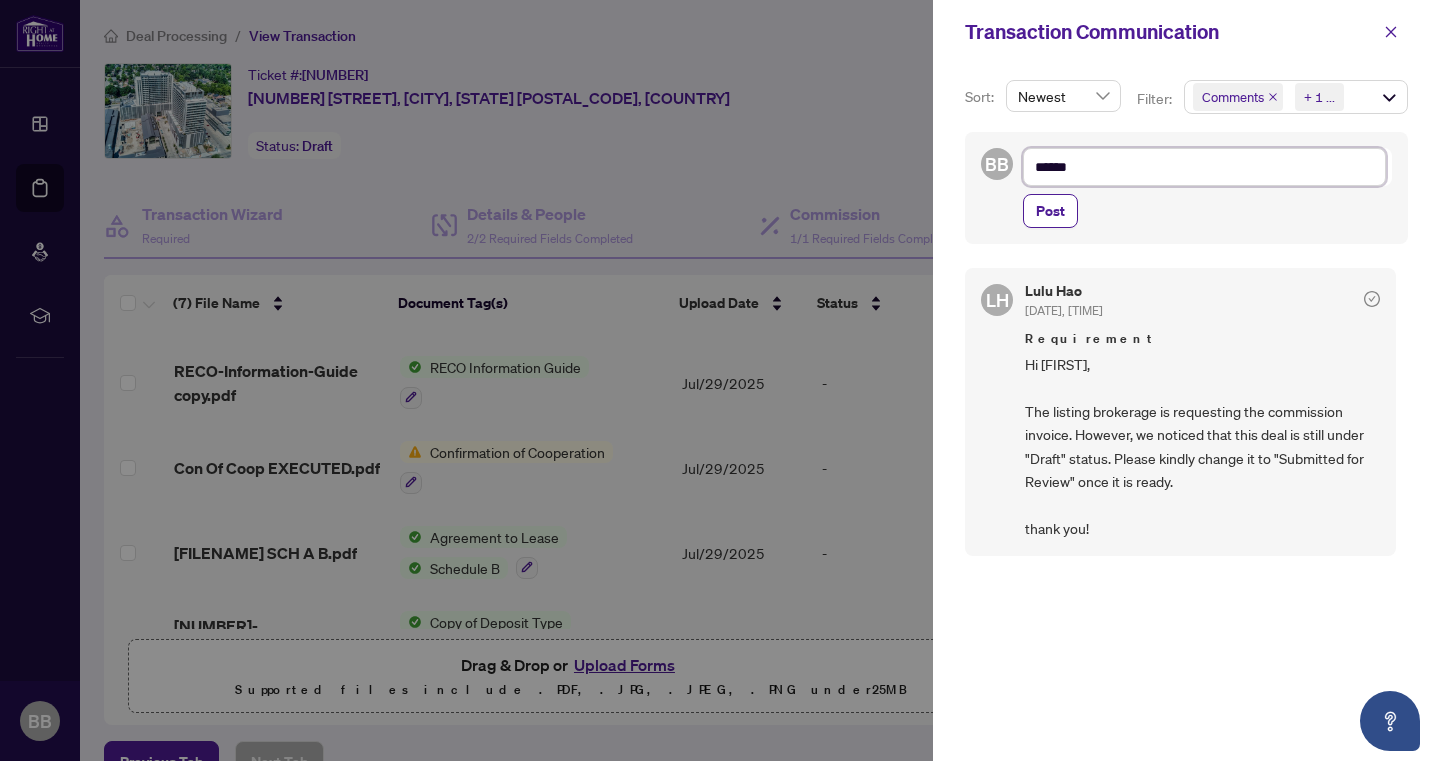 type on "*******" 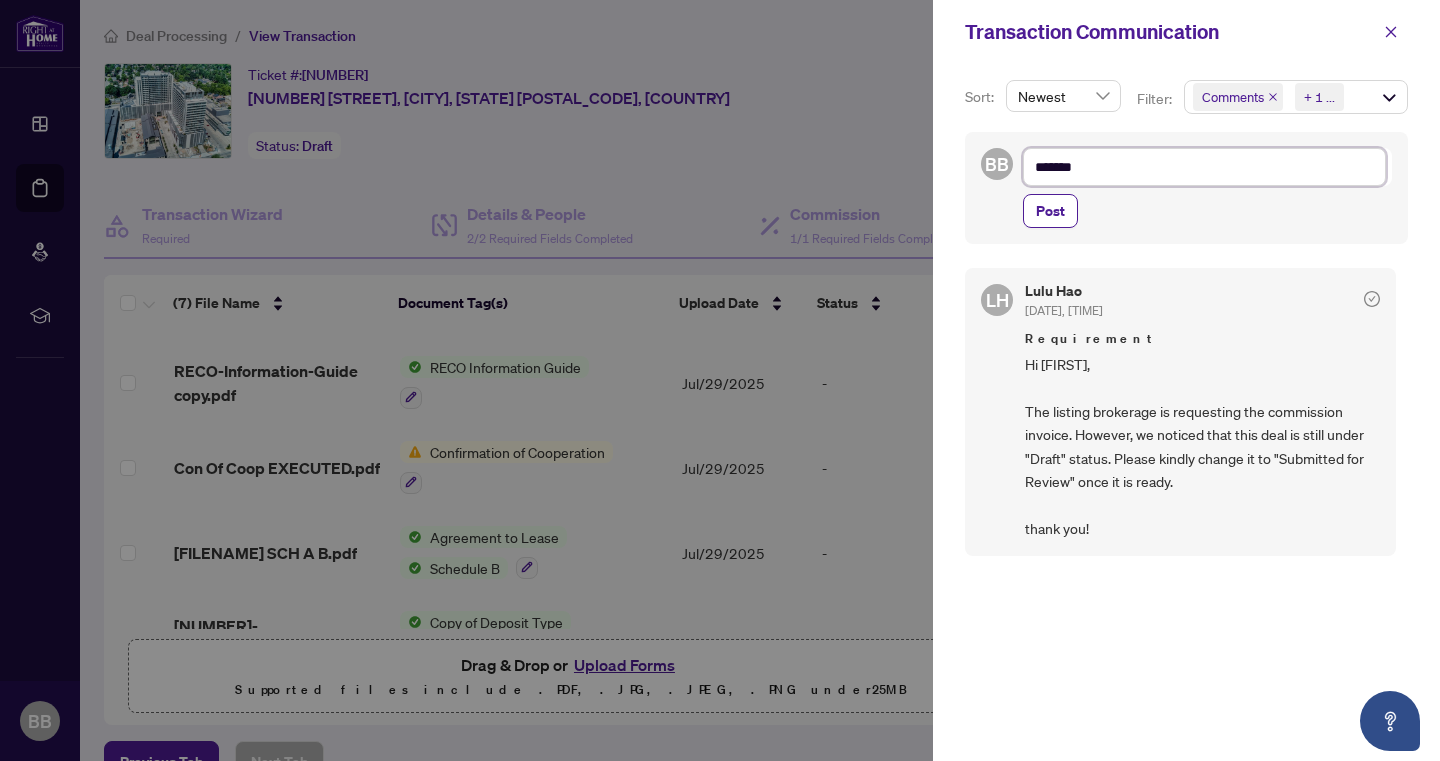 type on "********" 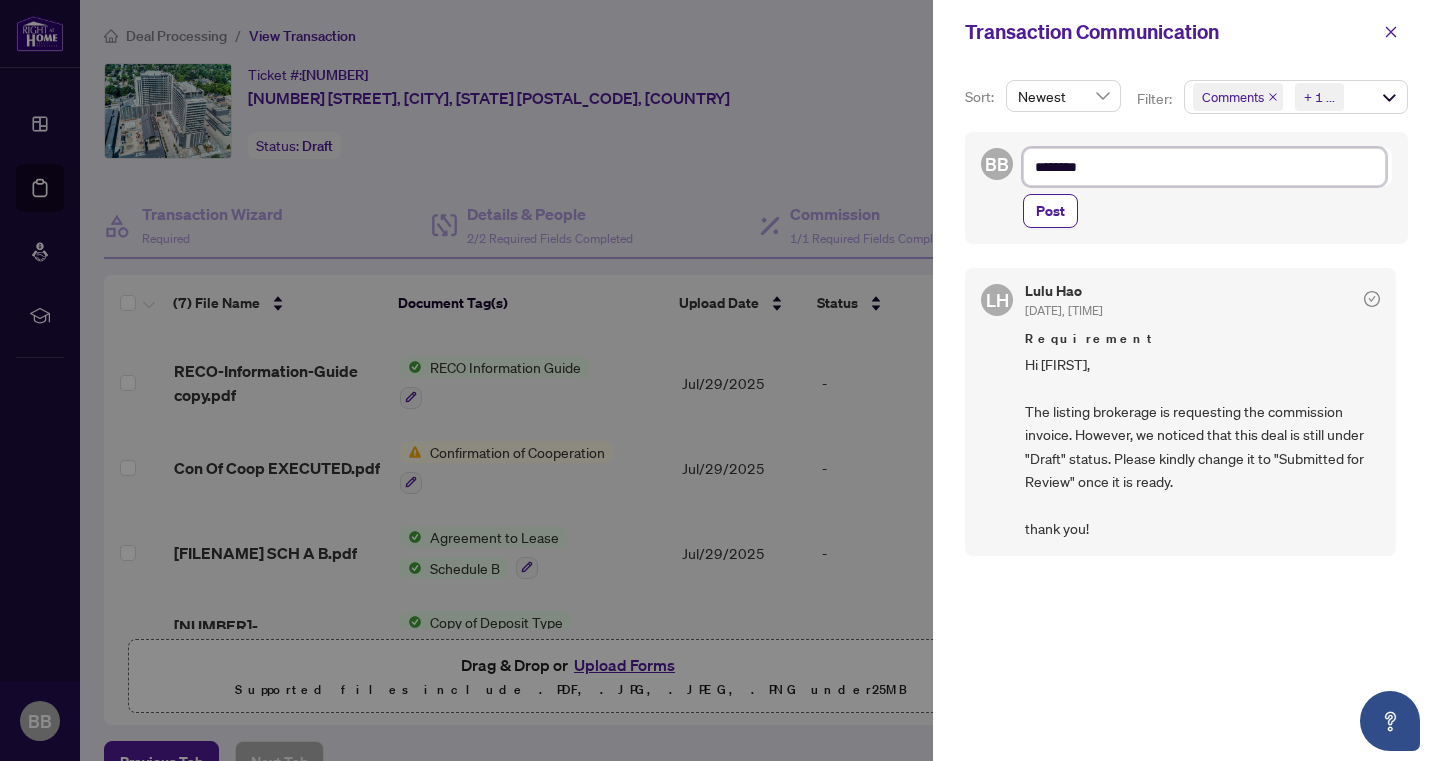 type on "********" 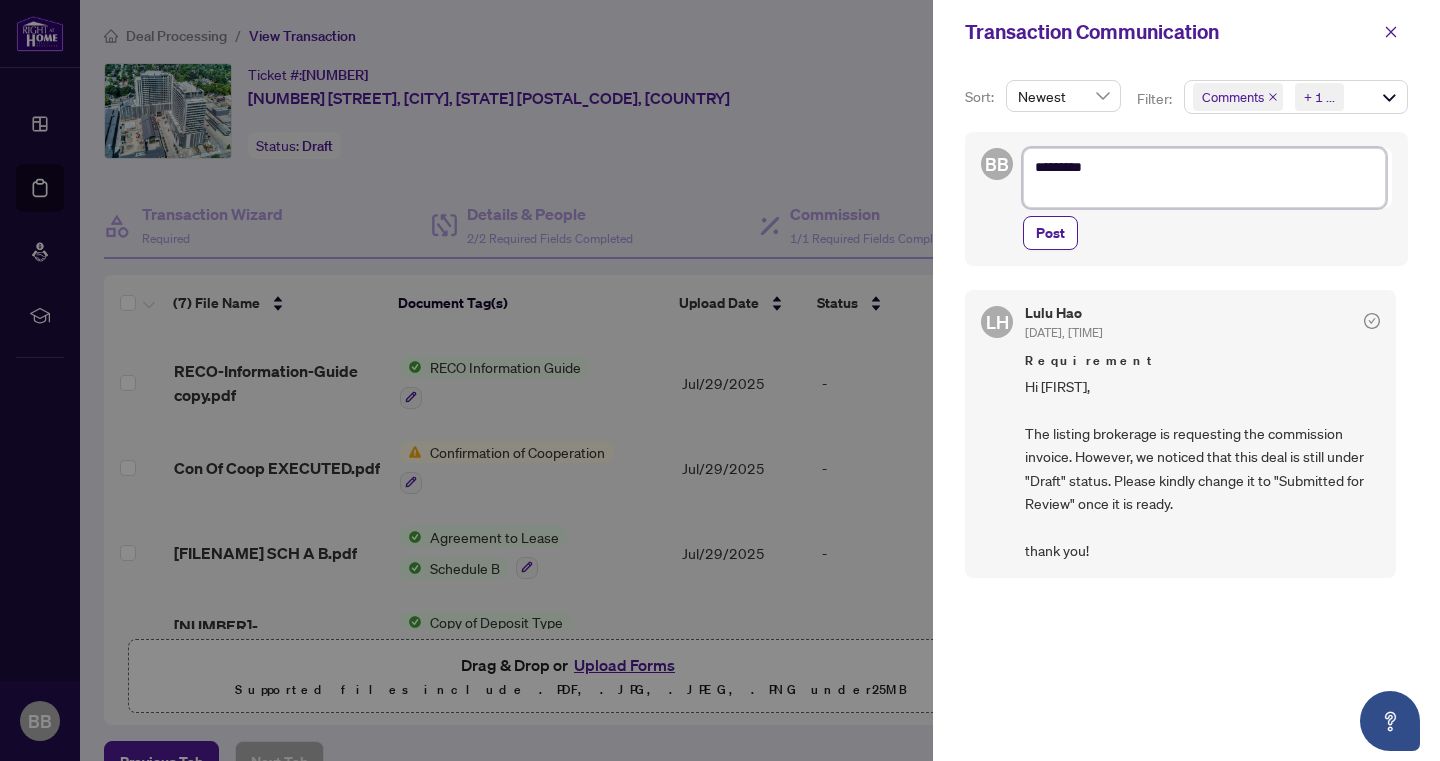 type on "********
*" 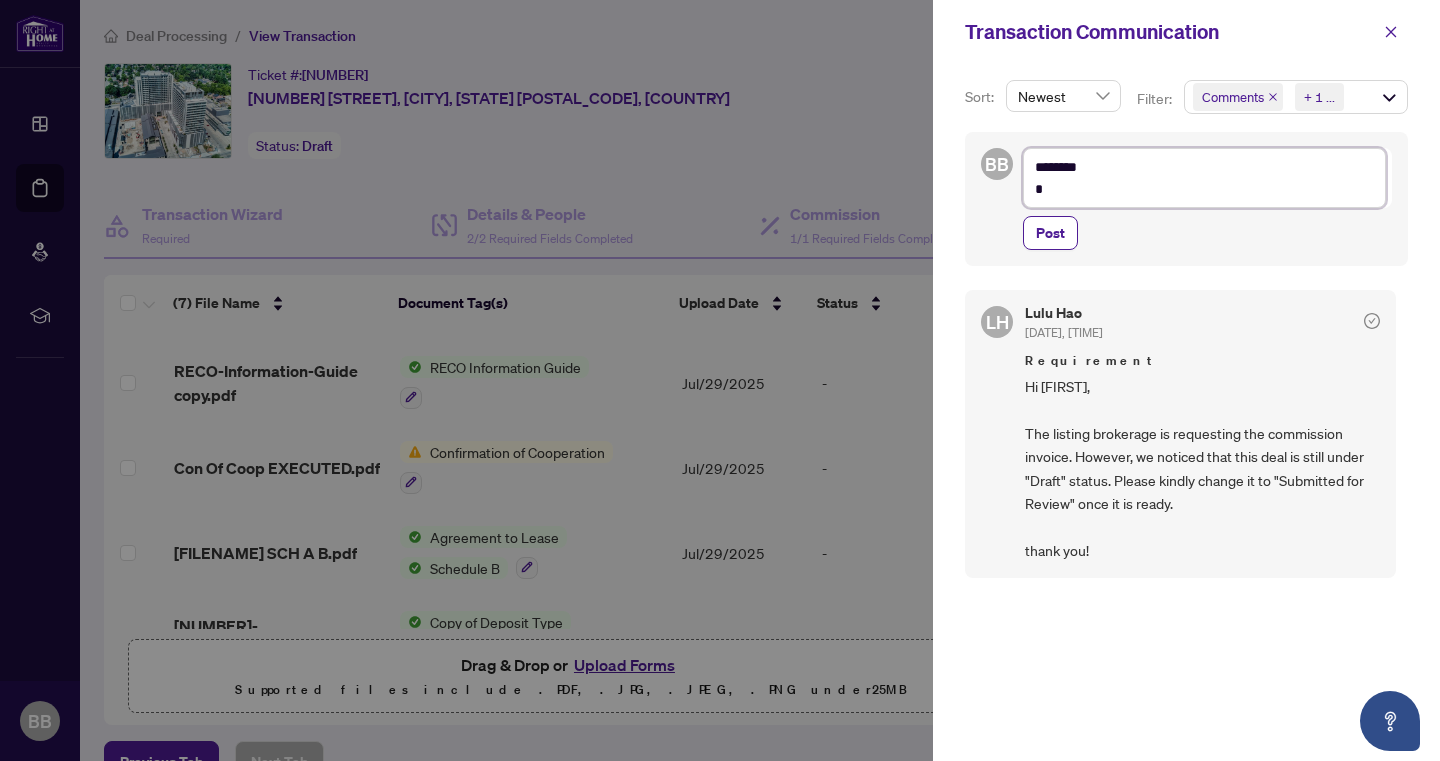 type on "********
**" 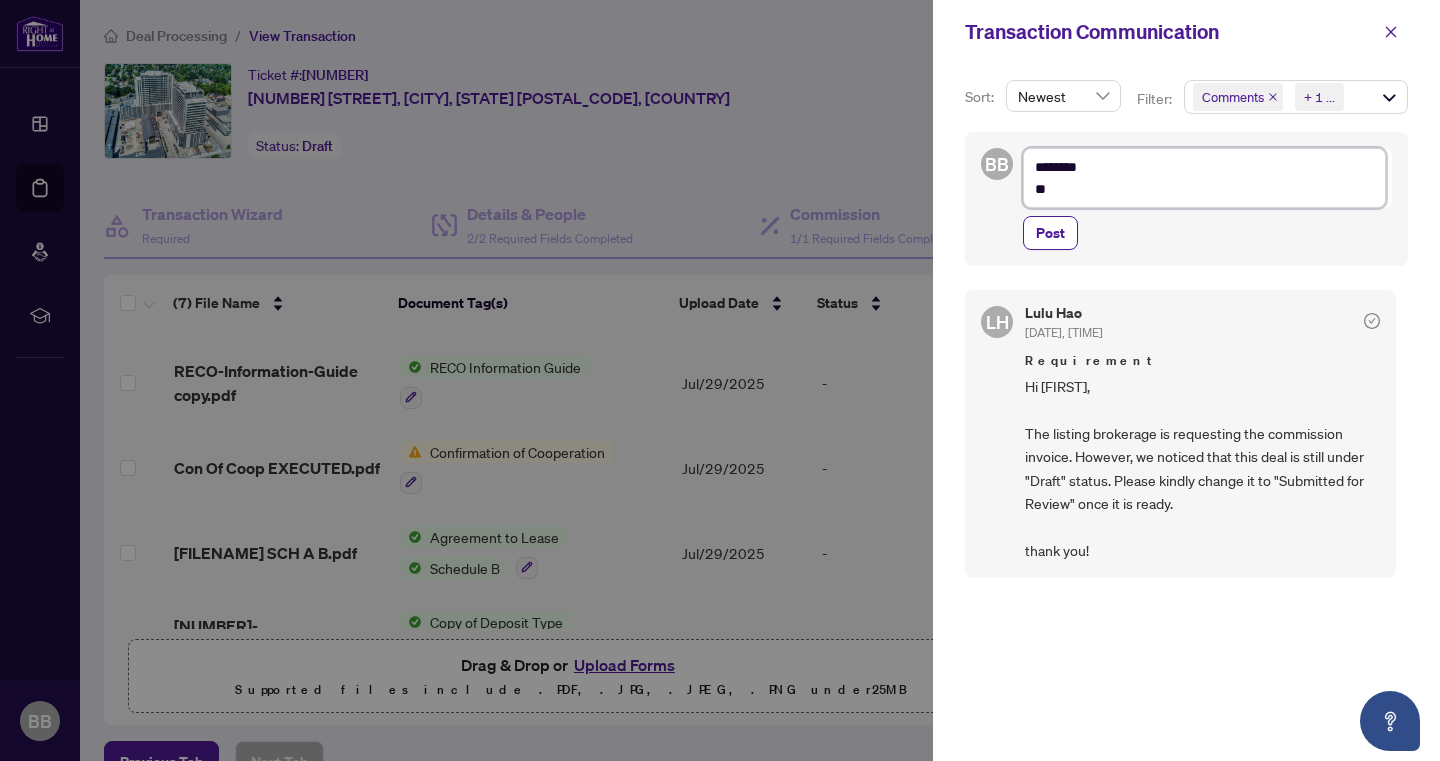 type on "********
***" 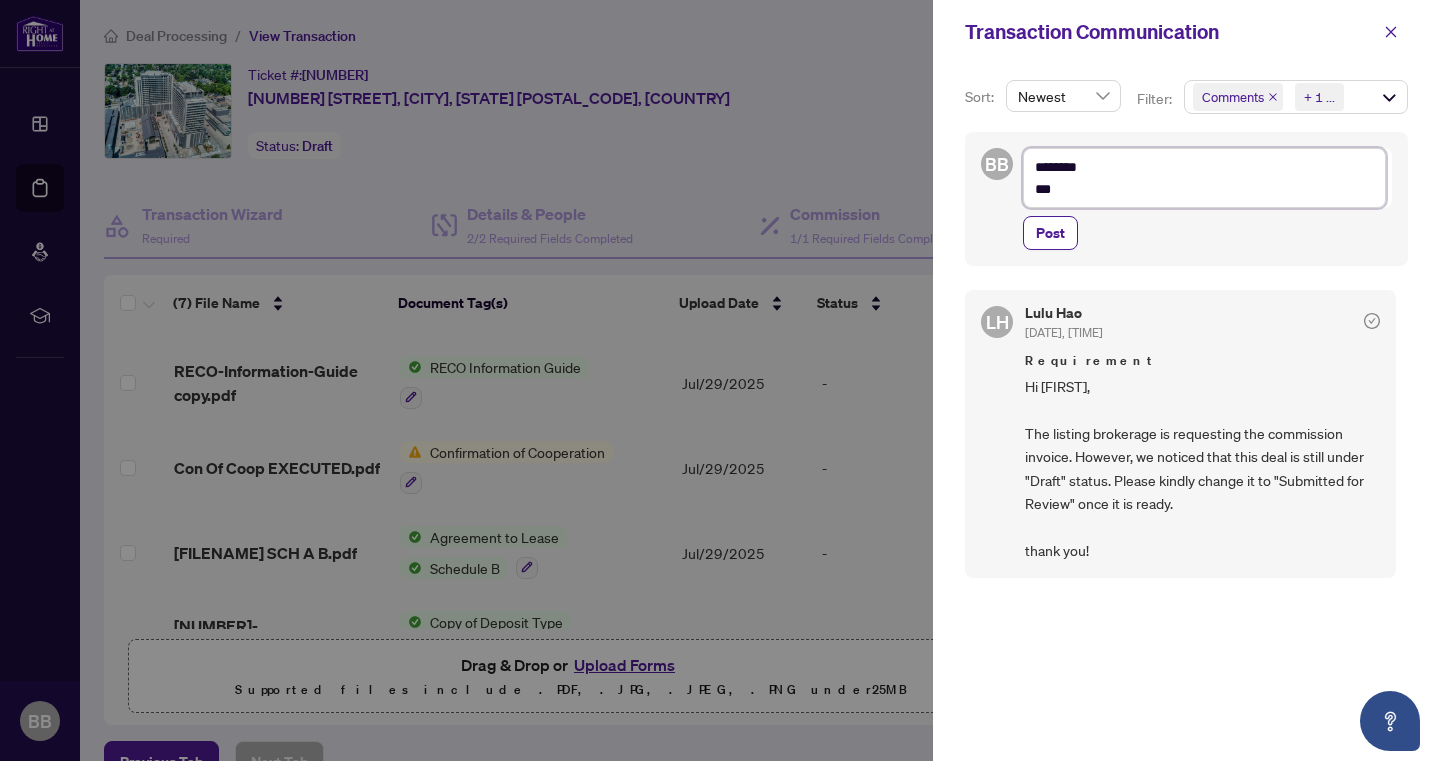 type on "********
****" 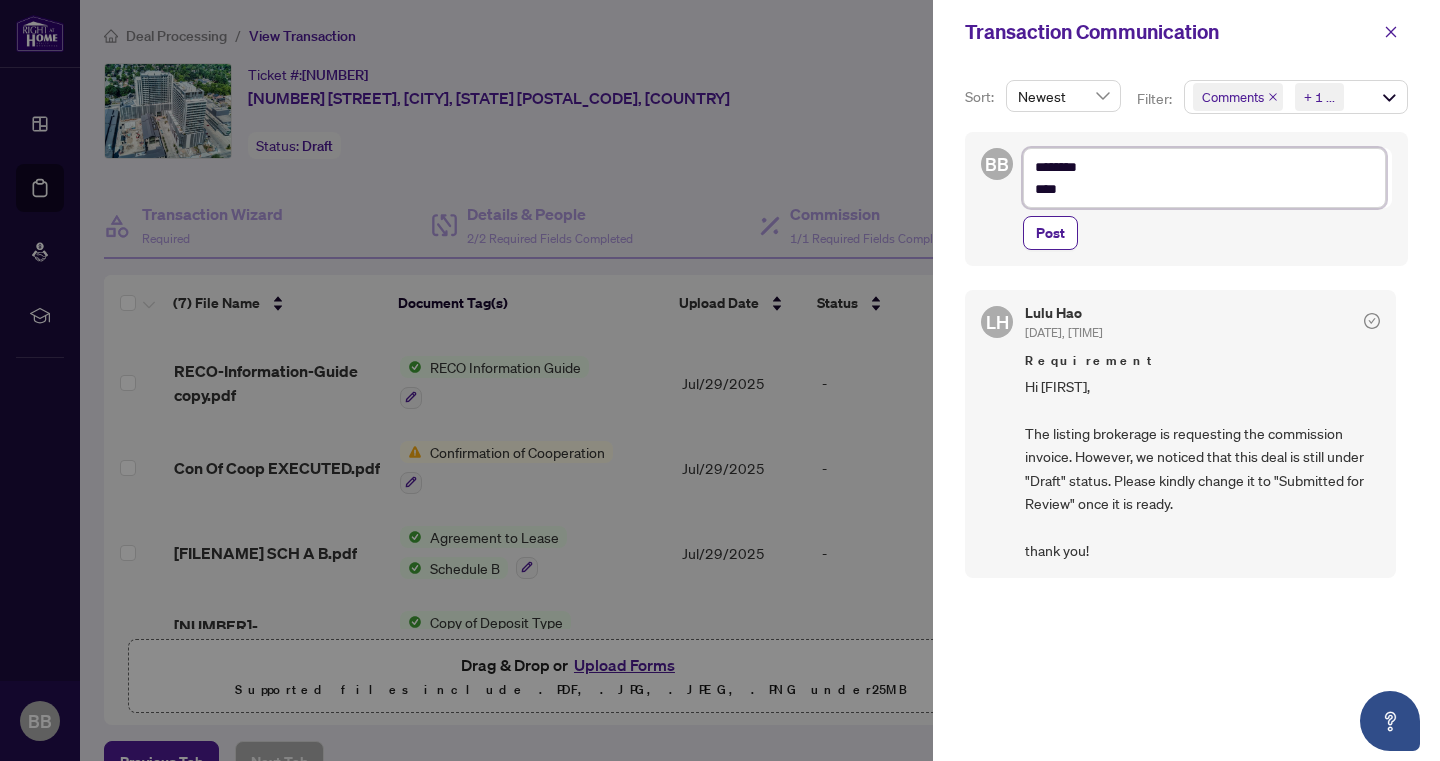 type on "********
*****" 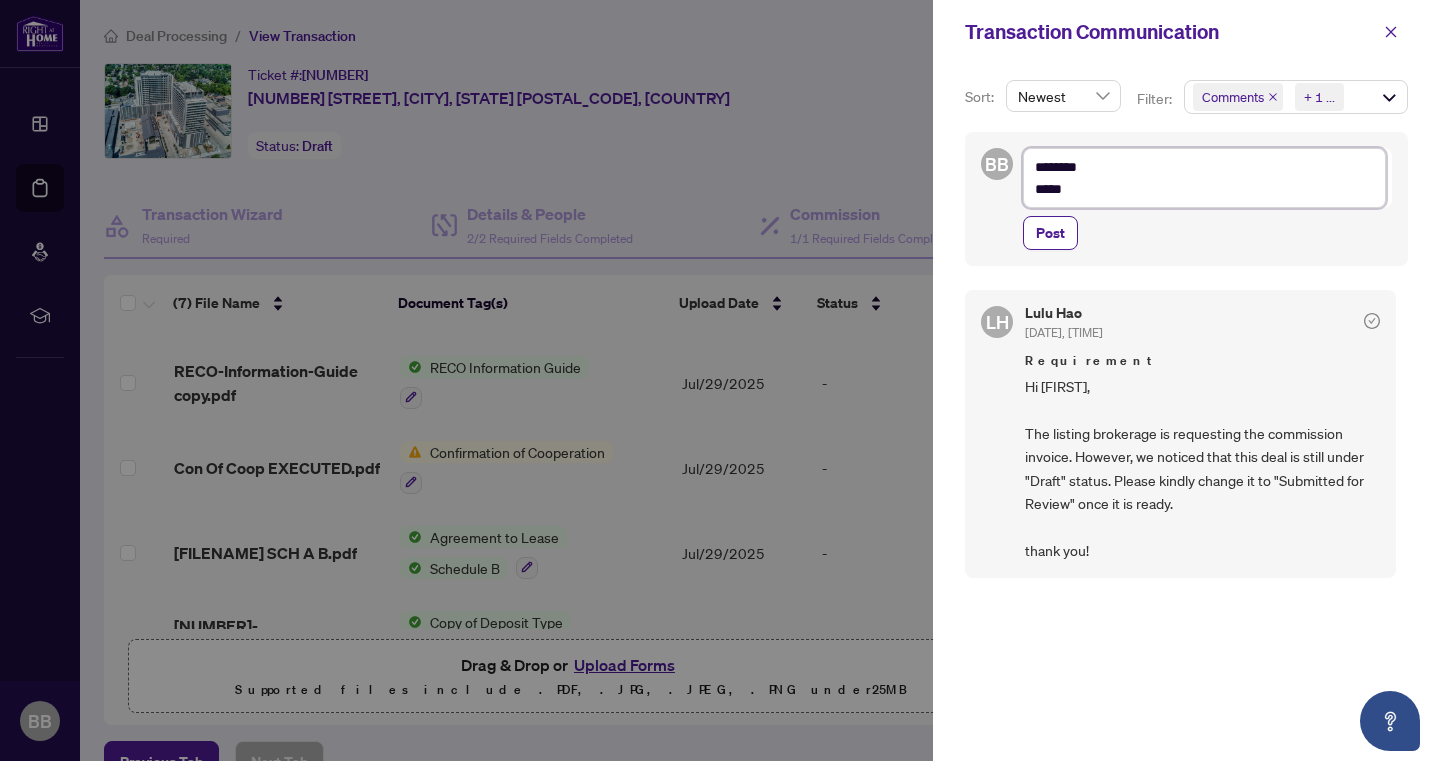 type on "********
******" 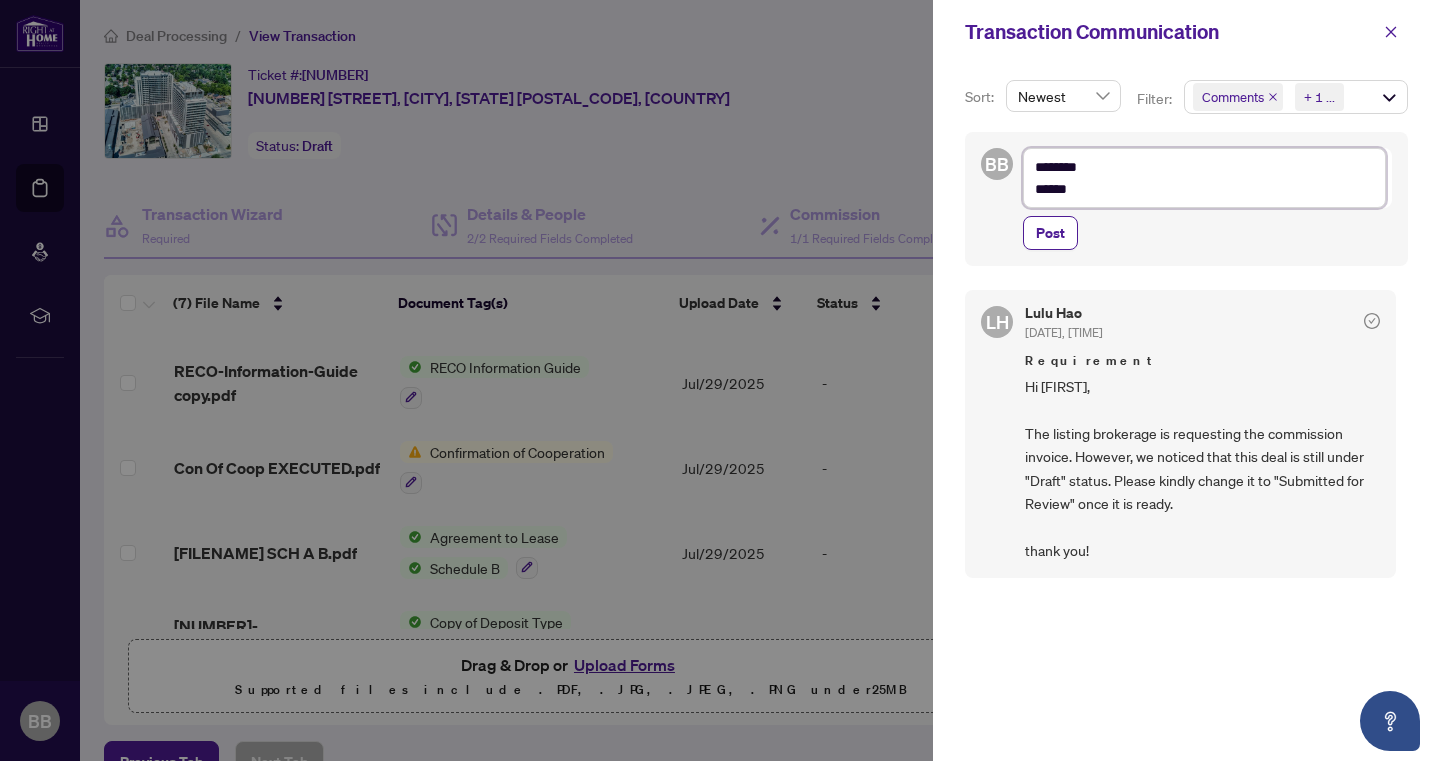 type on "********
******" 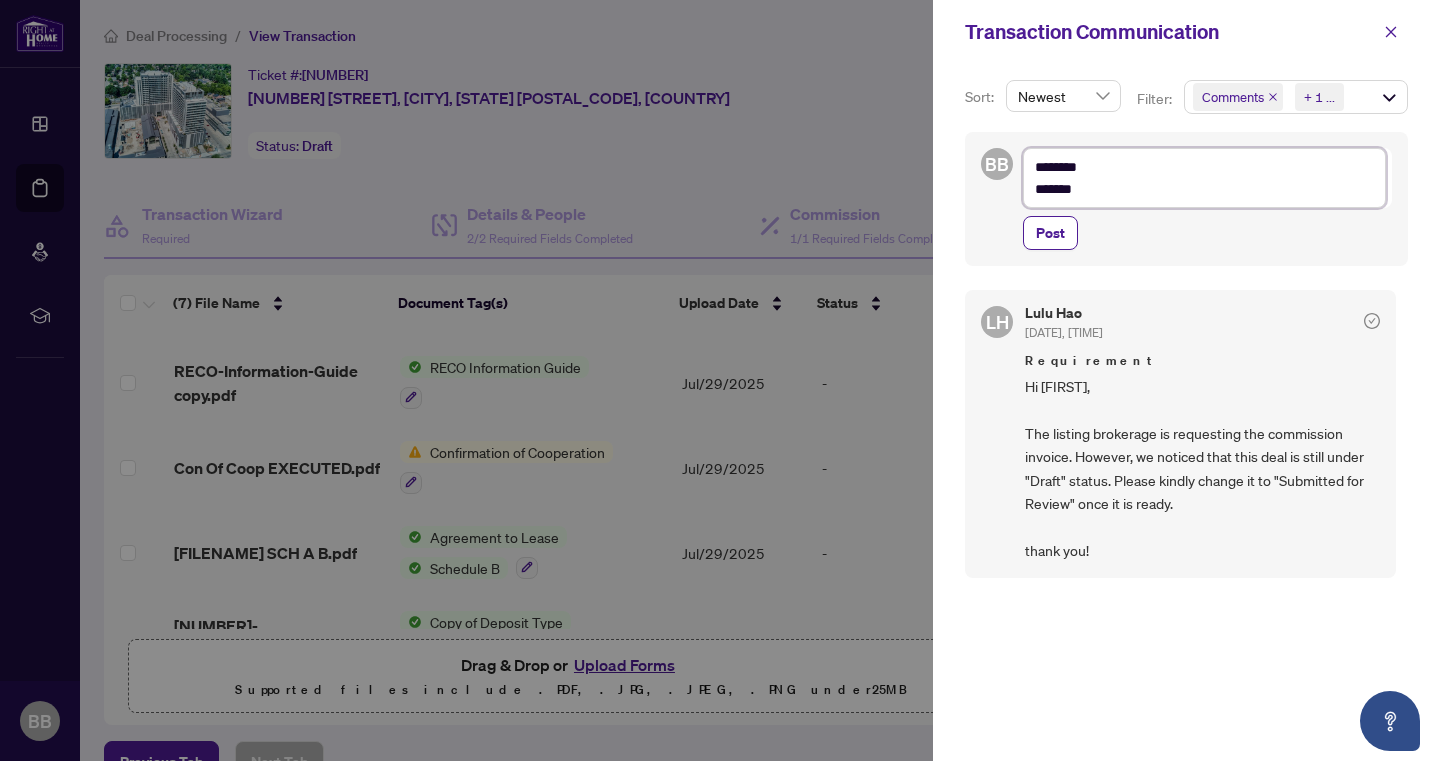type on "********
********" 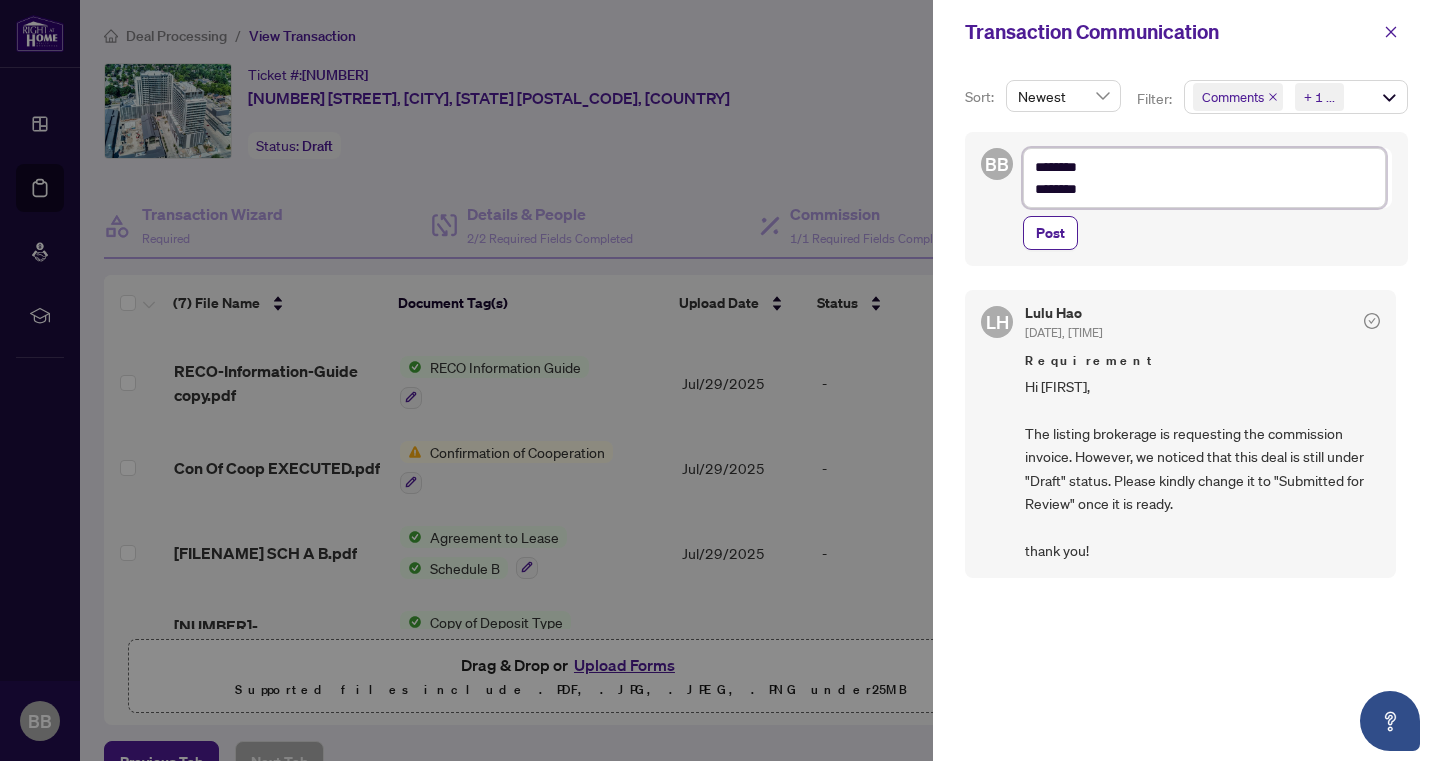 type on "********
*********" 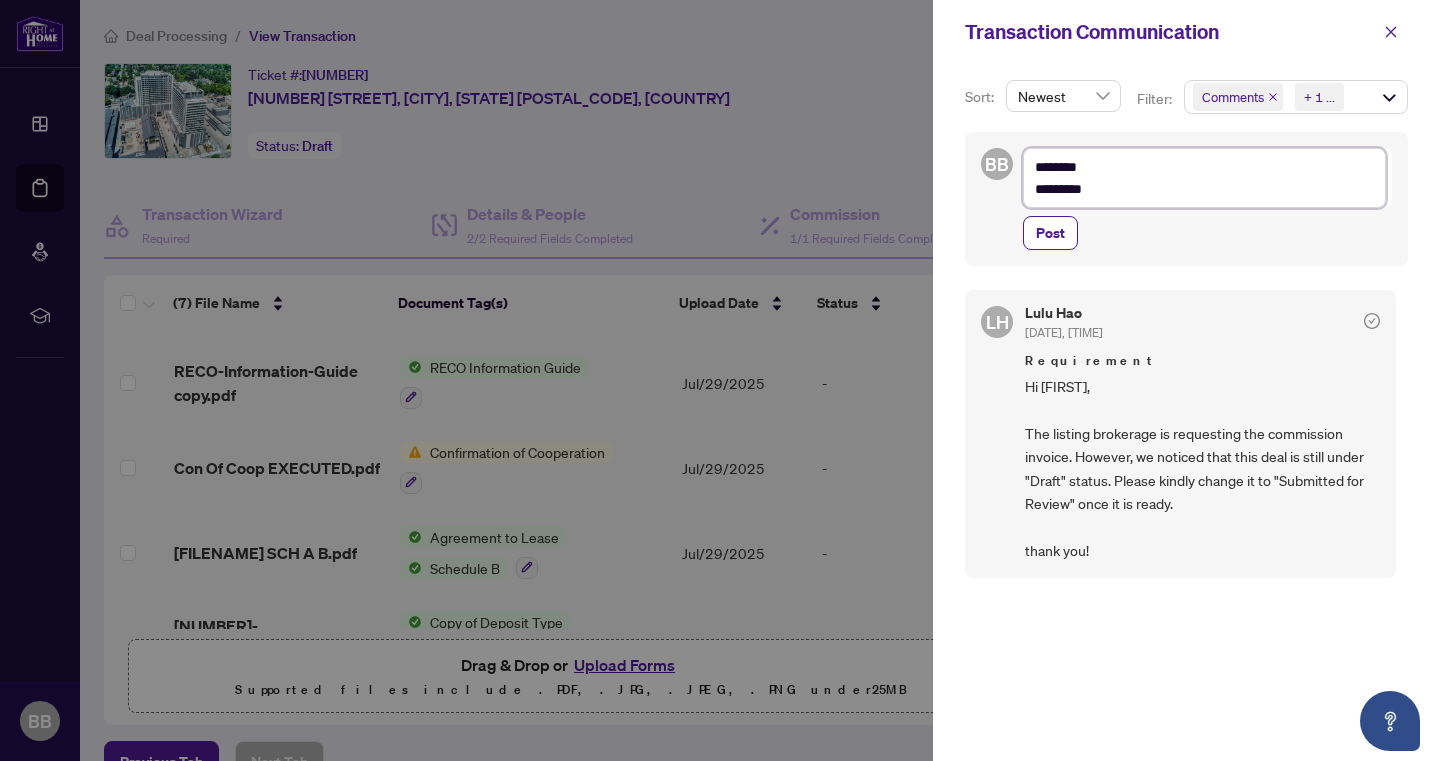 type on "**********" 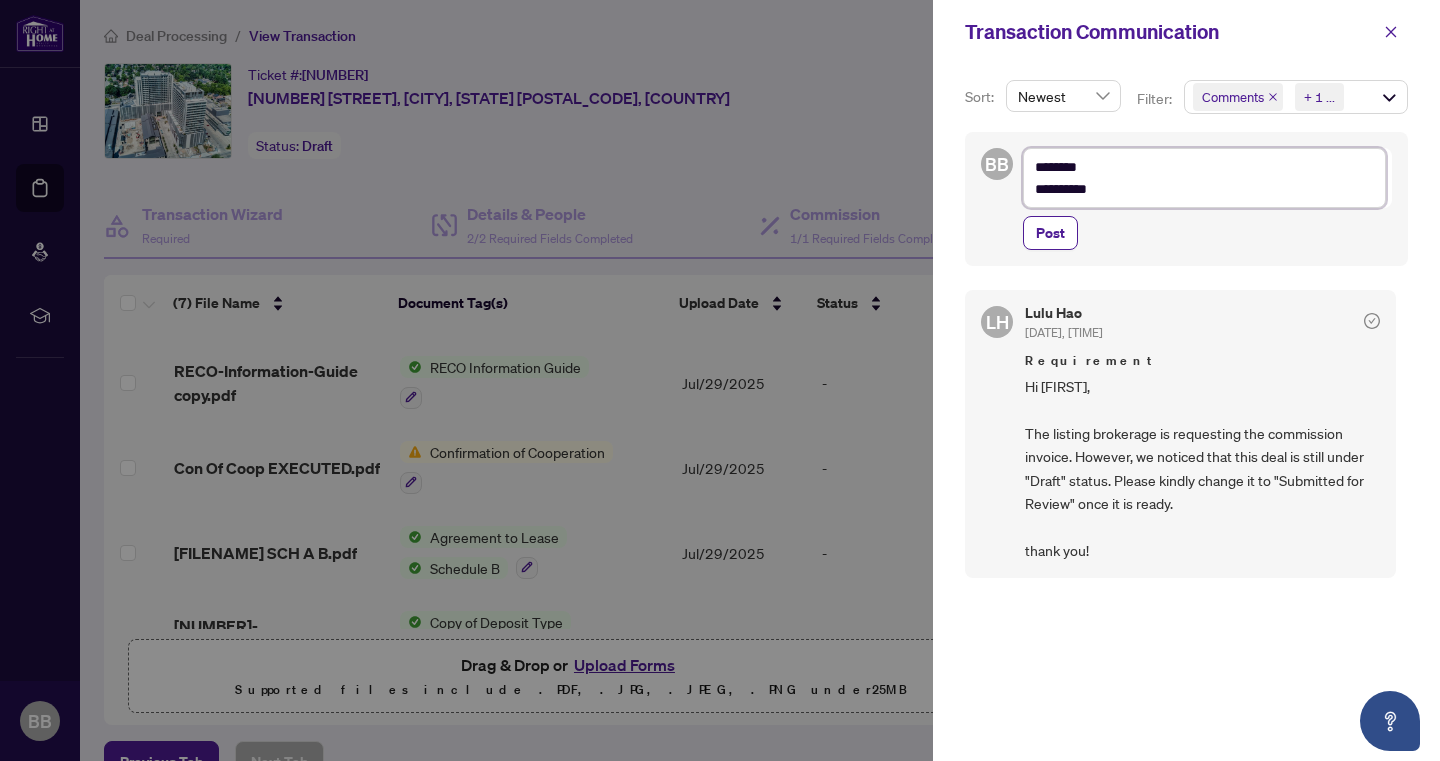 type on "**********" 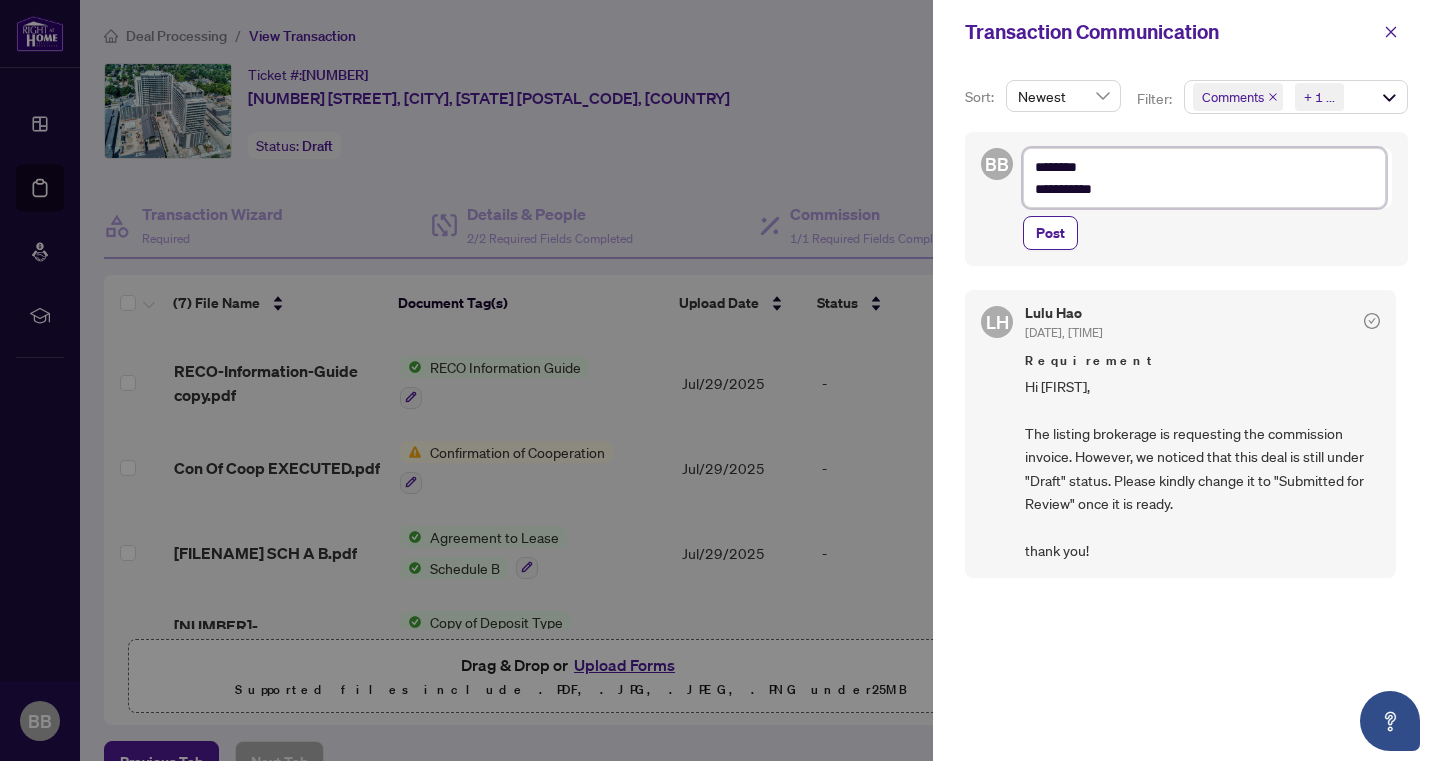 type on "**********" 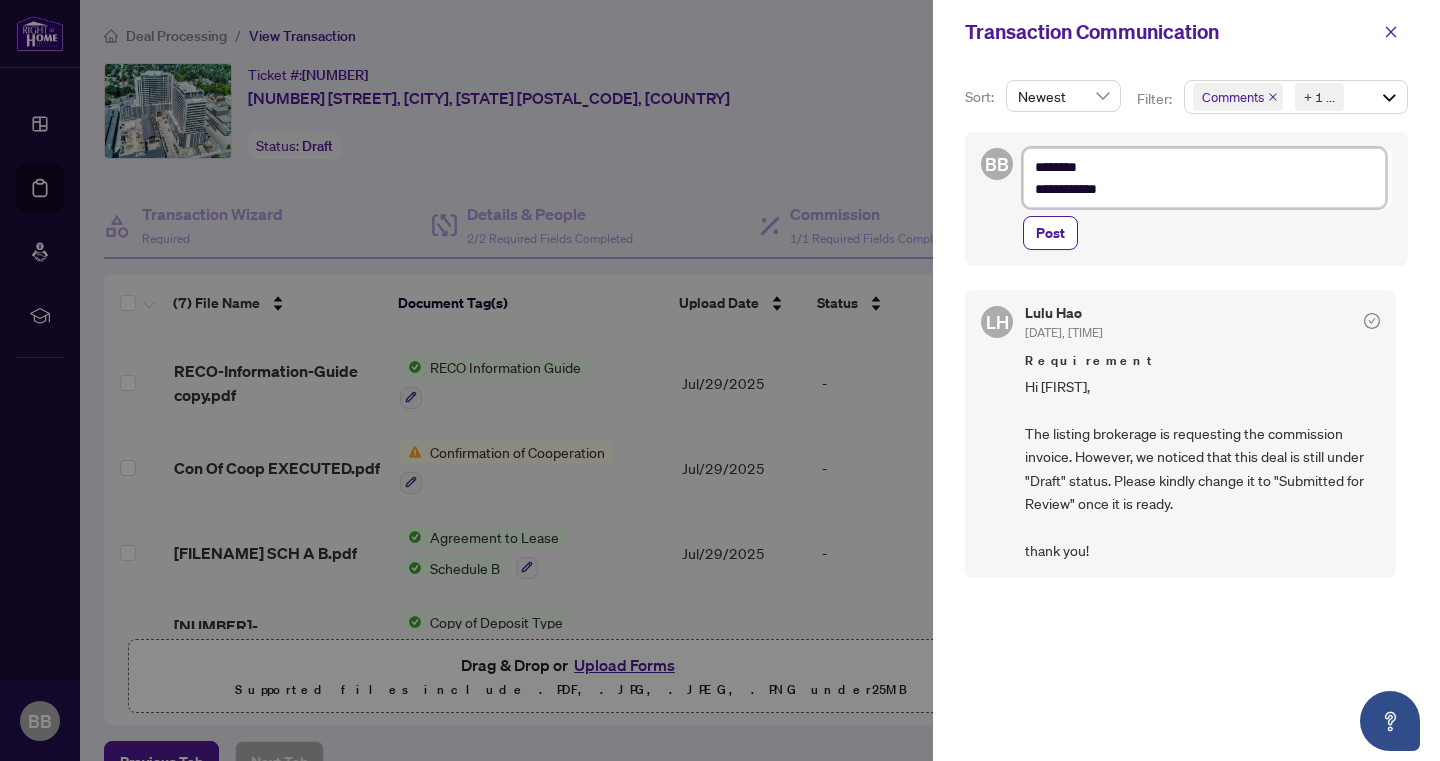 type on "**********" 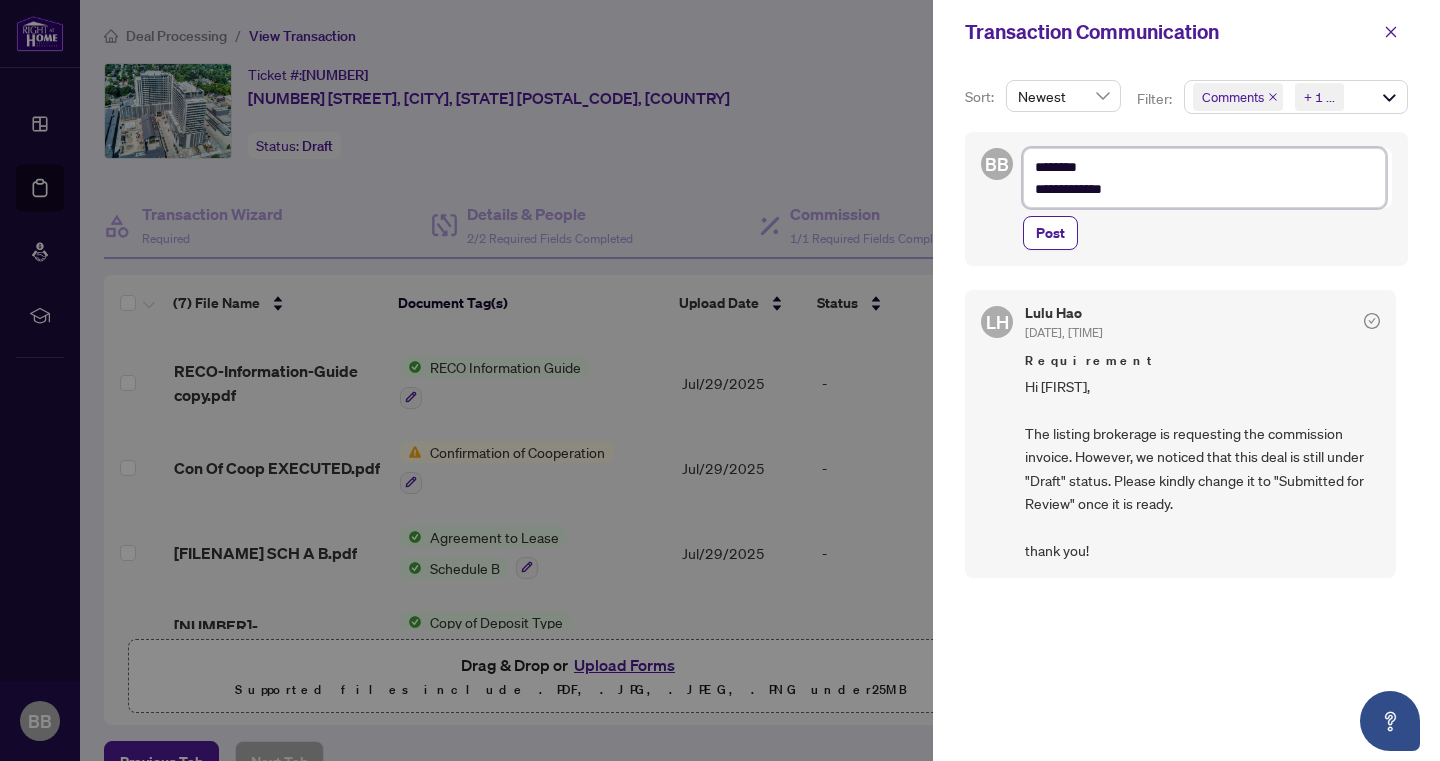 type on "**********" 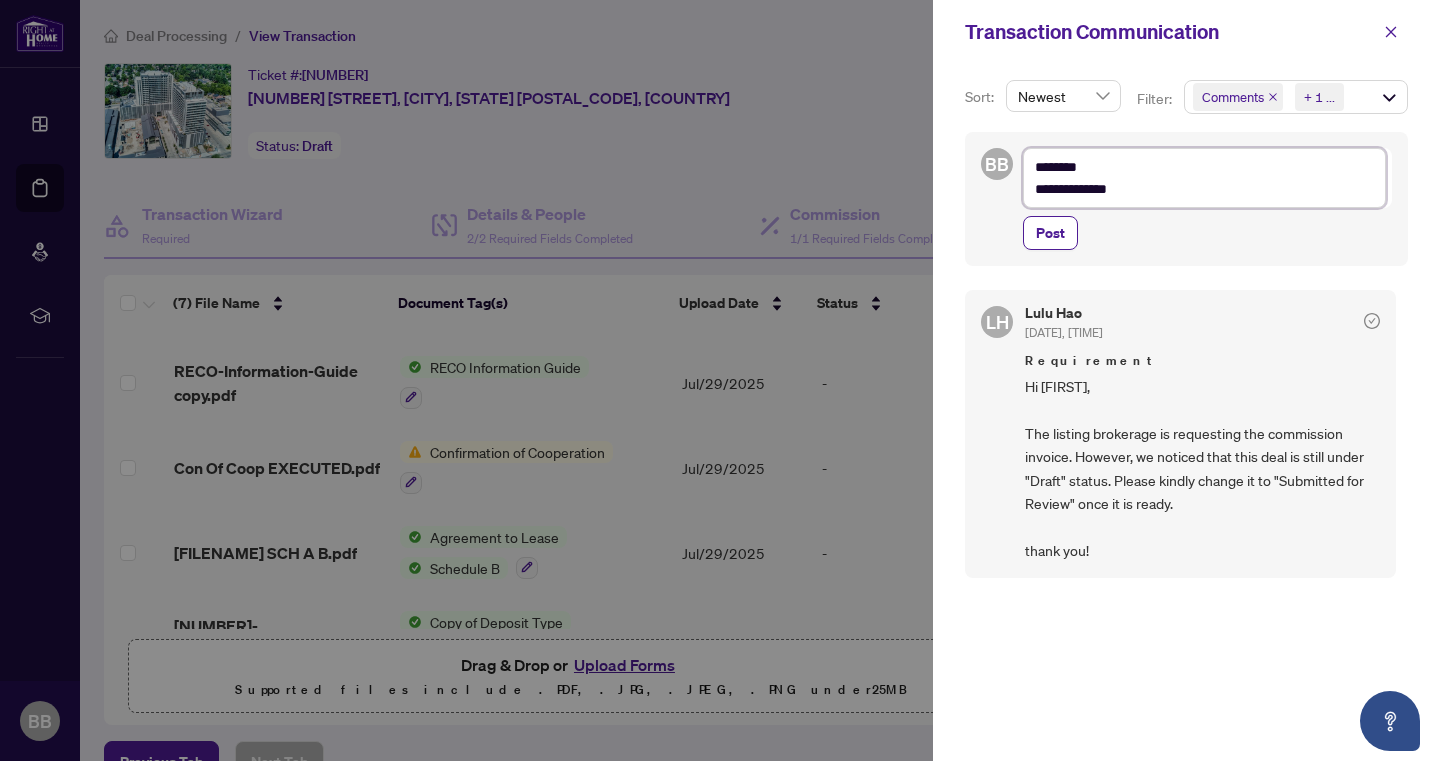 type on "**********" 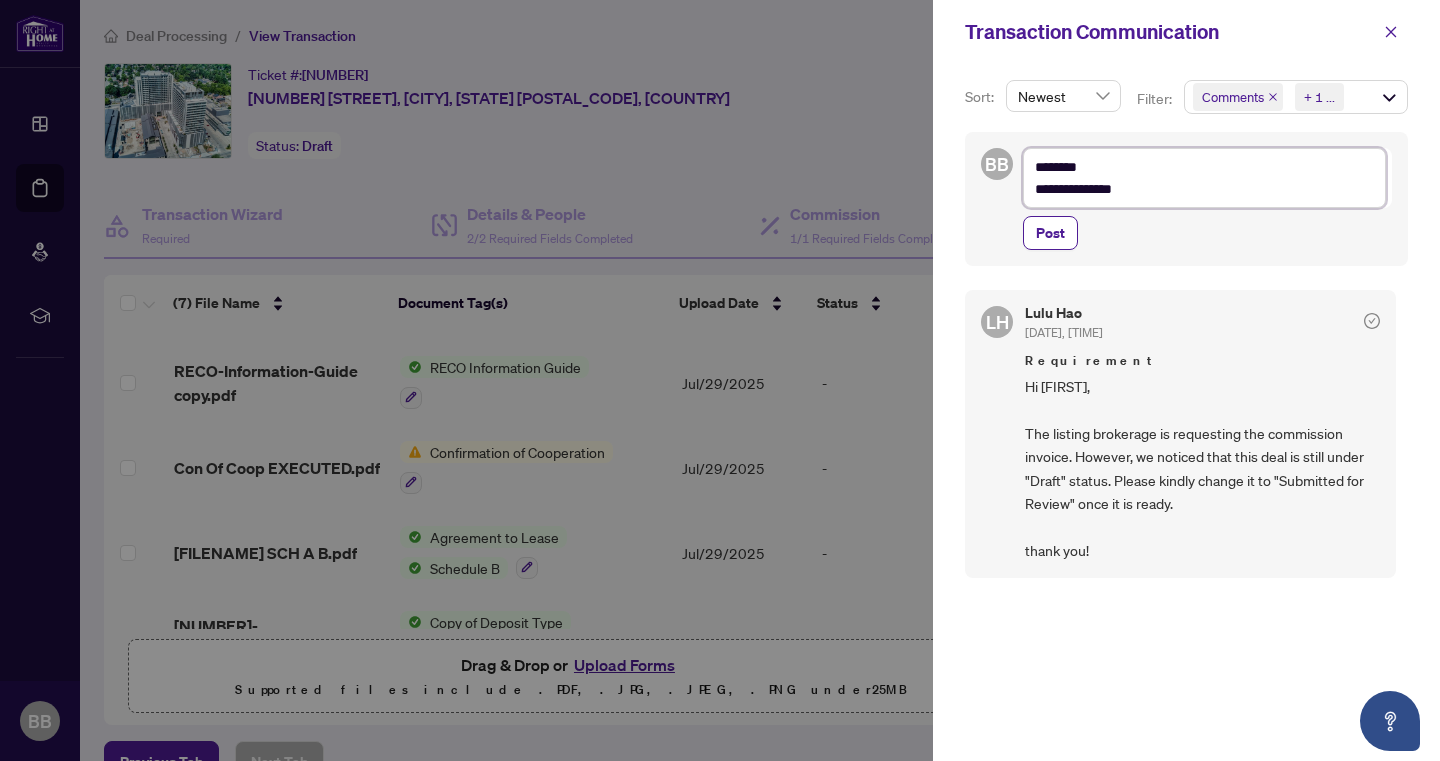 type on "**********" 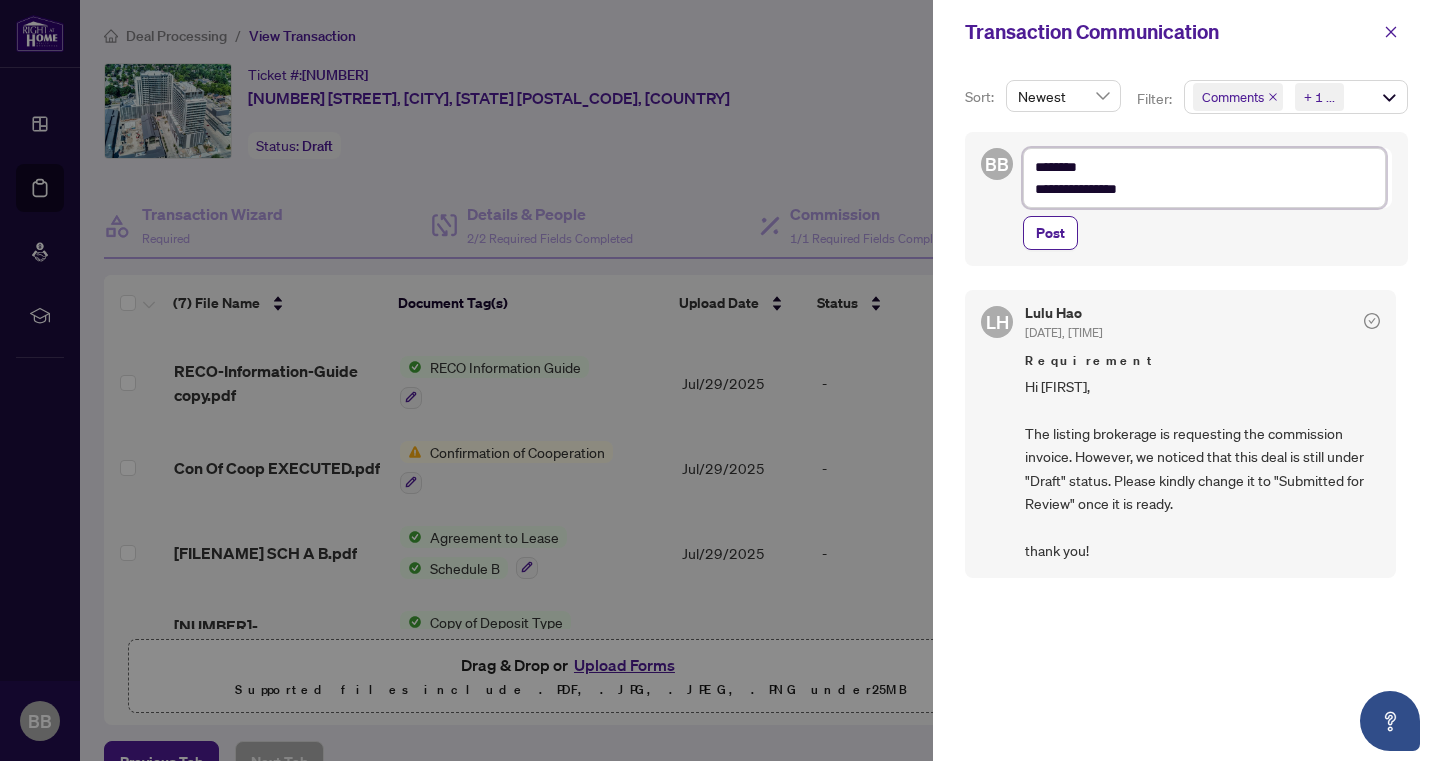 type on "**********" 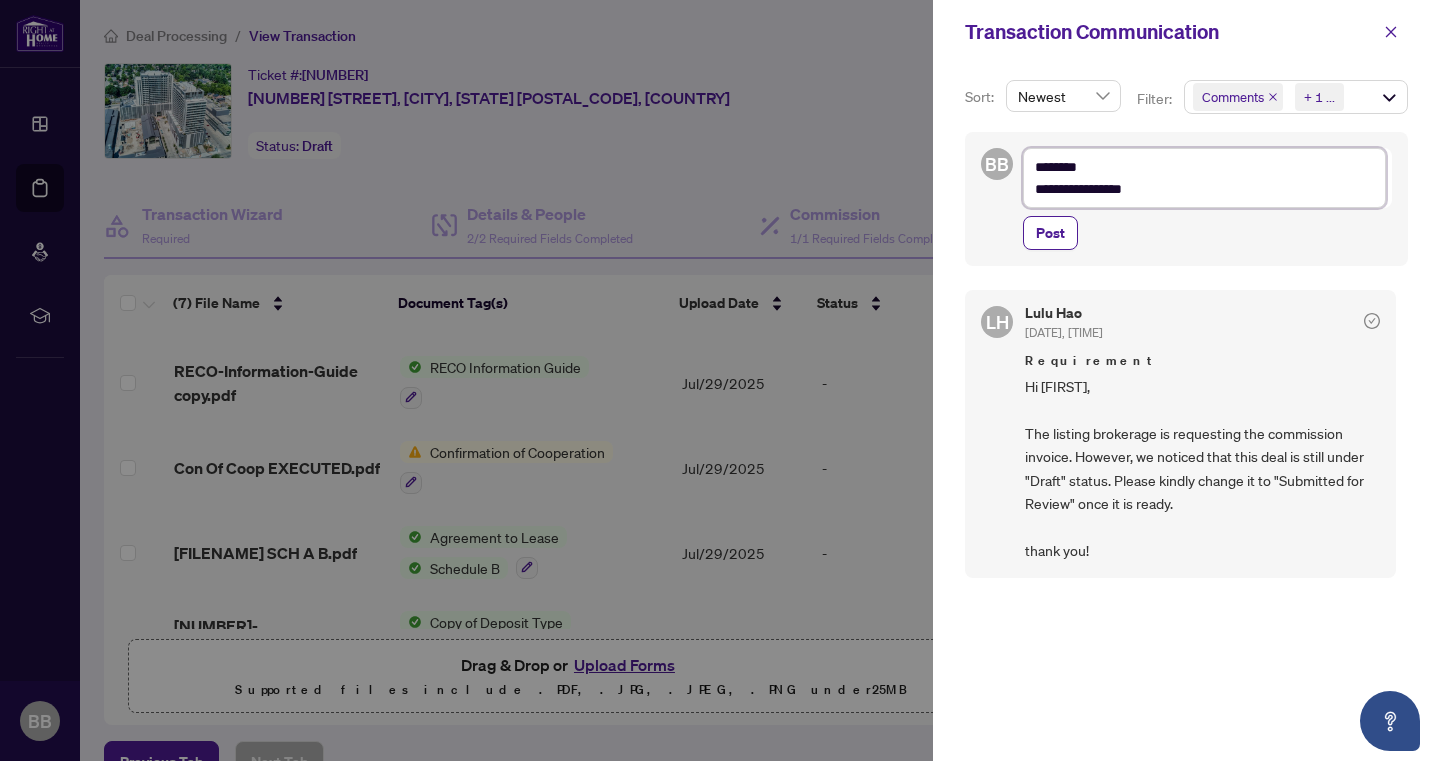 type on "**********" 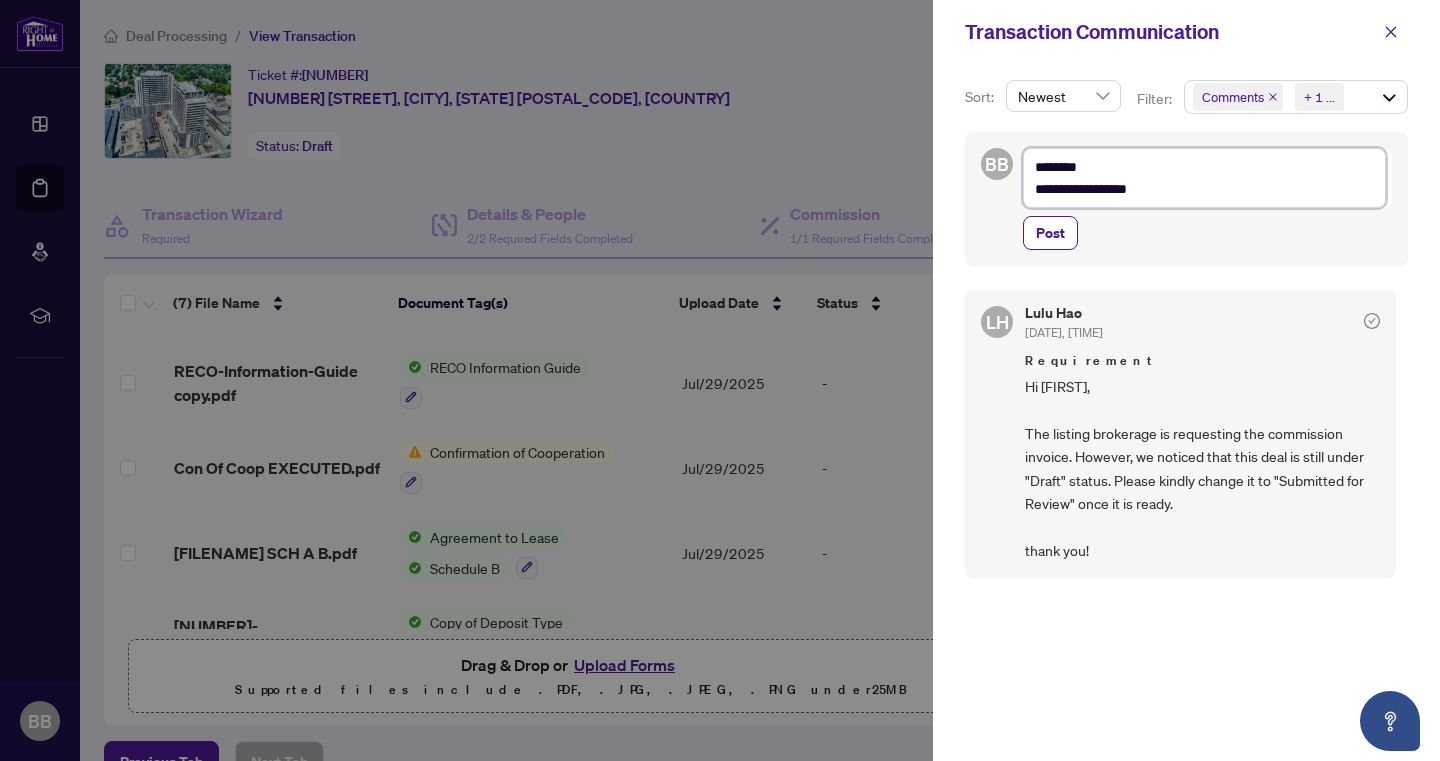 type on "**********" 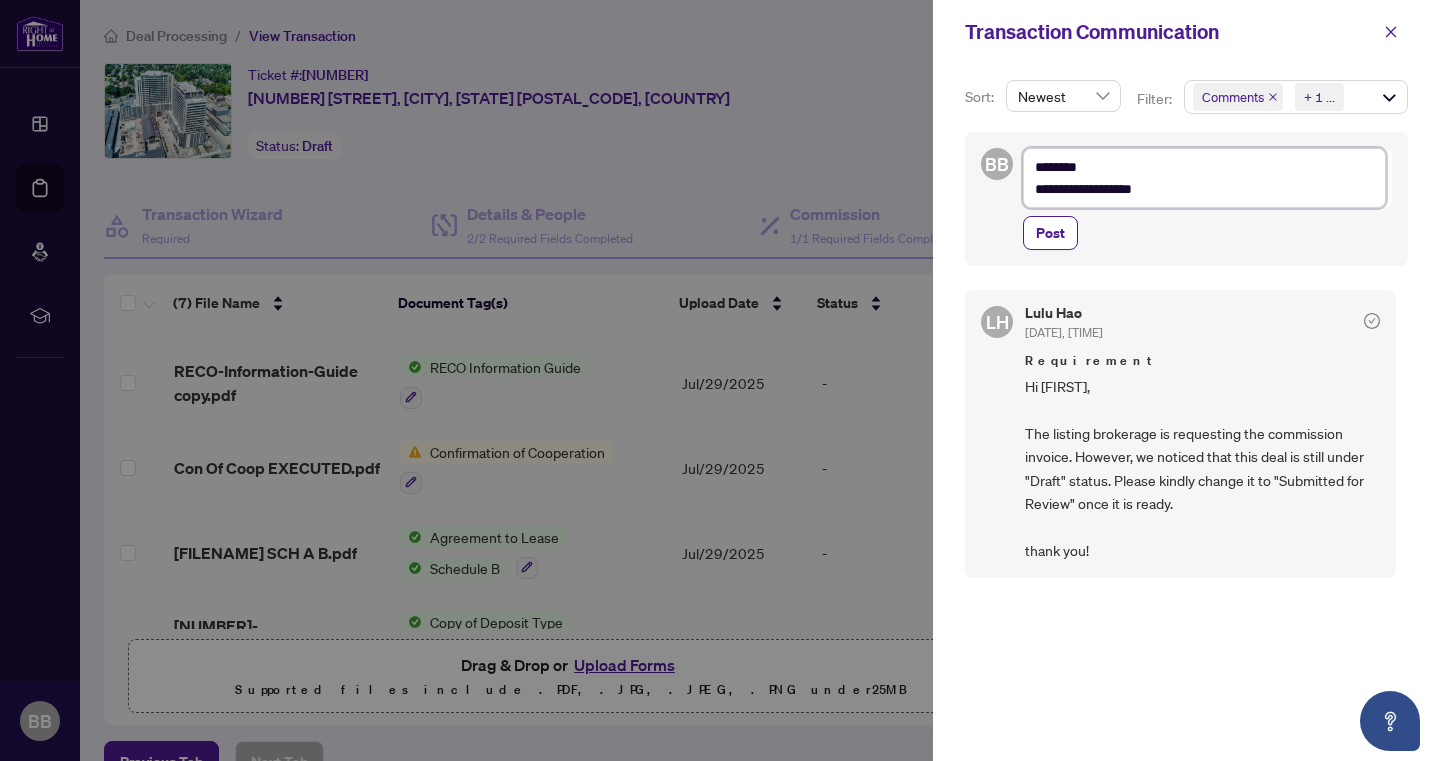 type on "**********" 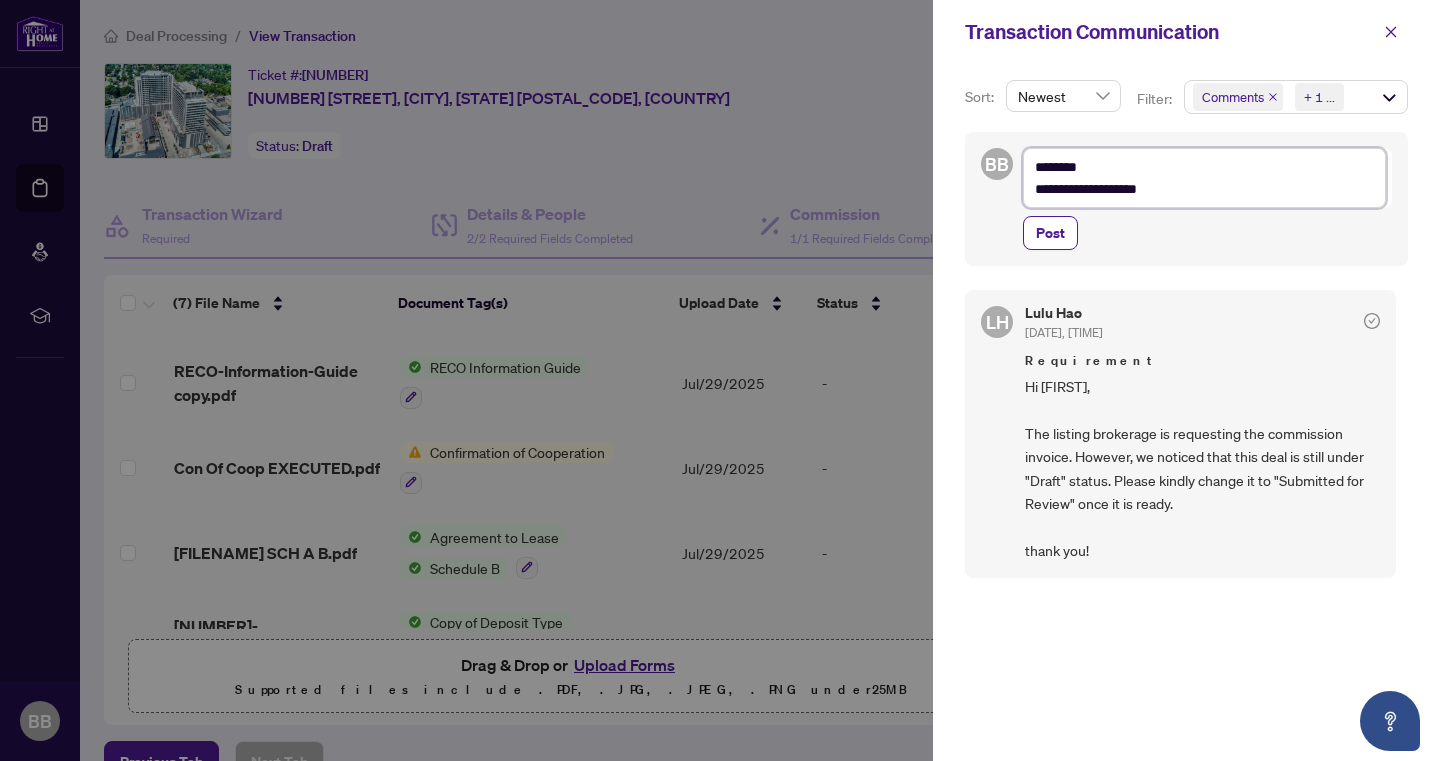 type on "**********" 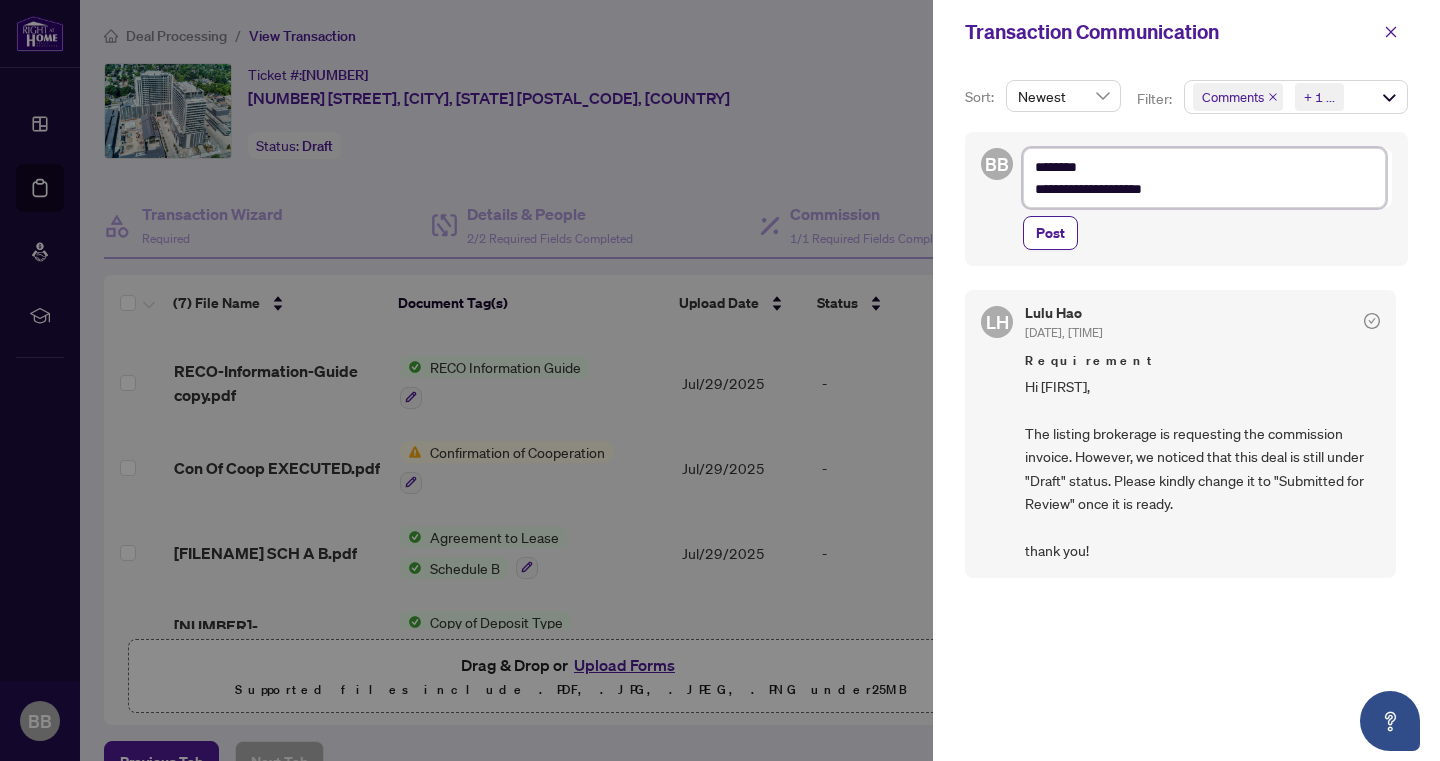 type on "**********" 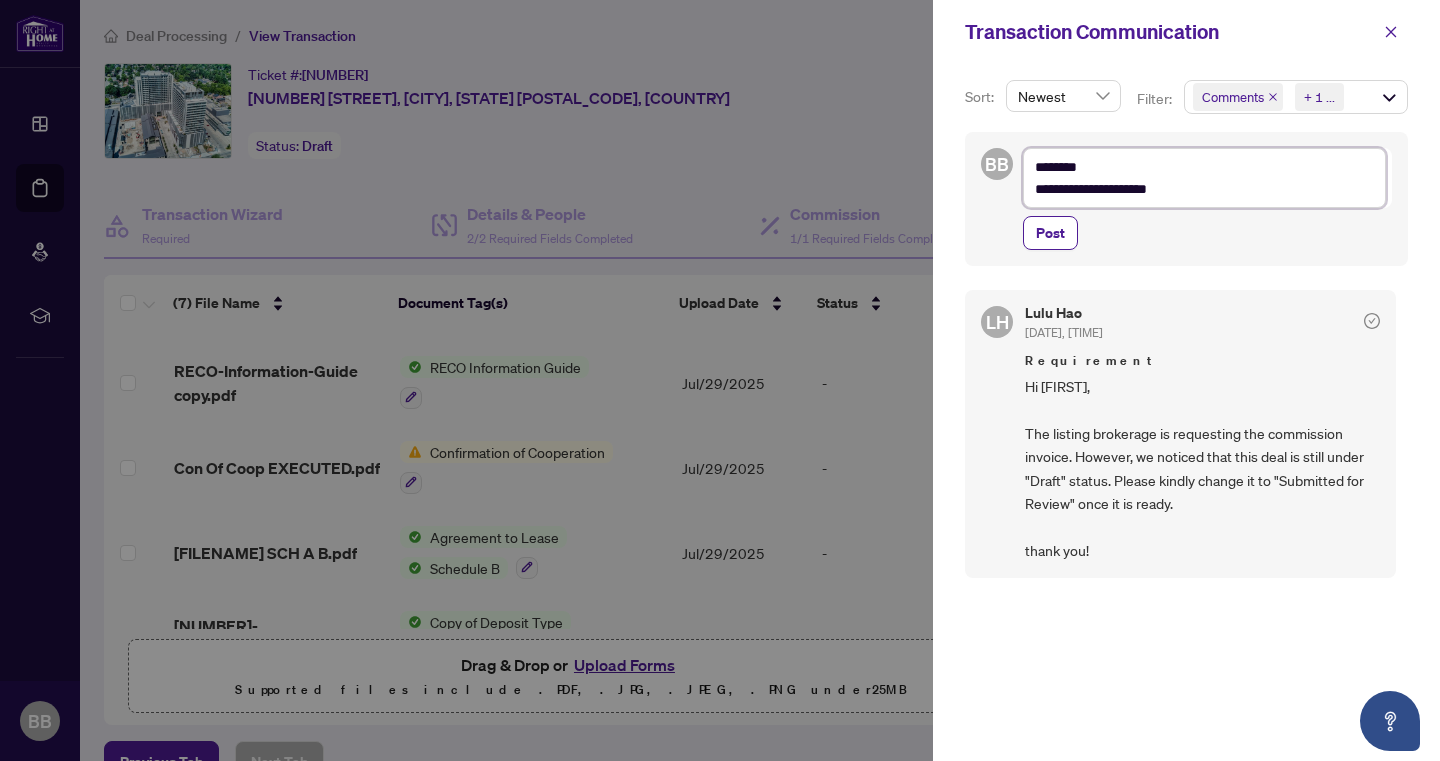 type on "**********" 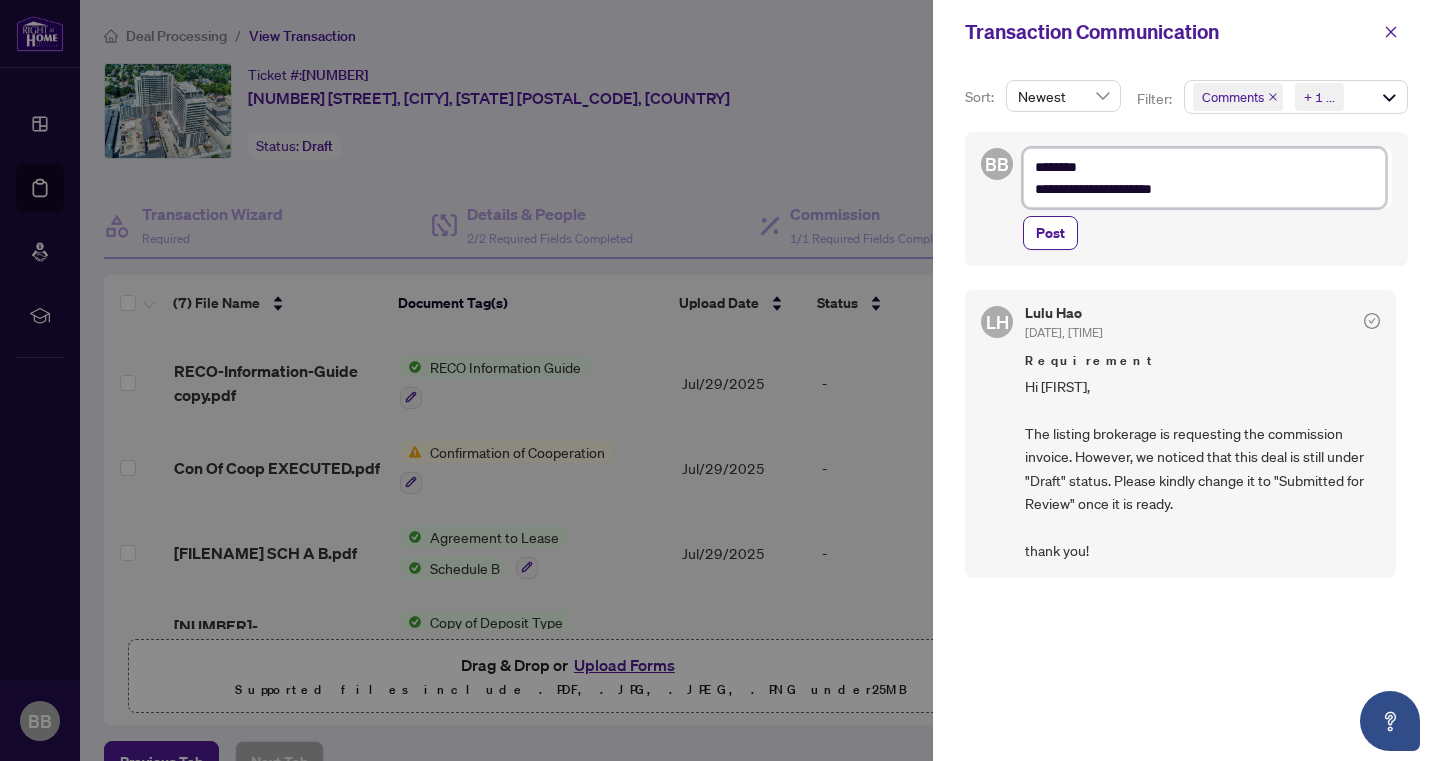 type on "**********" 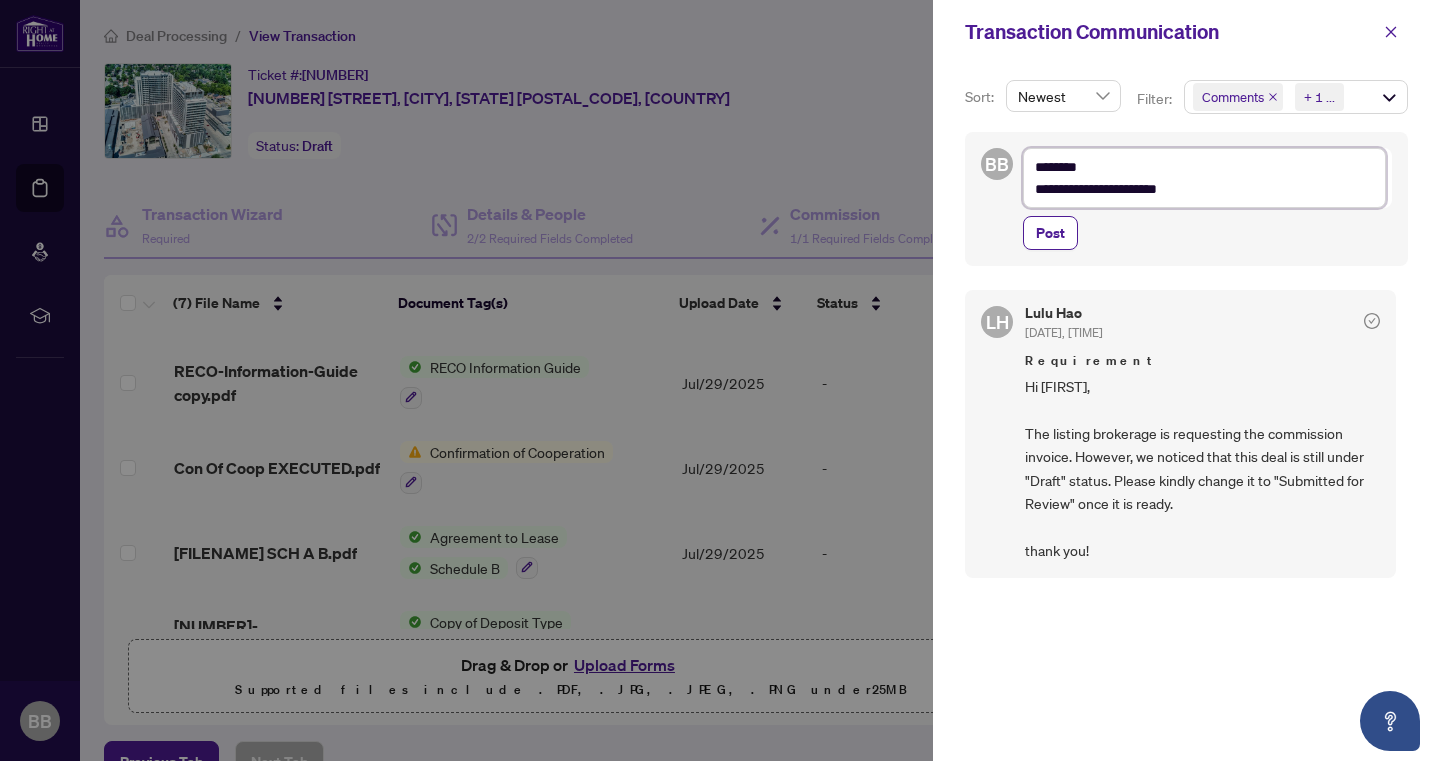 type on "**********" 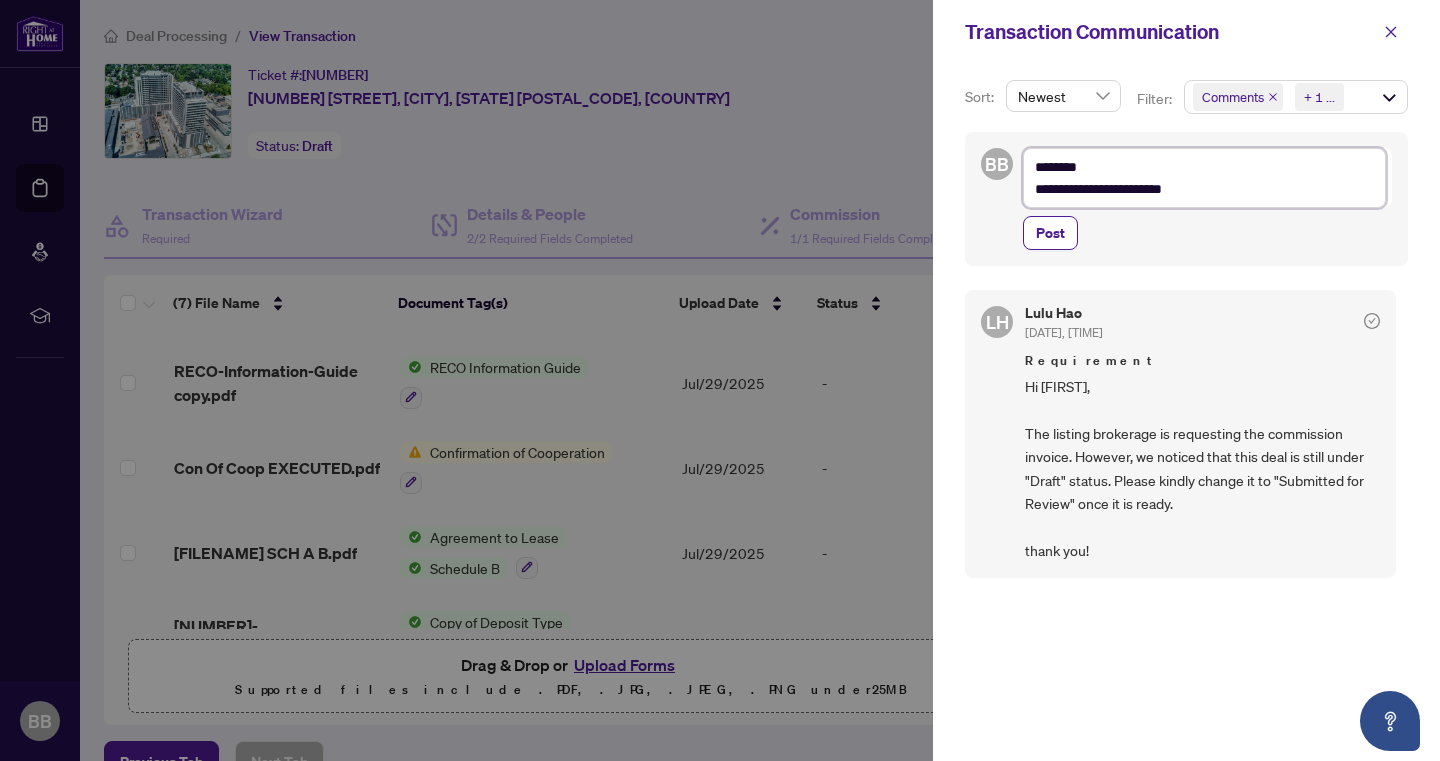 type on "**********" 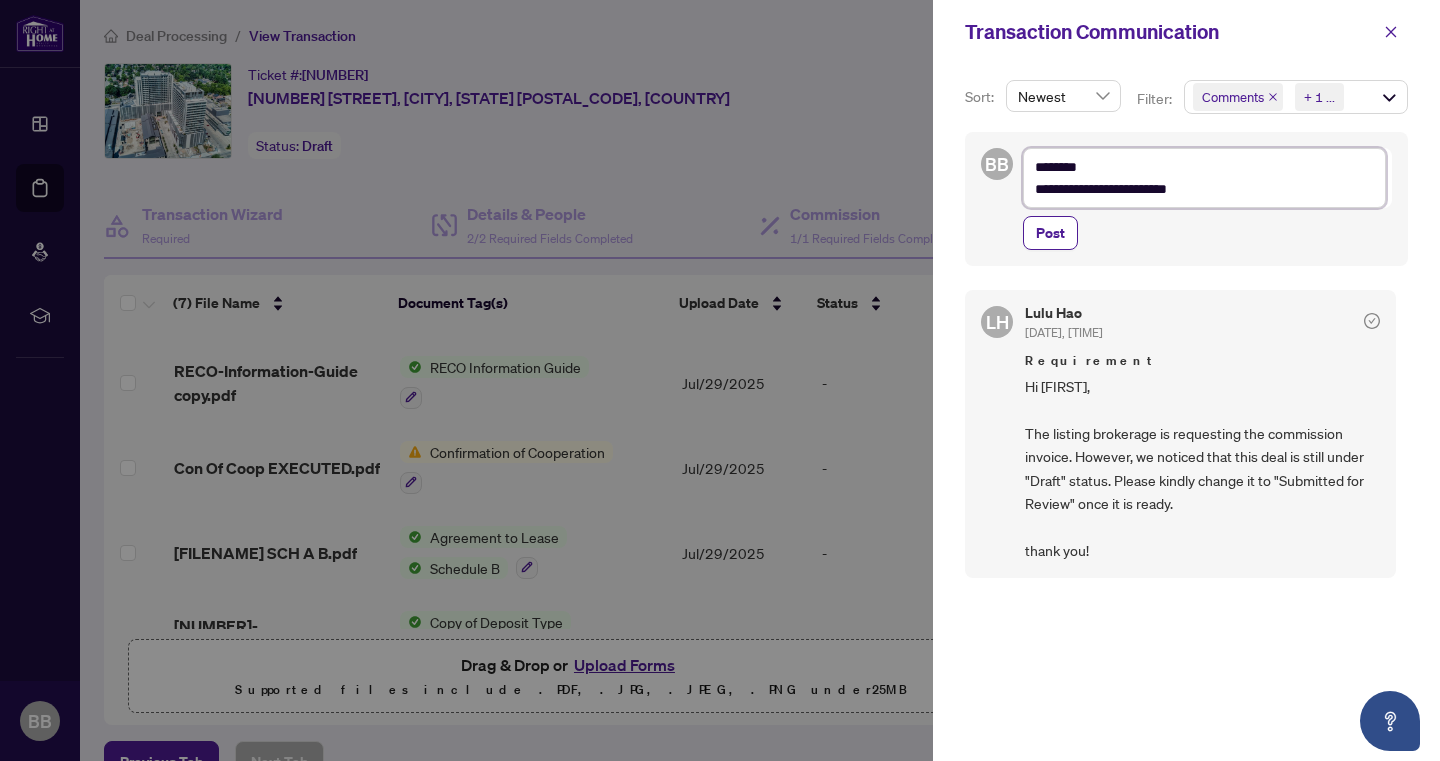 type on "**********" 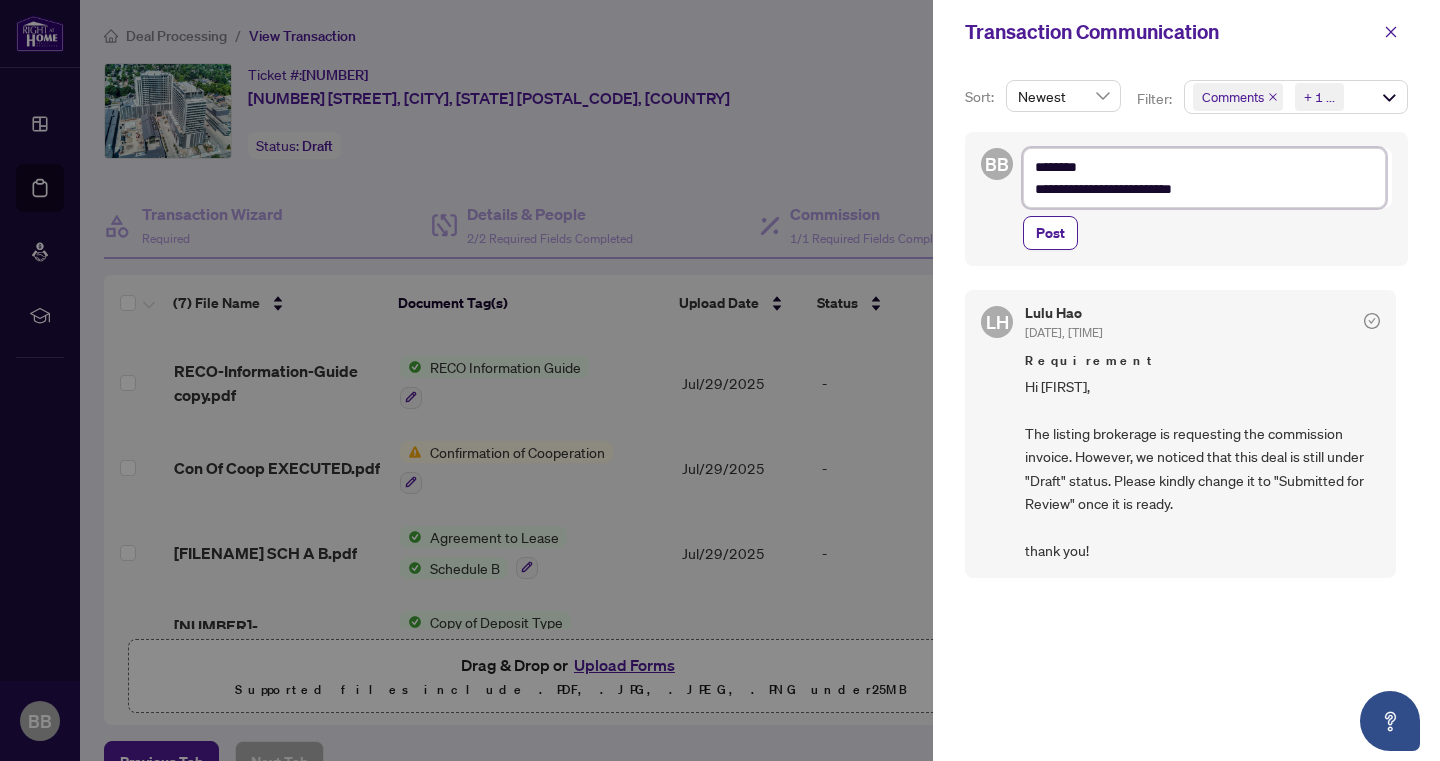type on "**********" 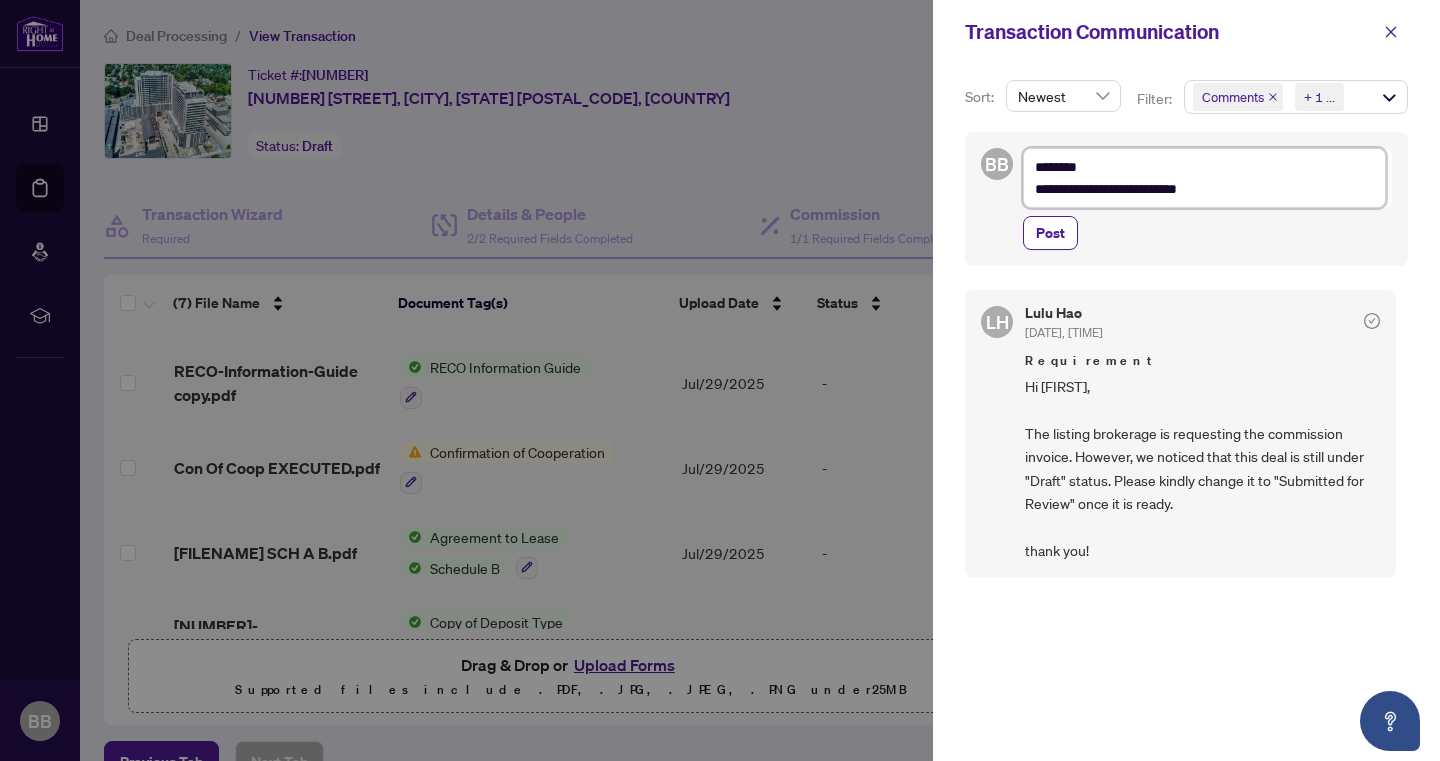 type on "**********" 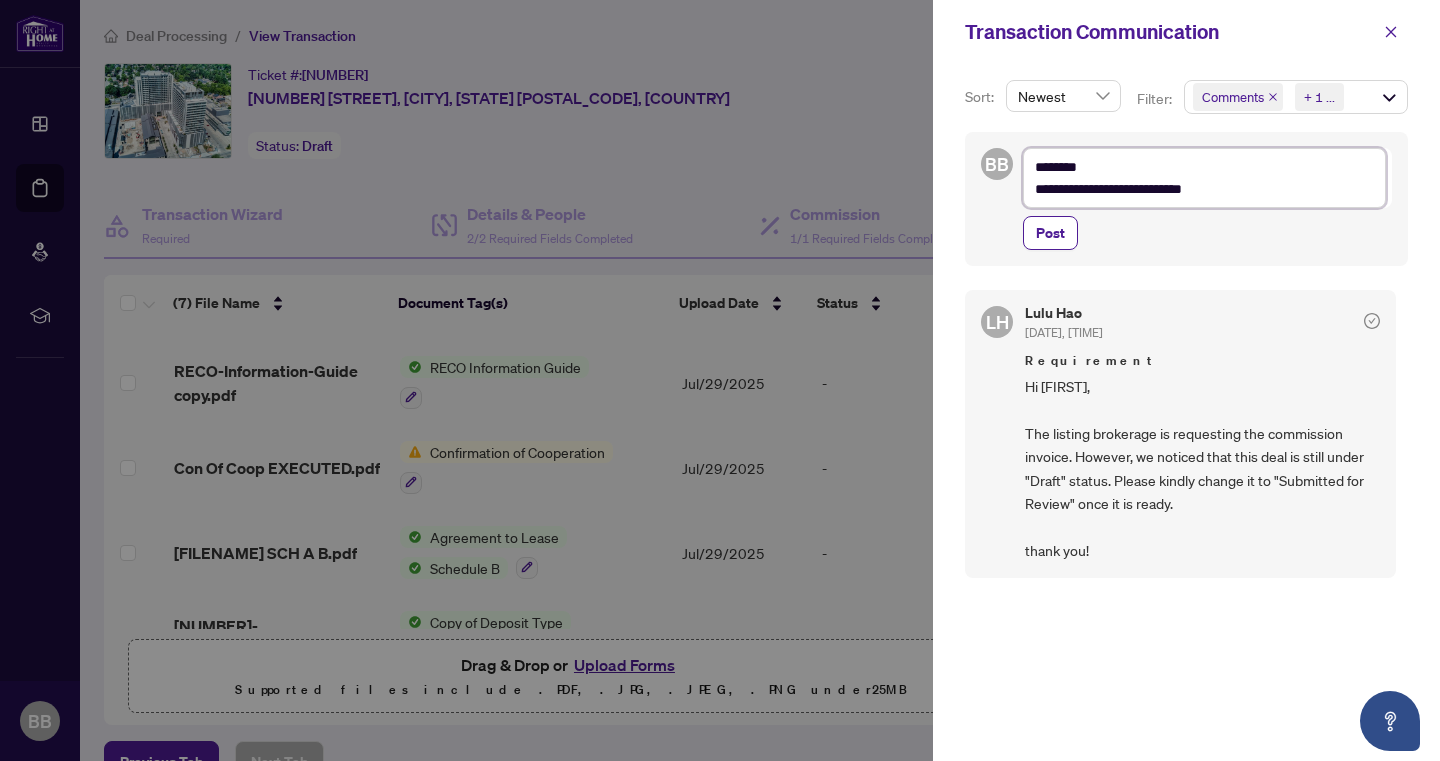 type on "**********" 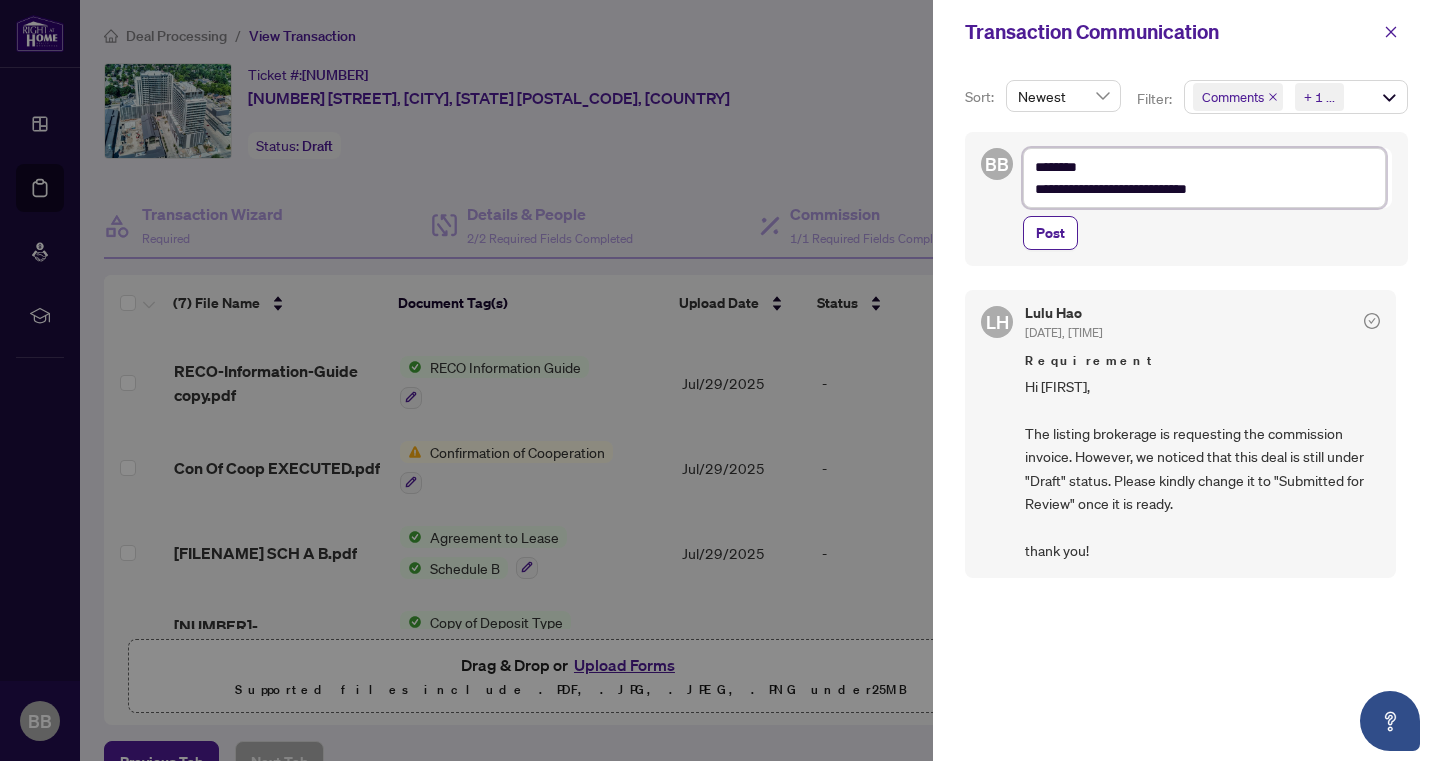 type on "**********" 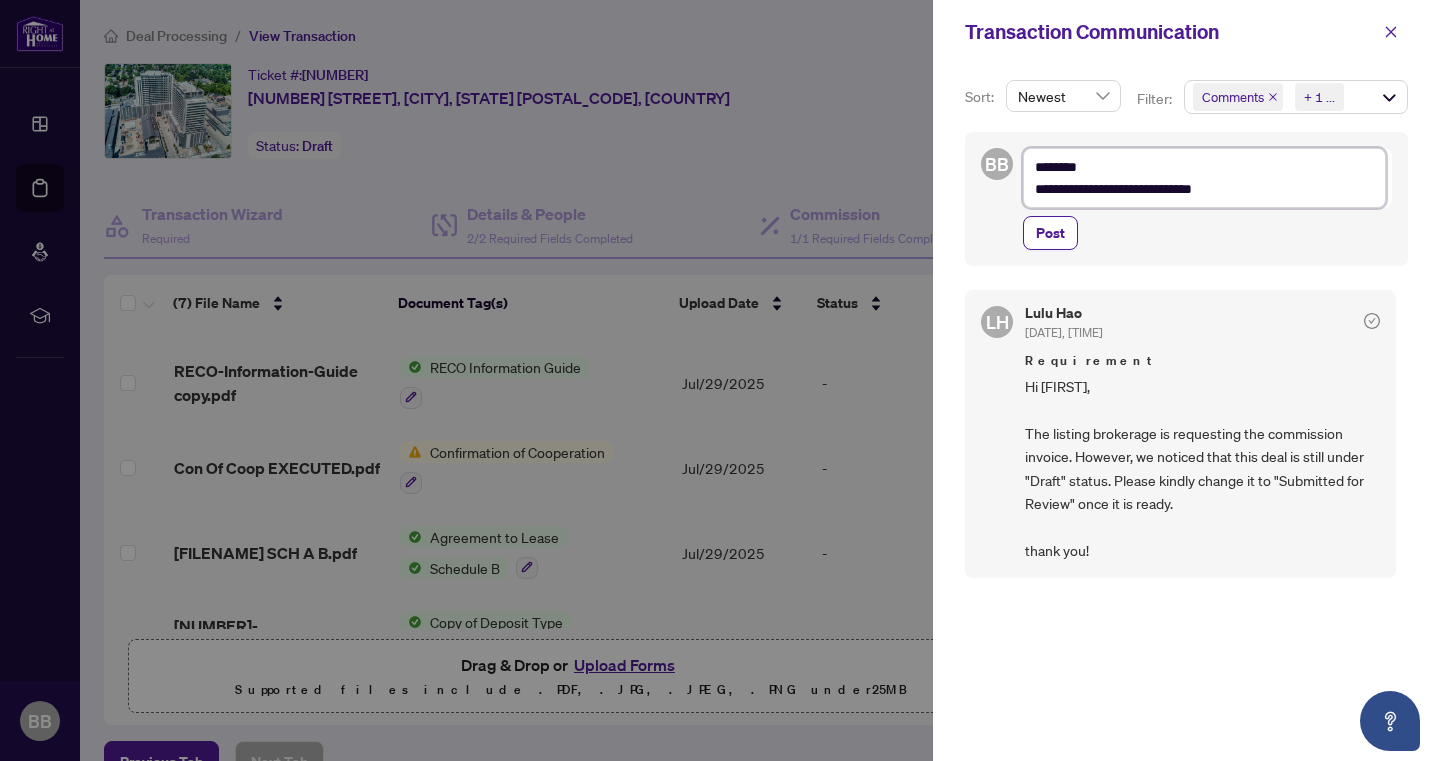 type on "**********" 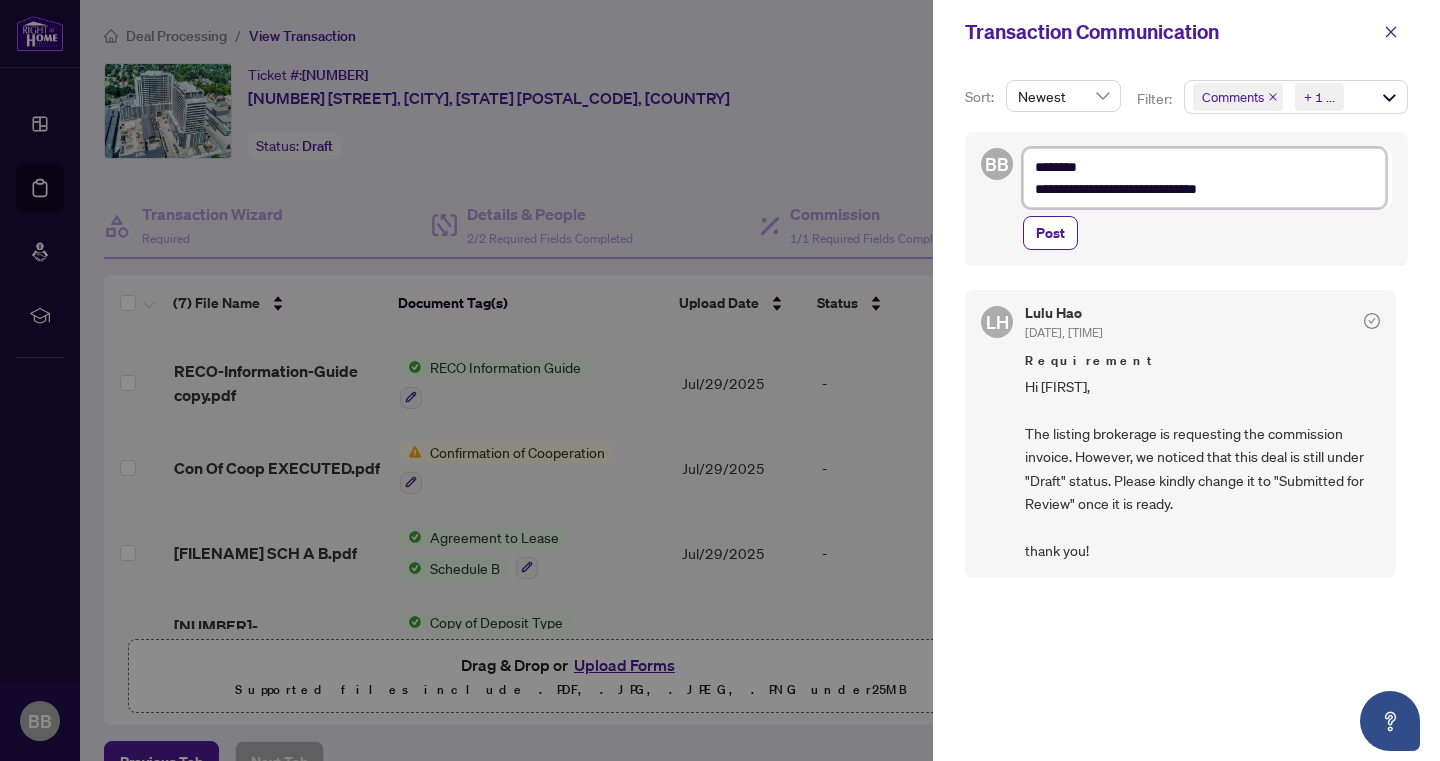 type on "**********" 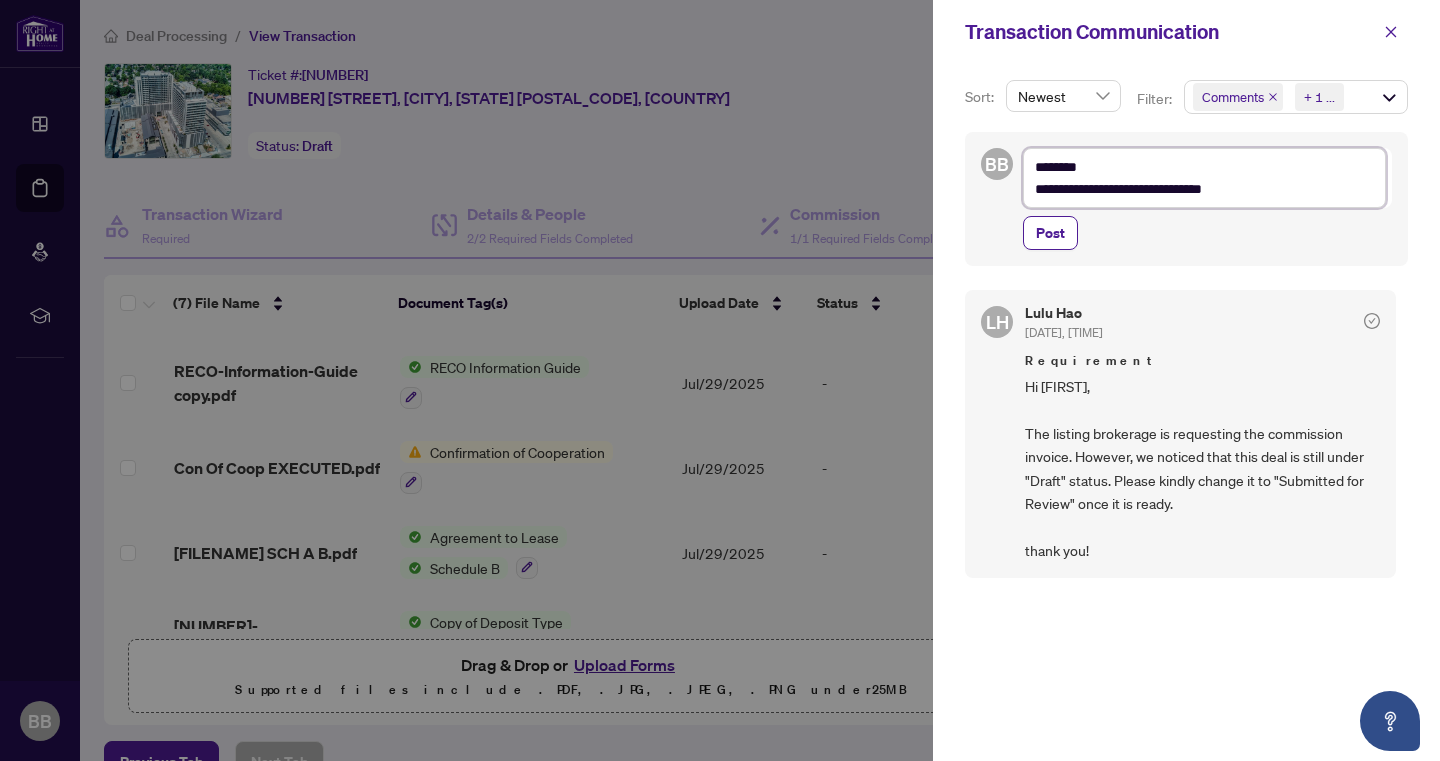 type on "**********" 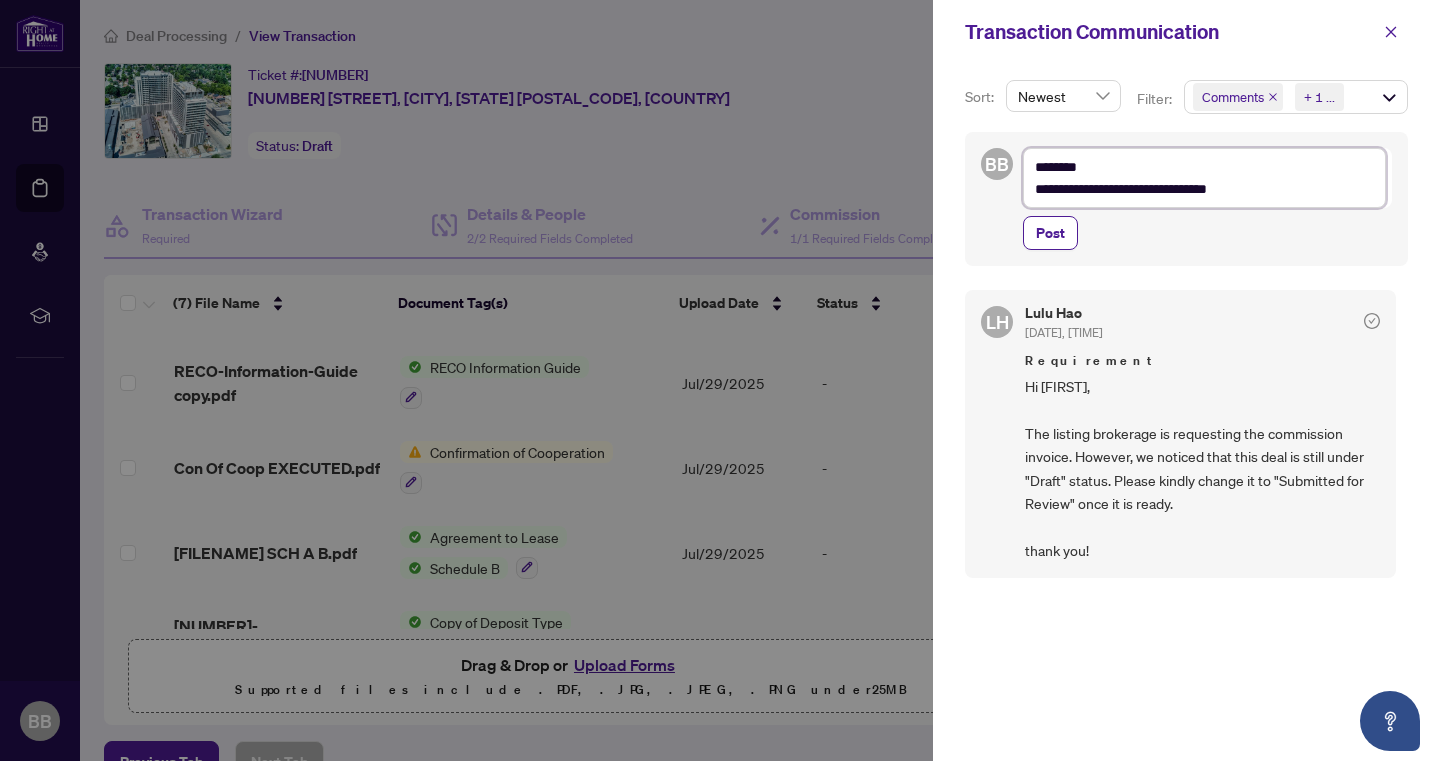 type on "**********" 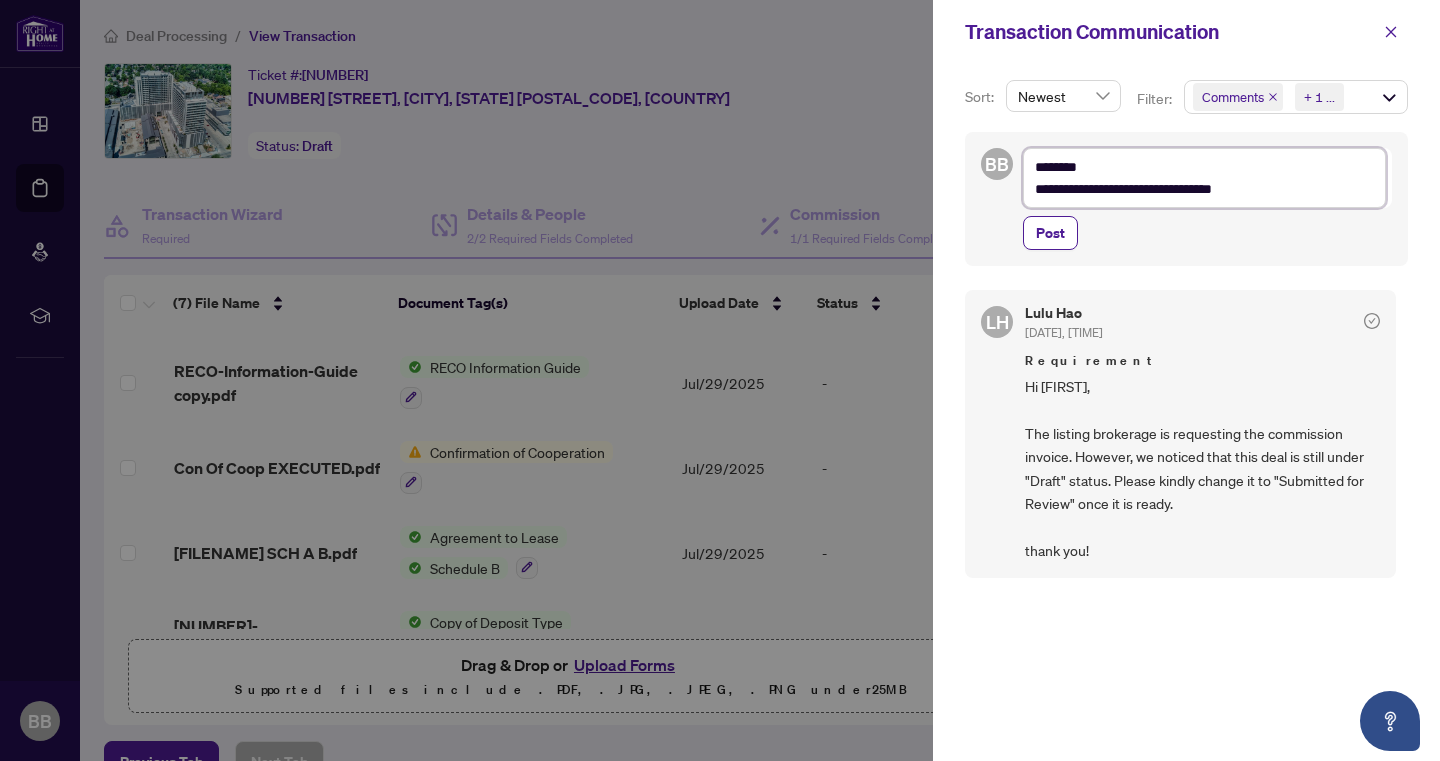 type on "**********" 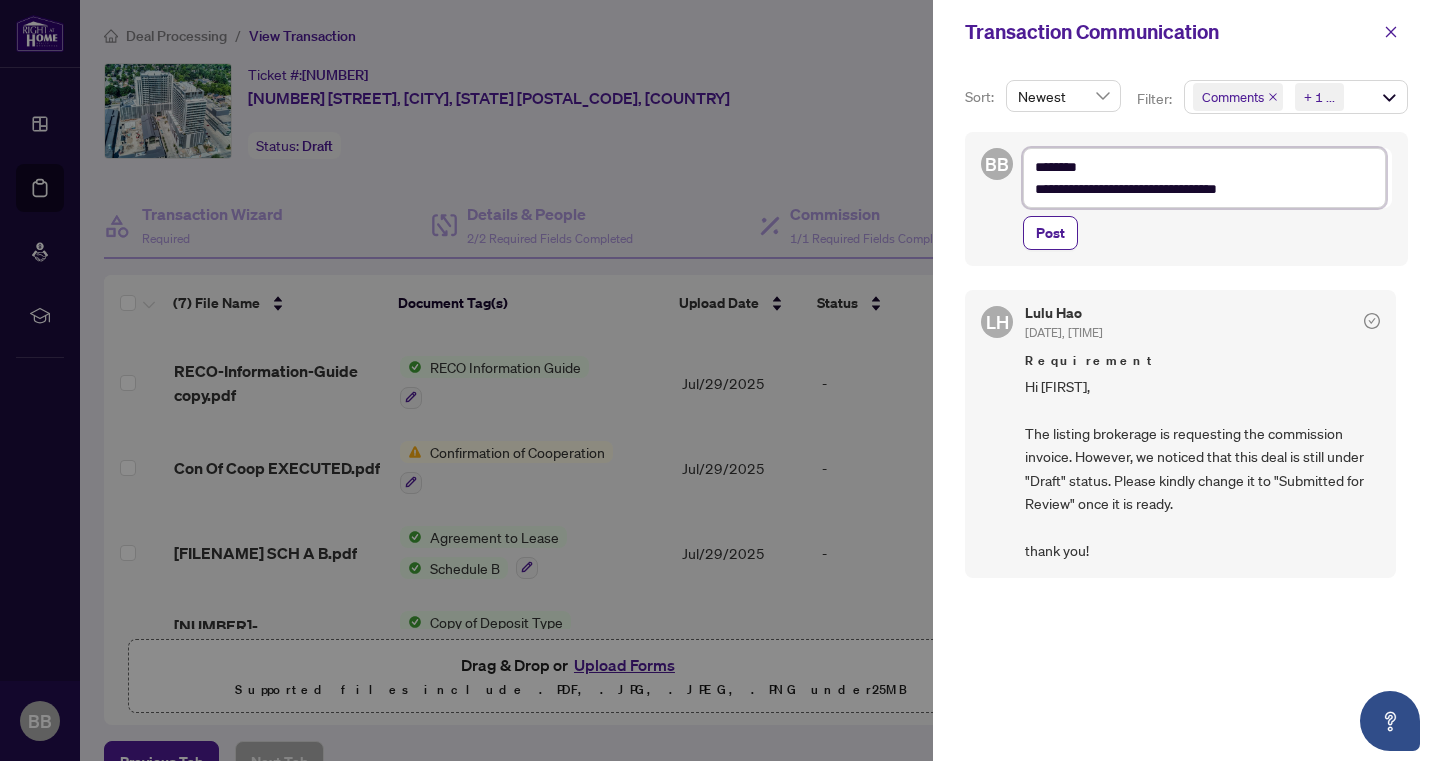 type on "**********" 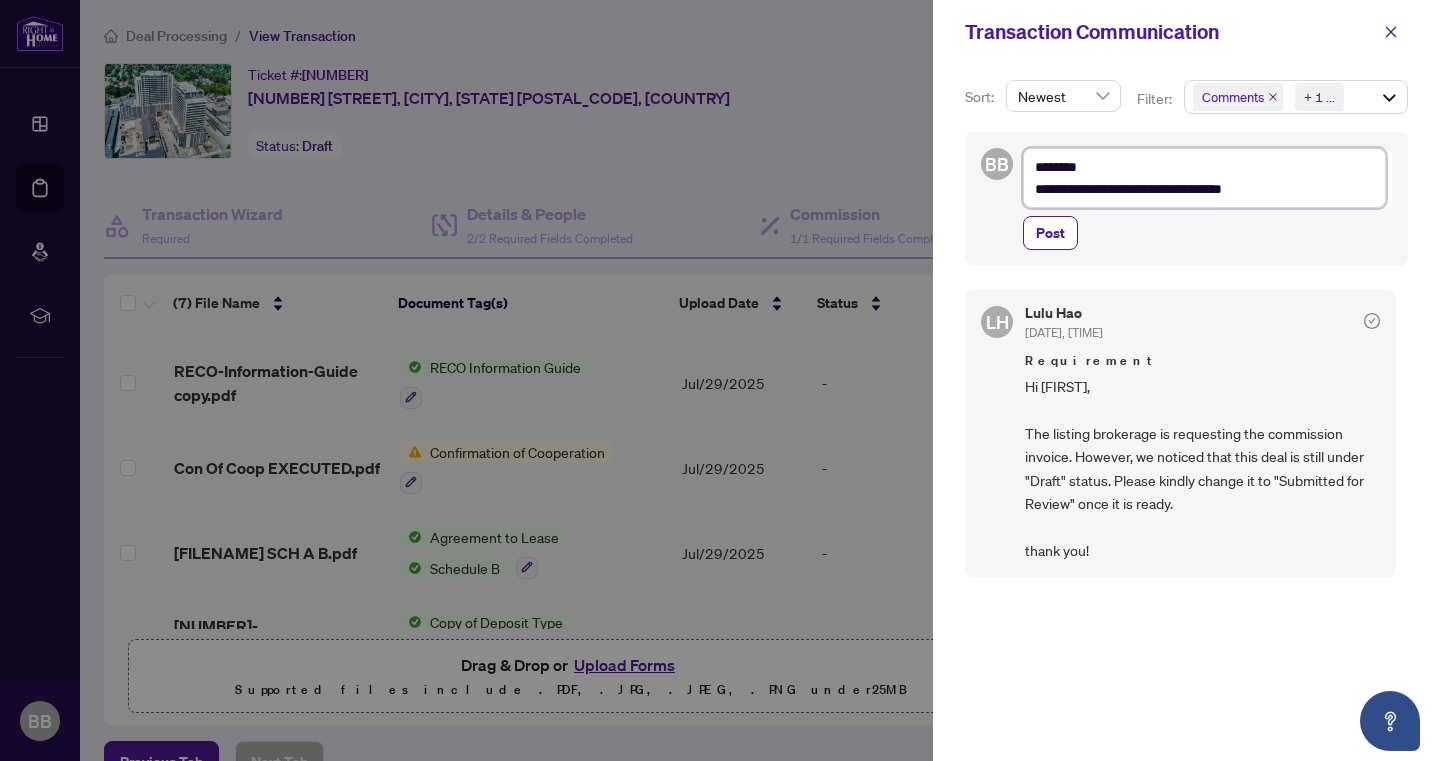 type on "**********" 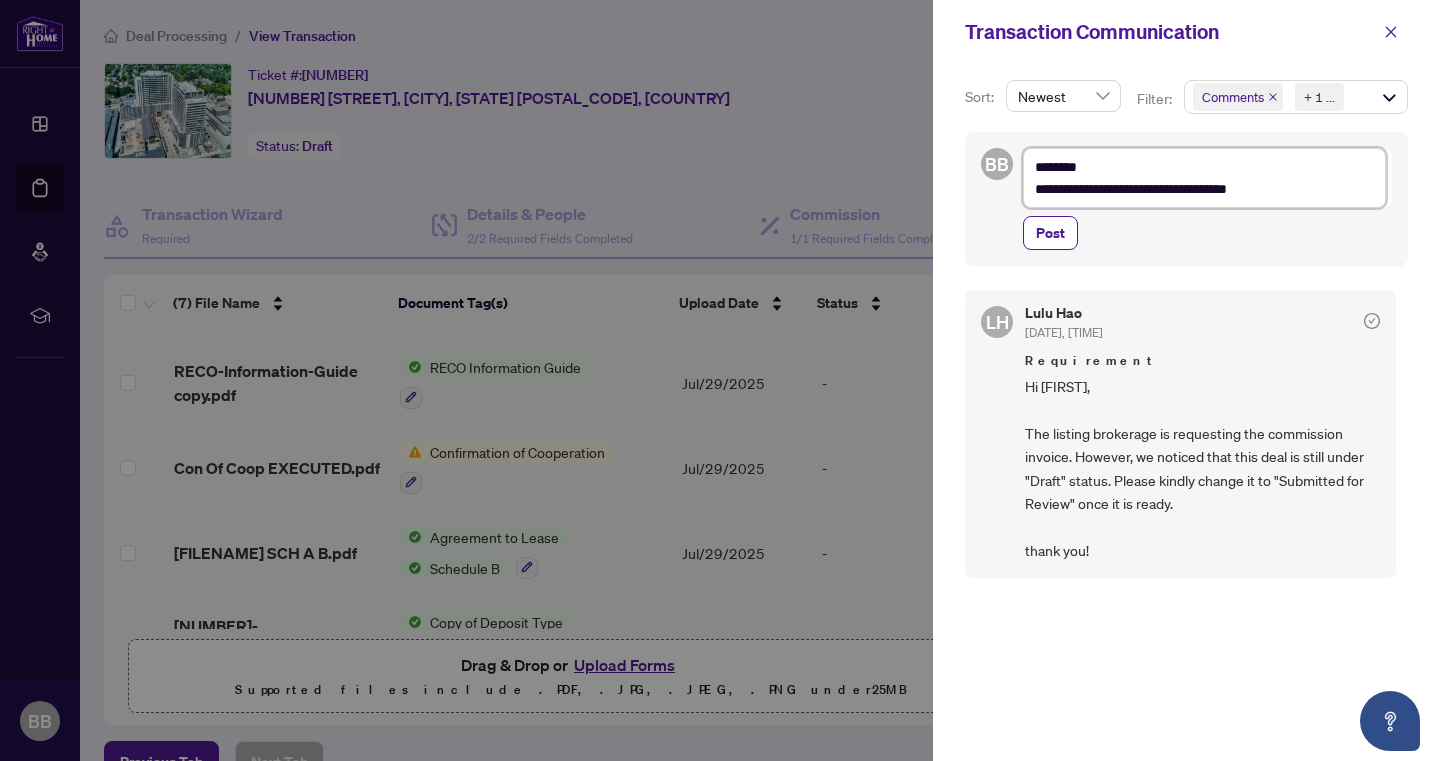 type on "**********" 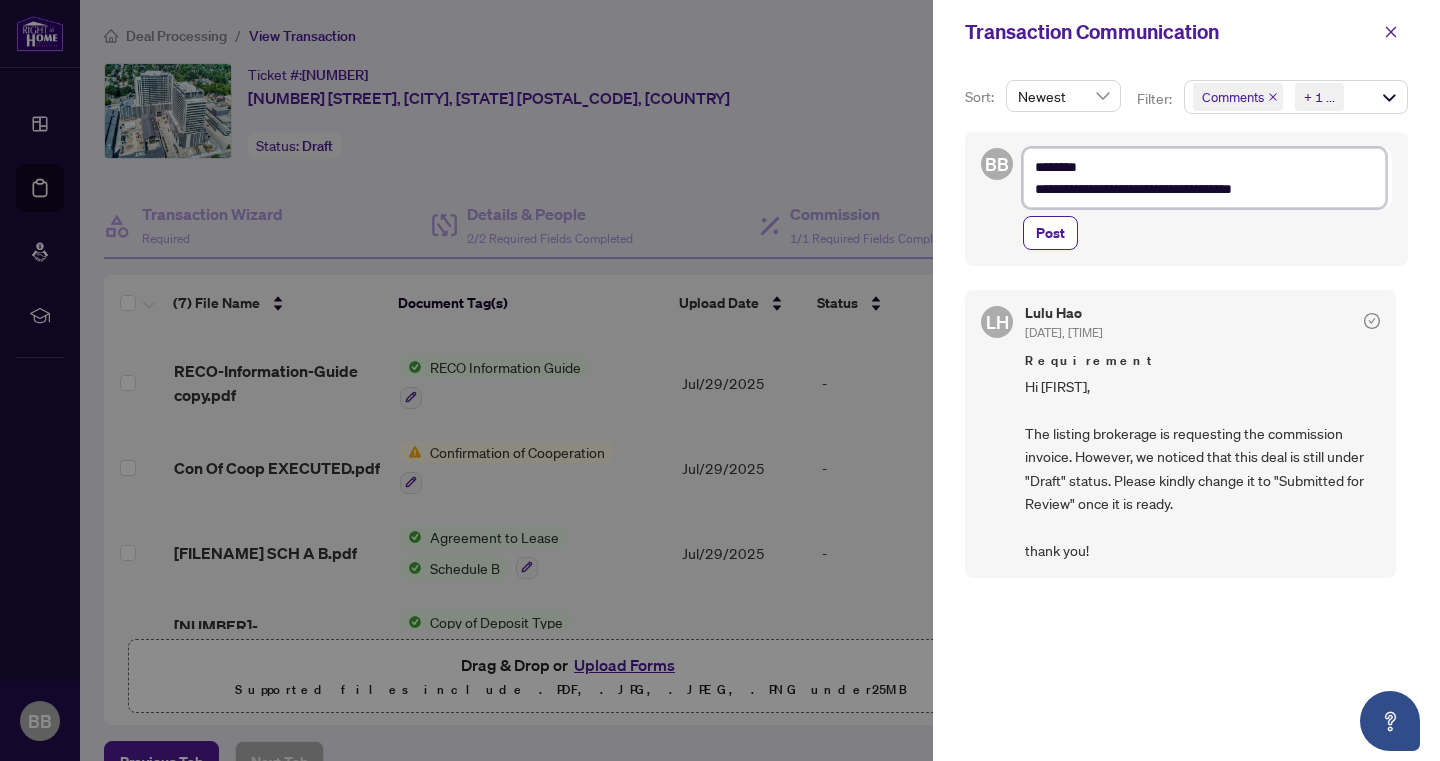 type on "**********" 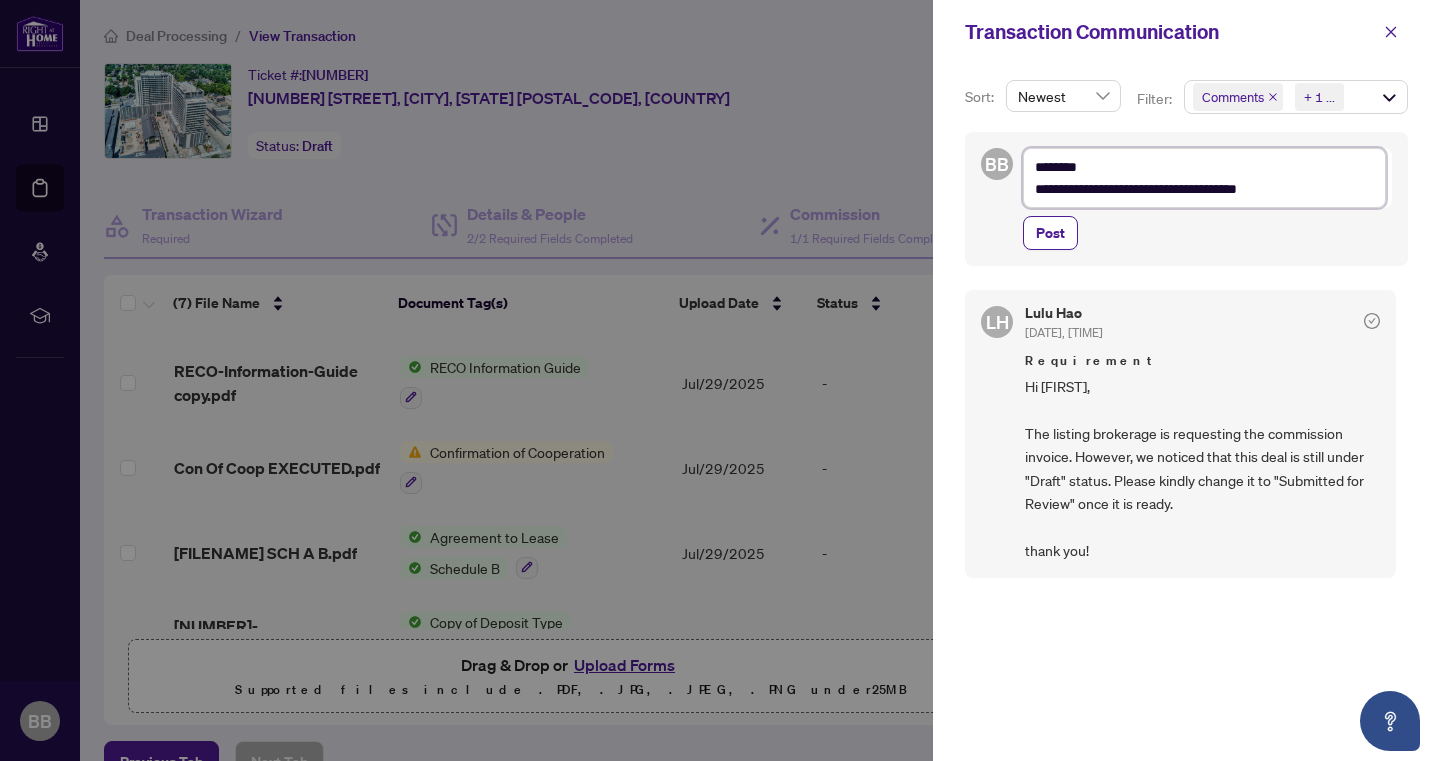 type on "**********" 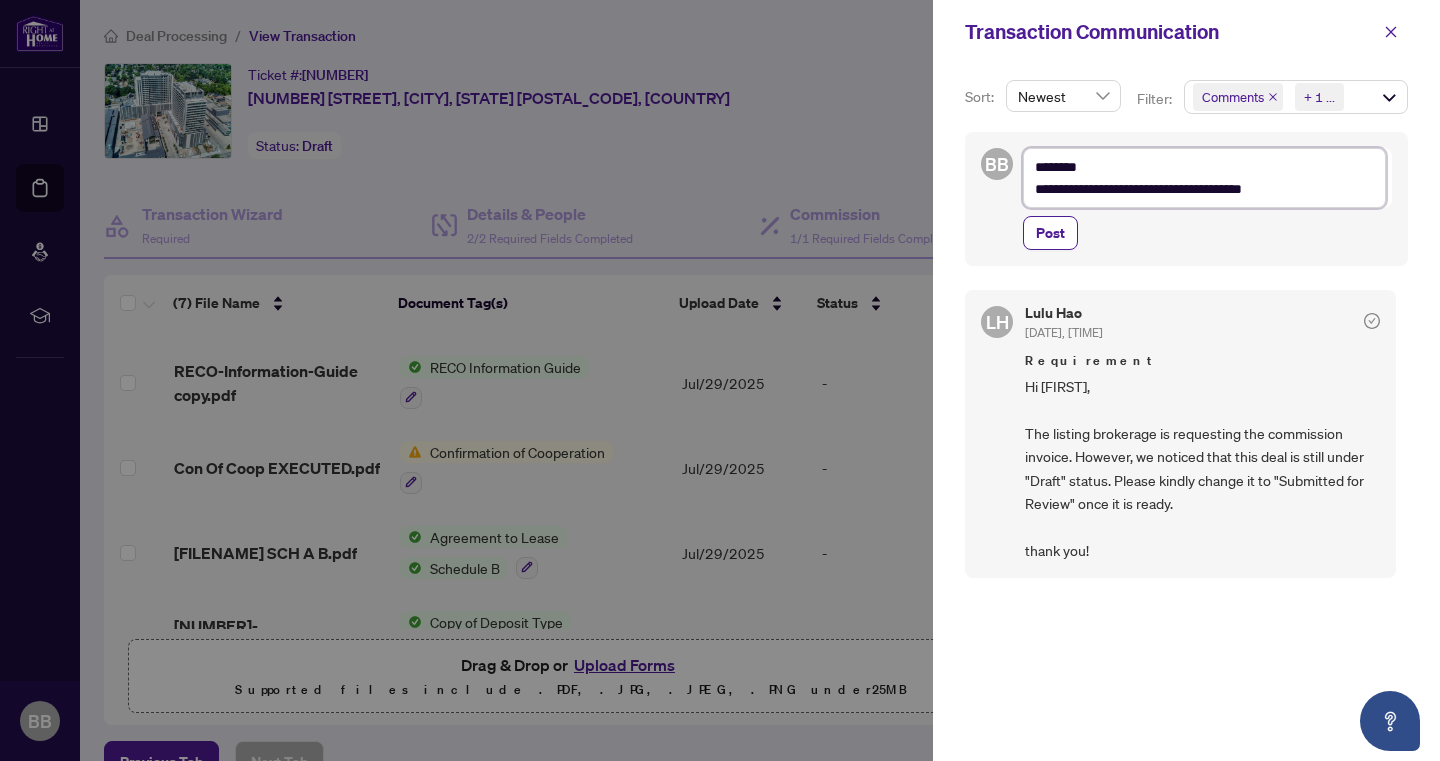 type on "**********" 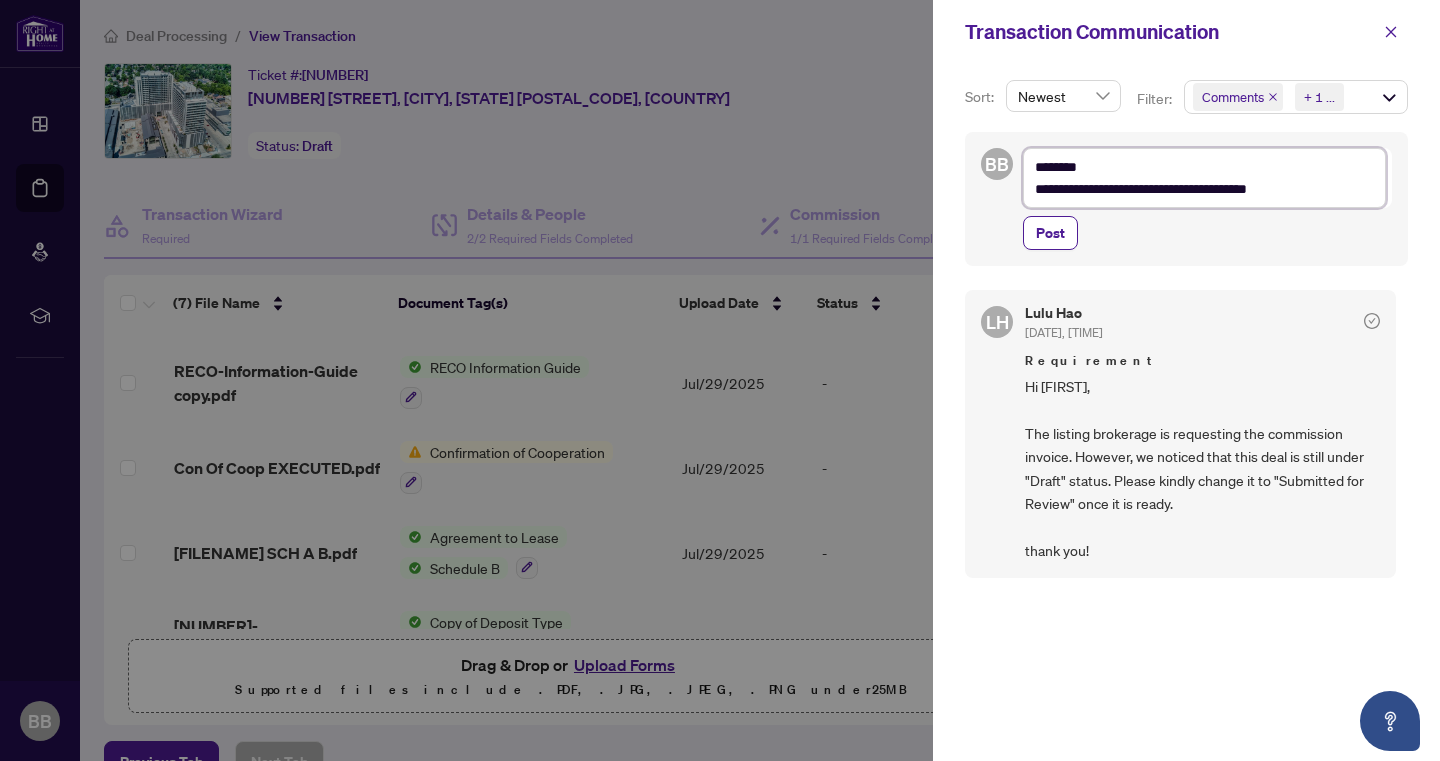 type on "**********" 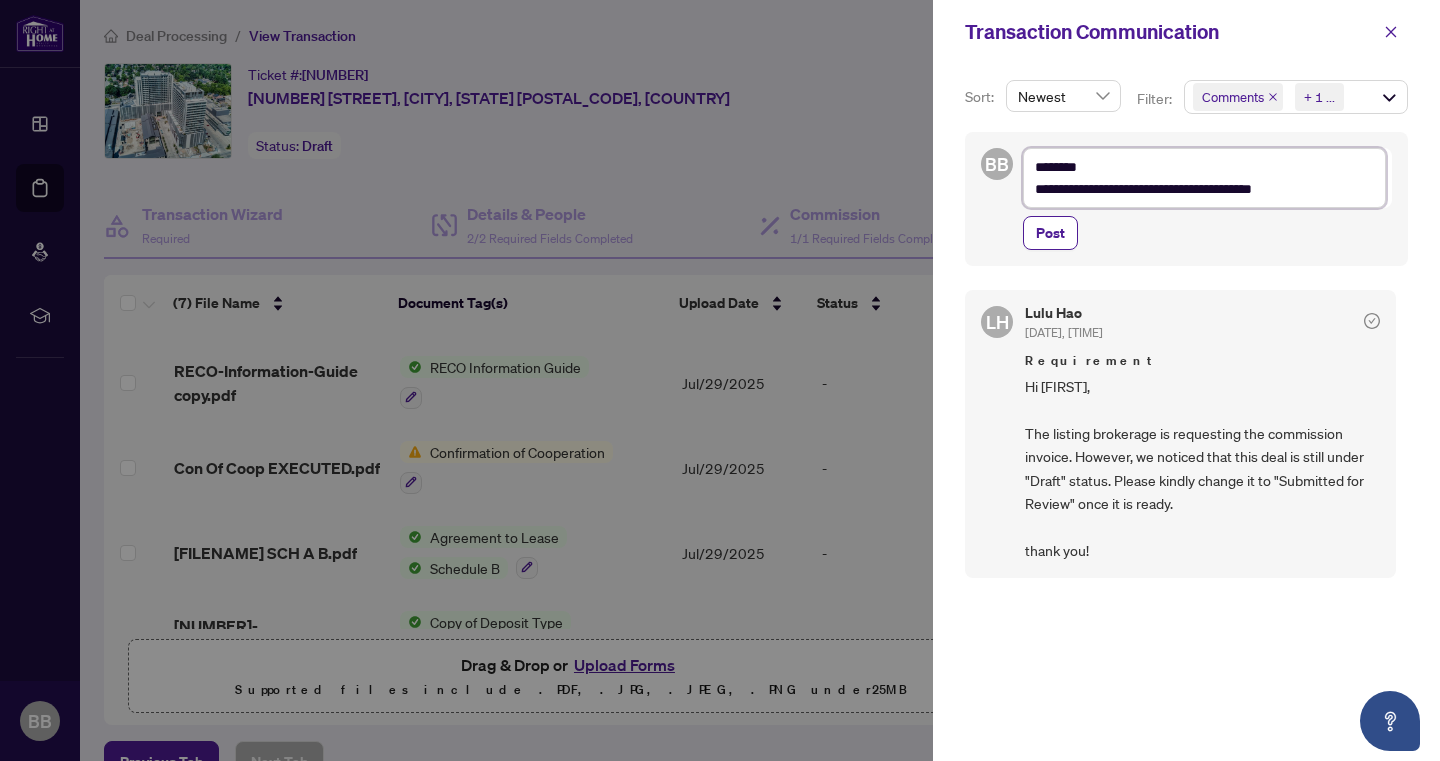 type on "**********" 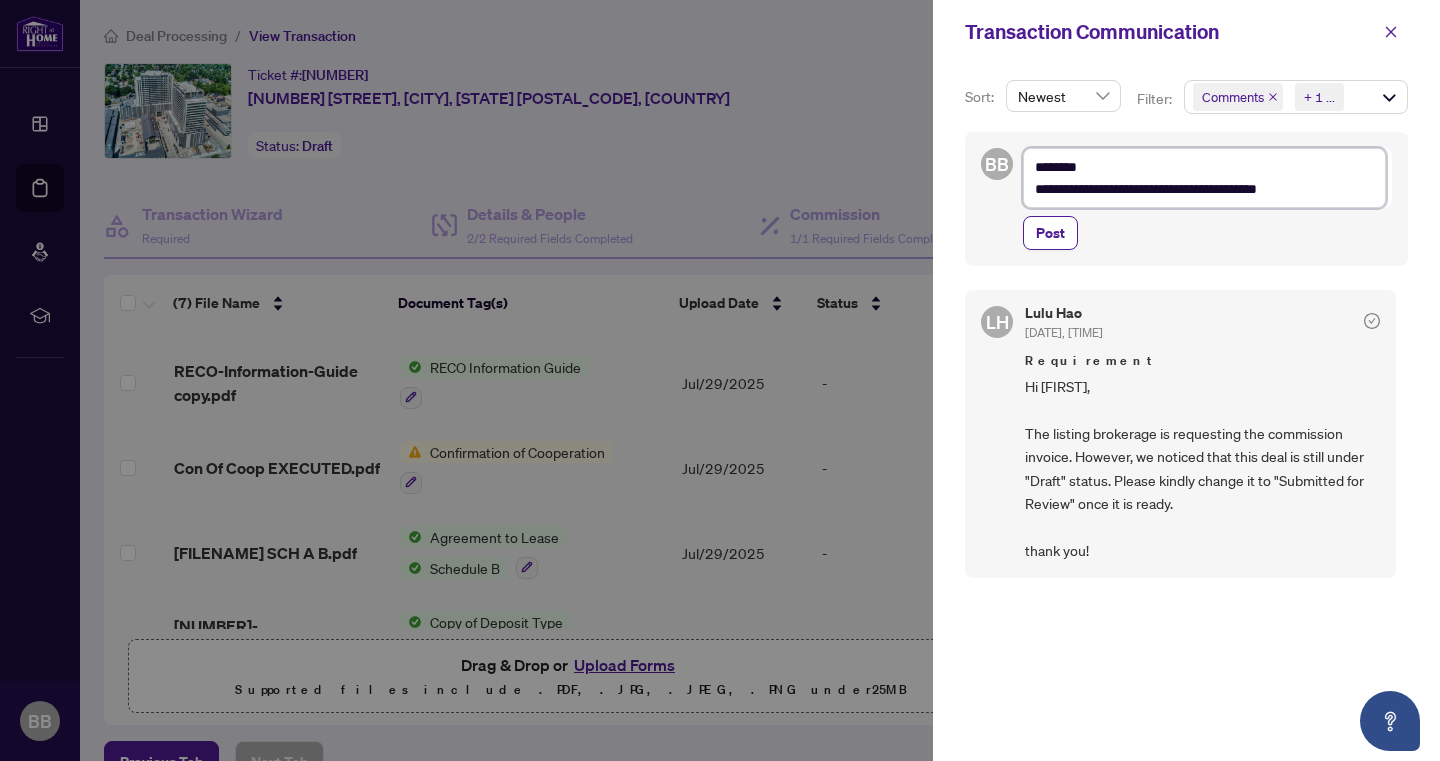 type on "**********" 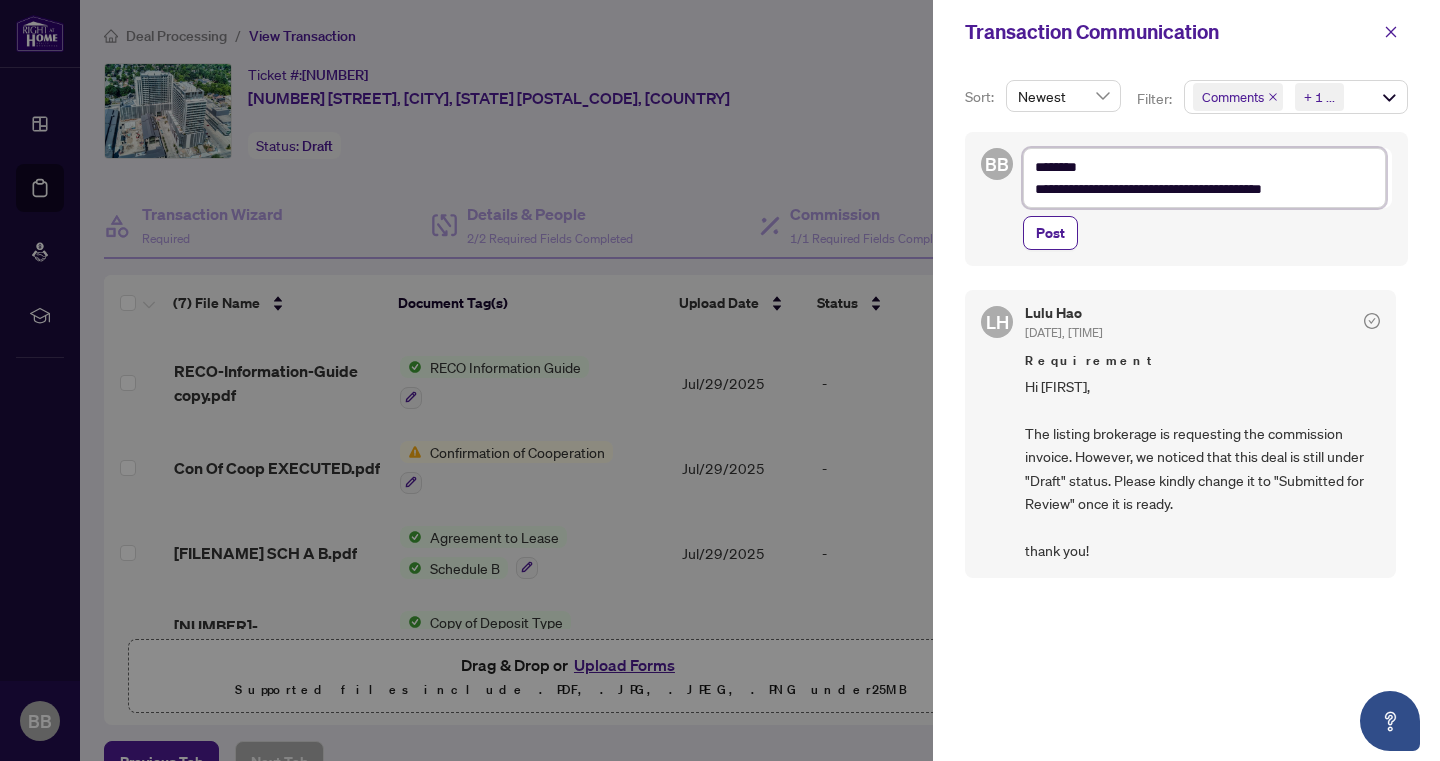 type on "**********" 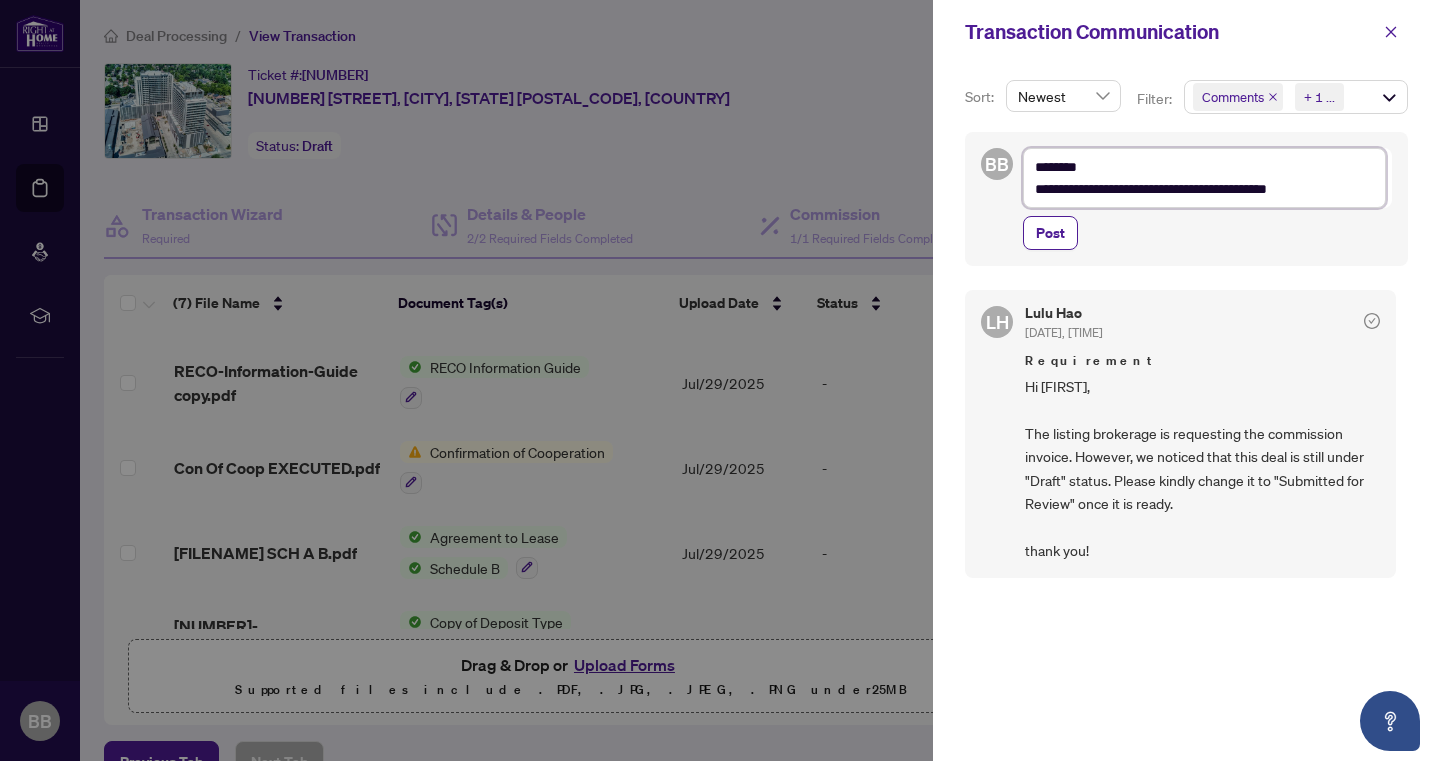 type on "**********" 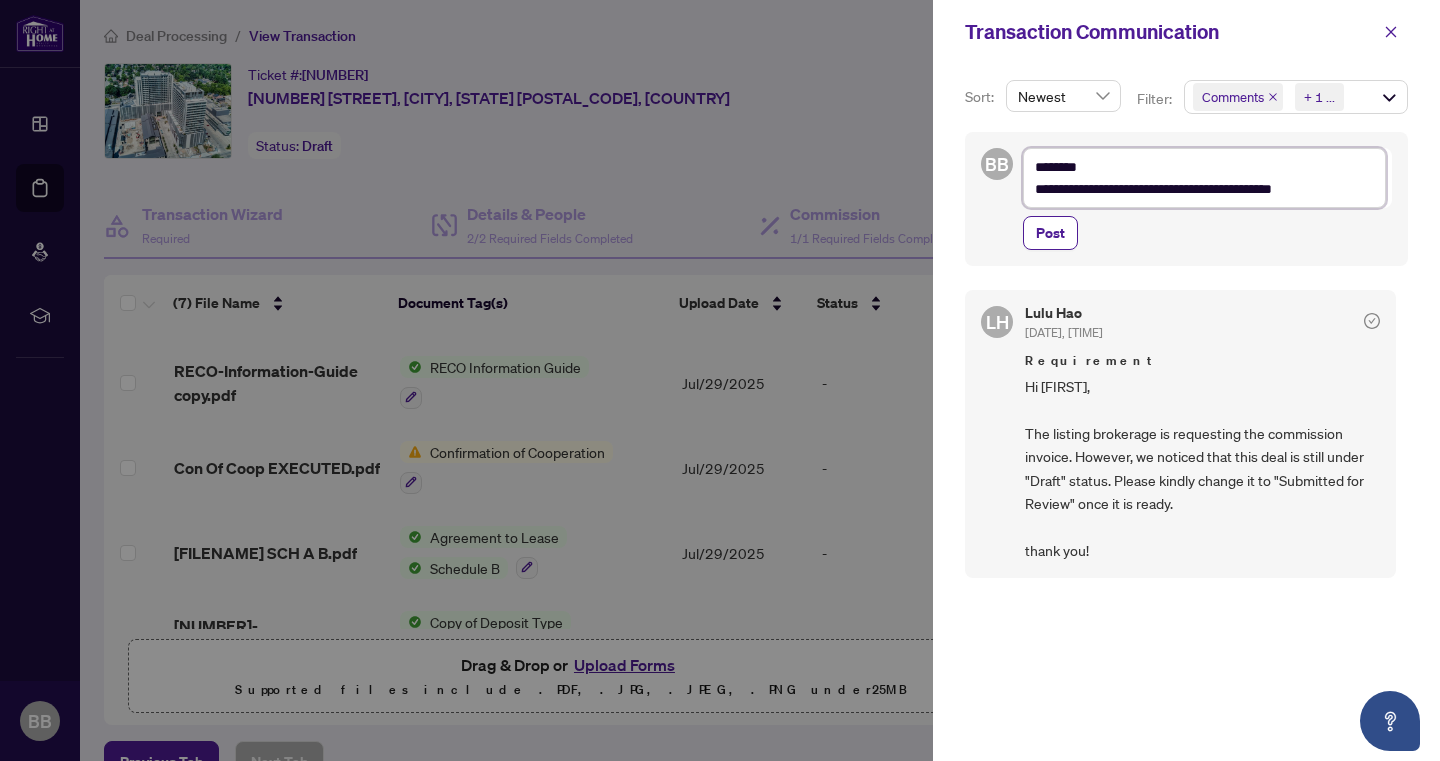 type on "**********" 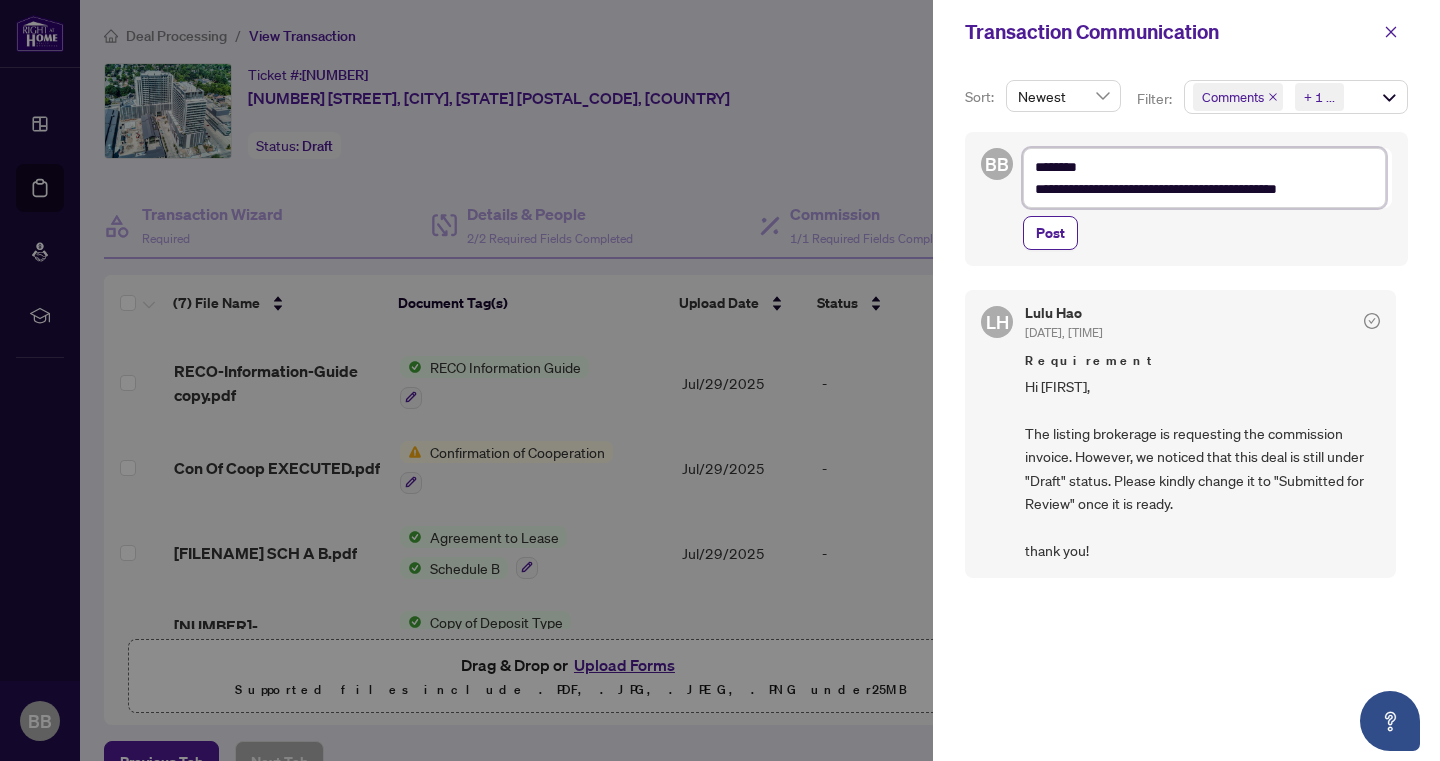 type on "**********" 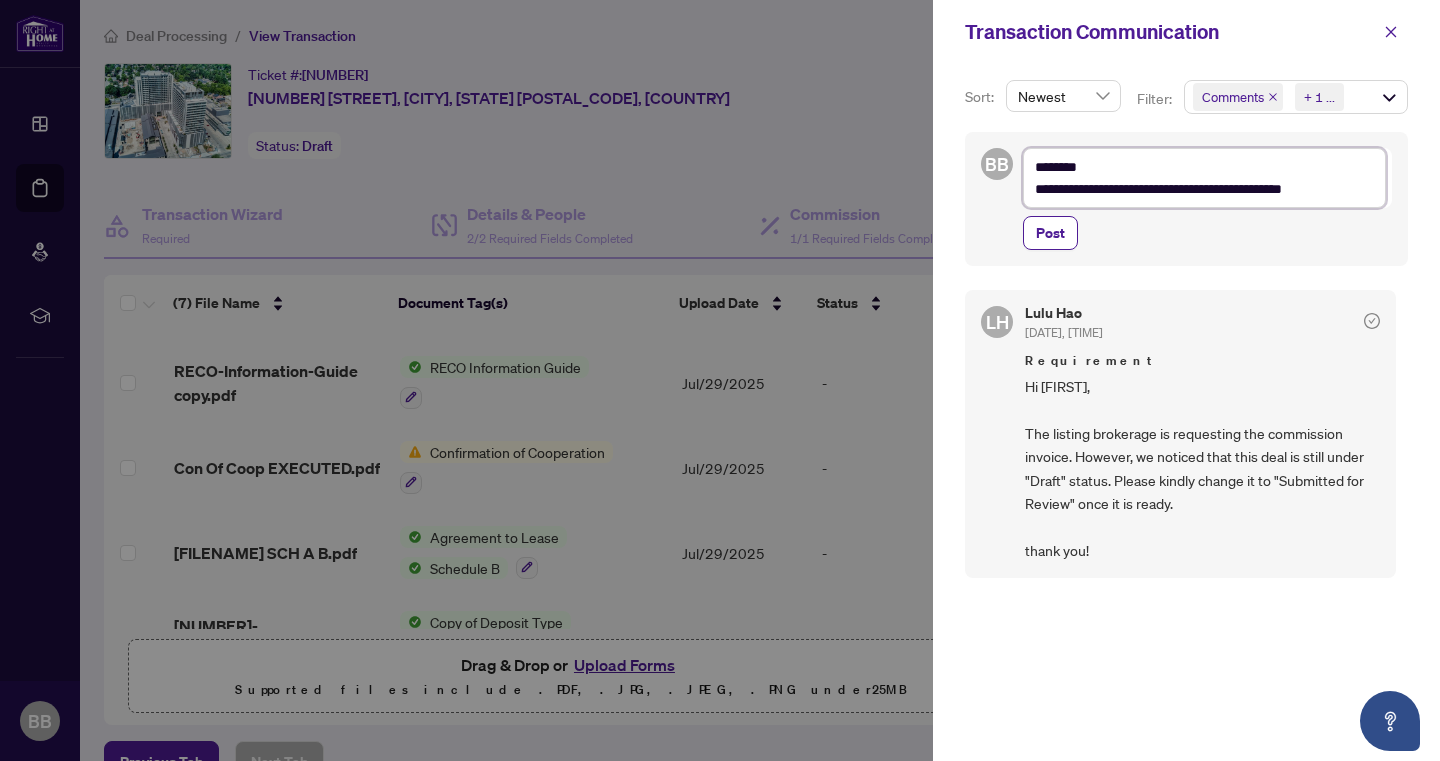 type on "**********" 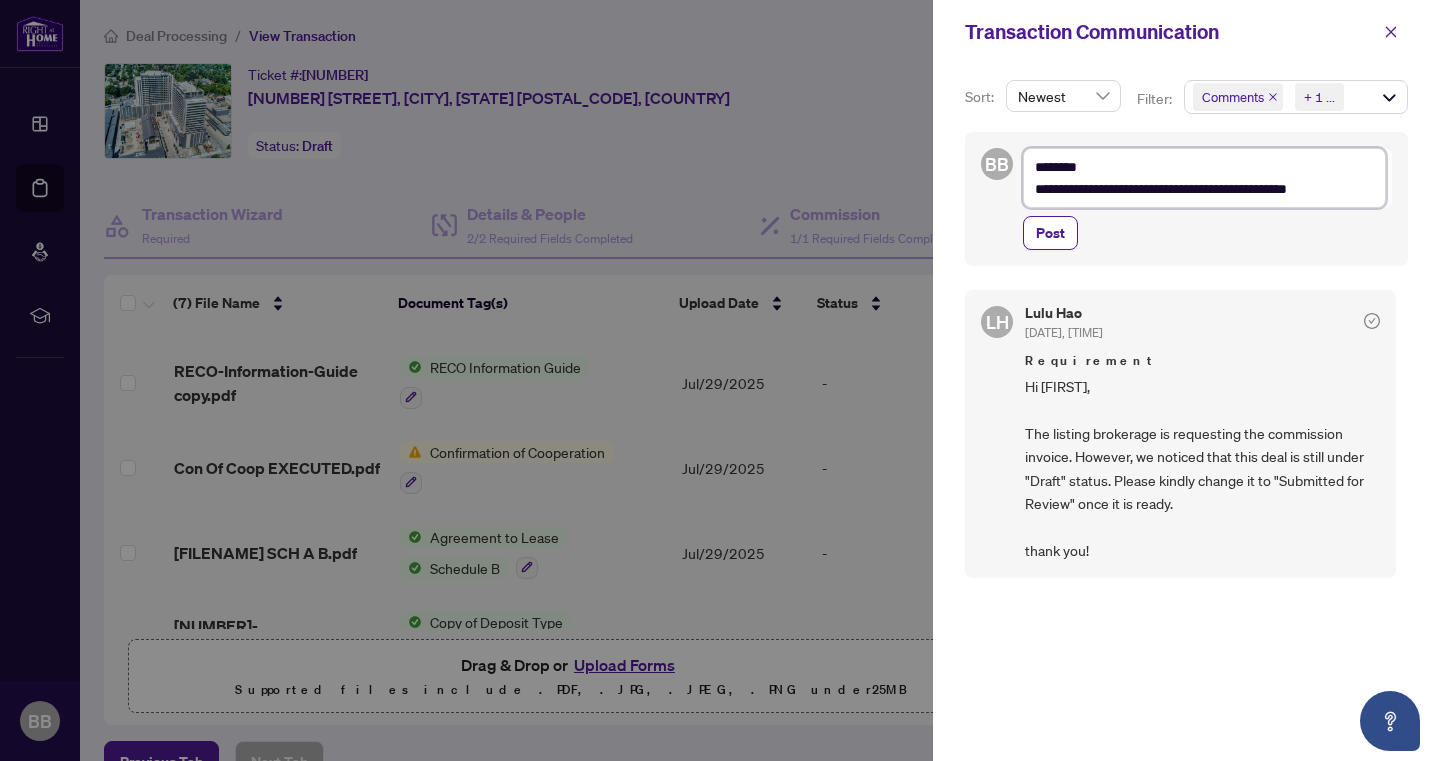 type on "**********" 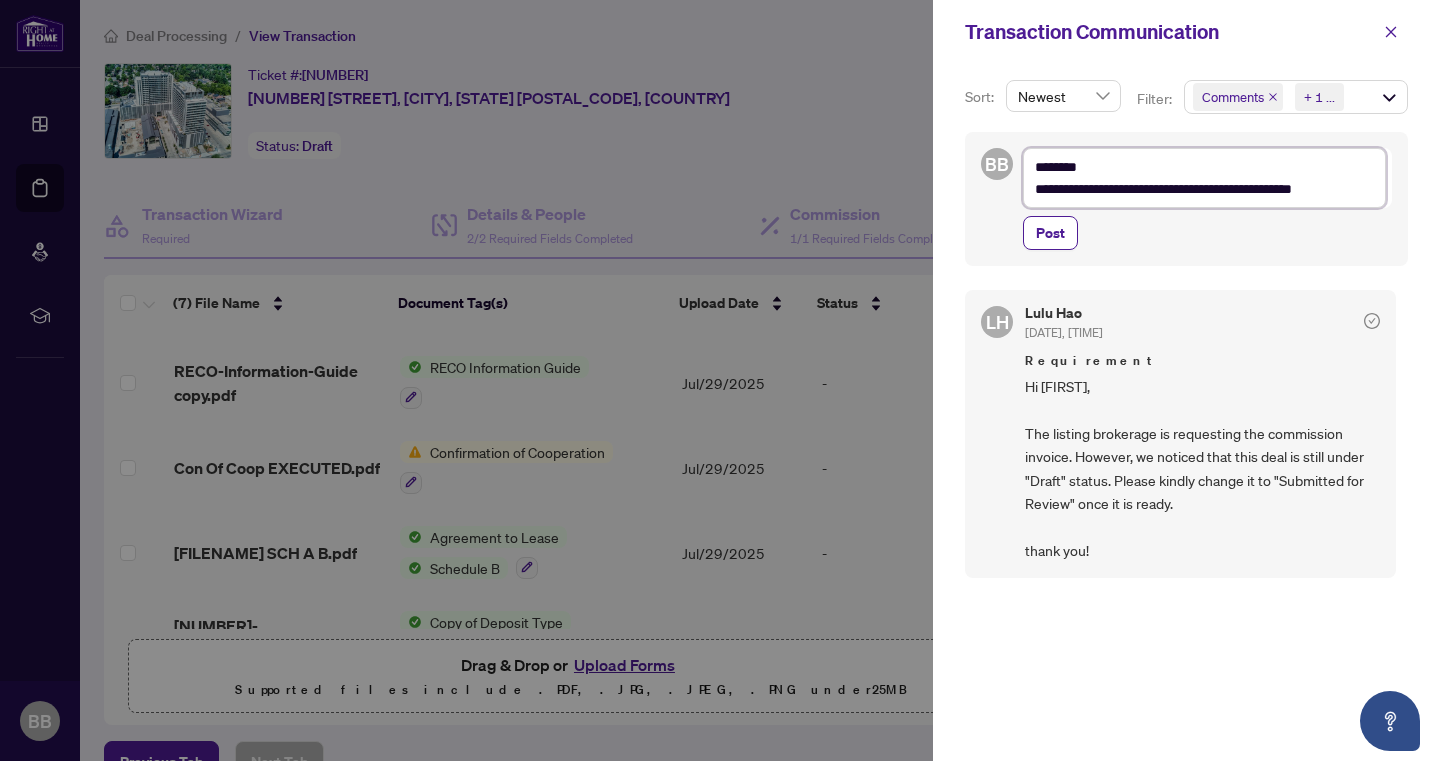 type on "**********" 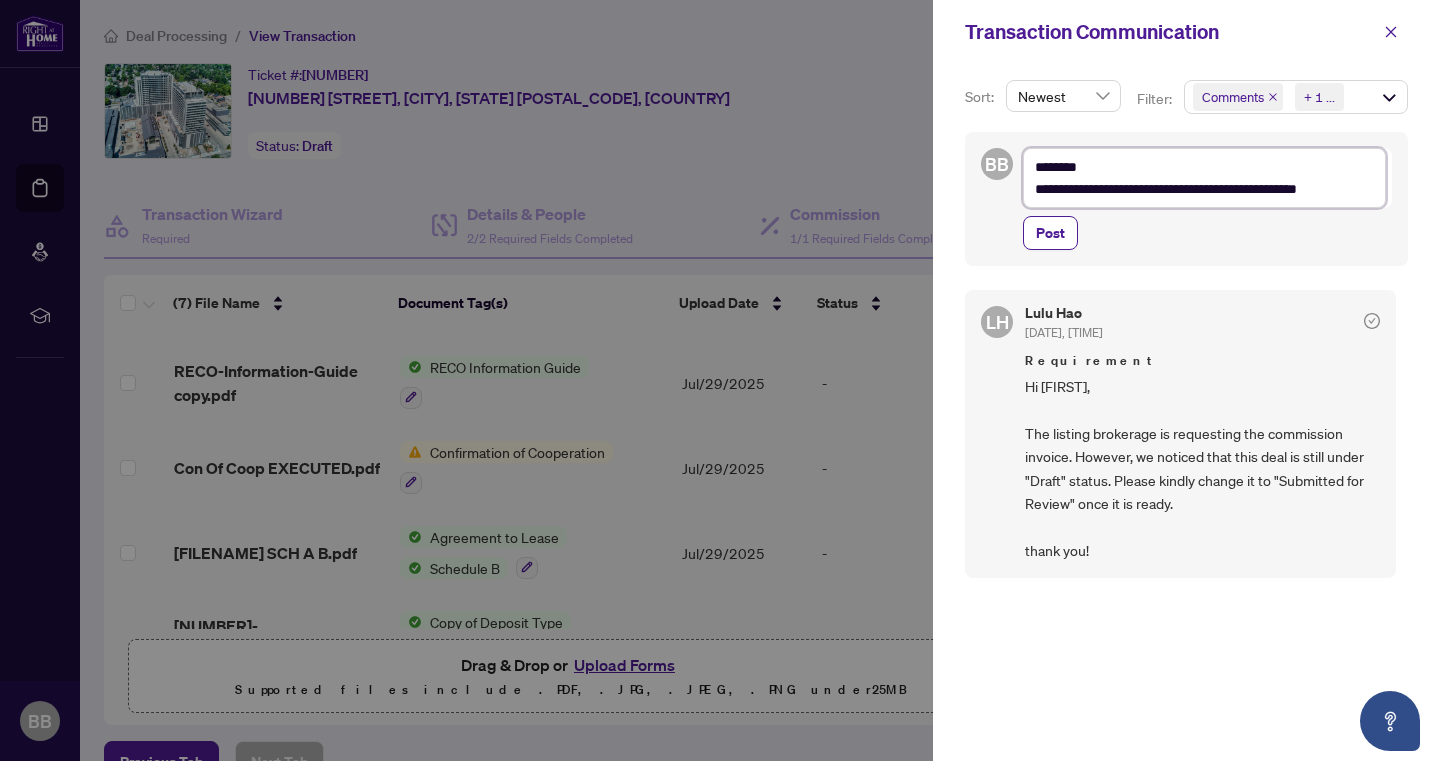 type on "**********" 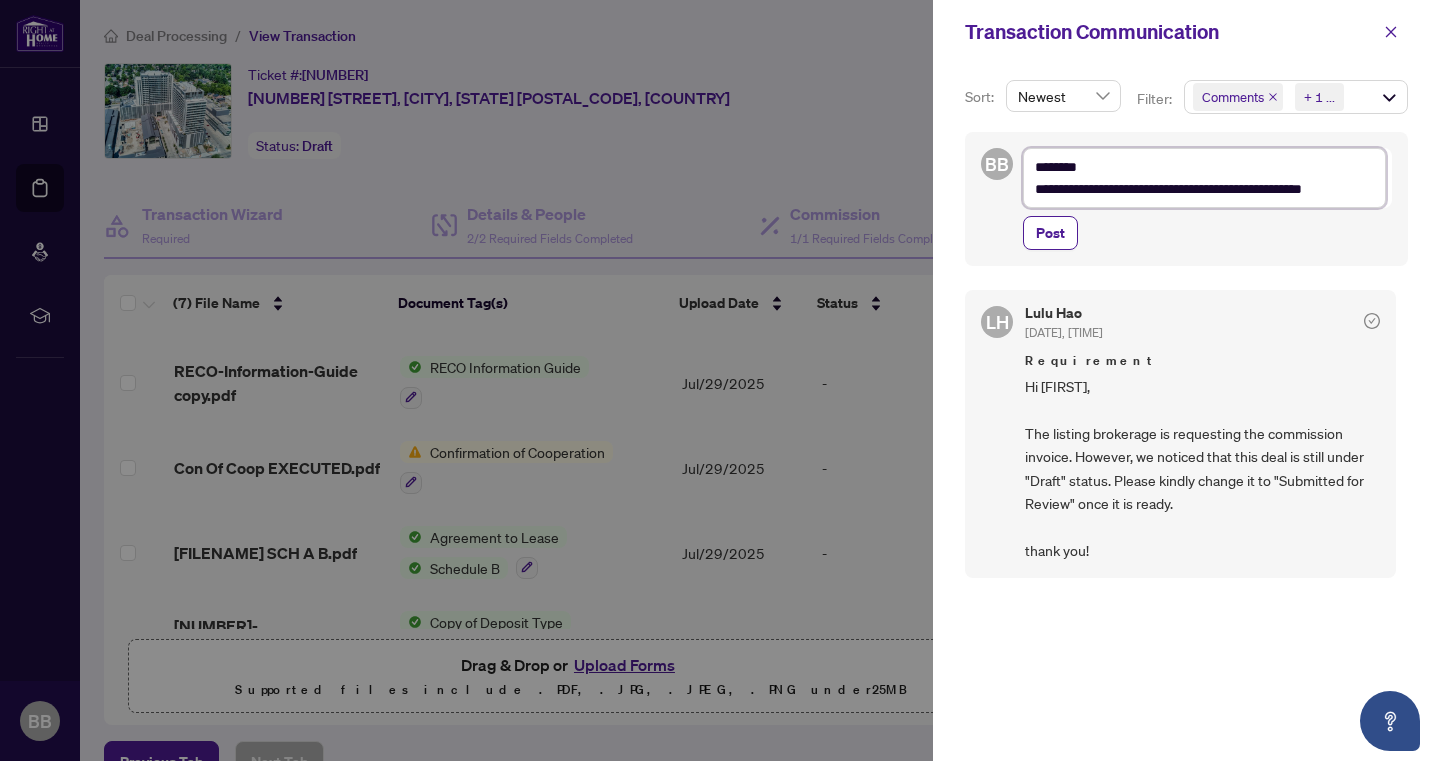type on "**********" 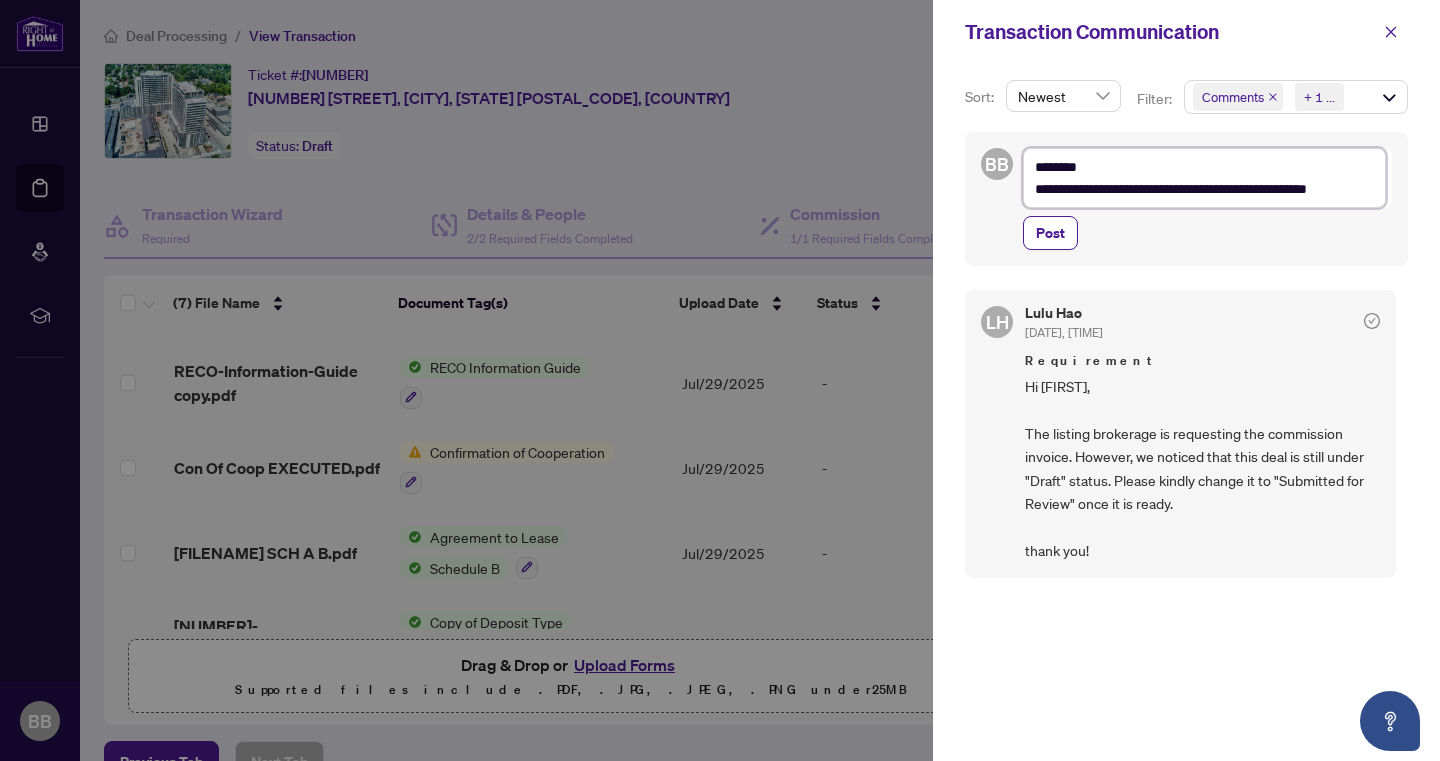 type on "**********" 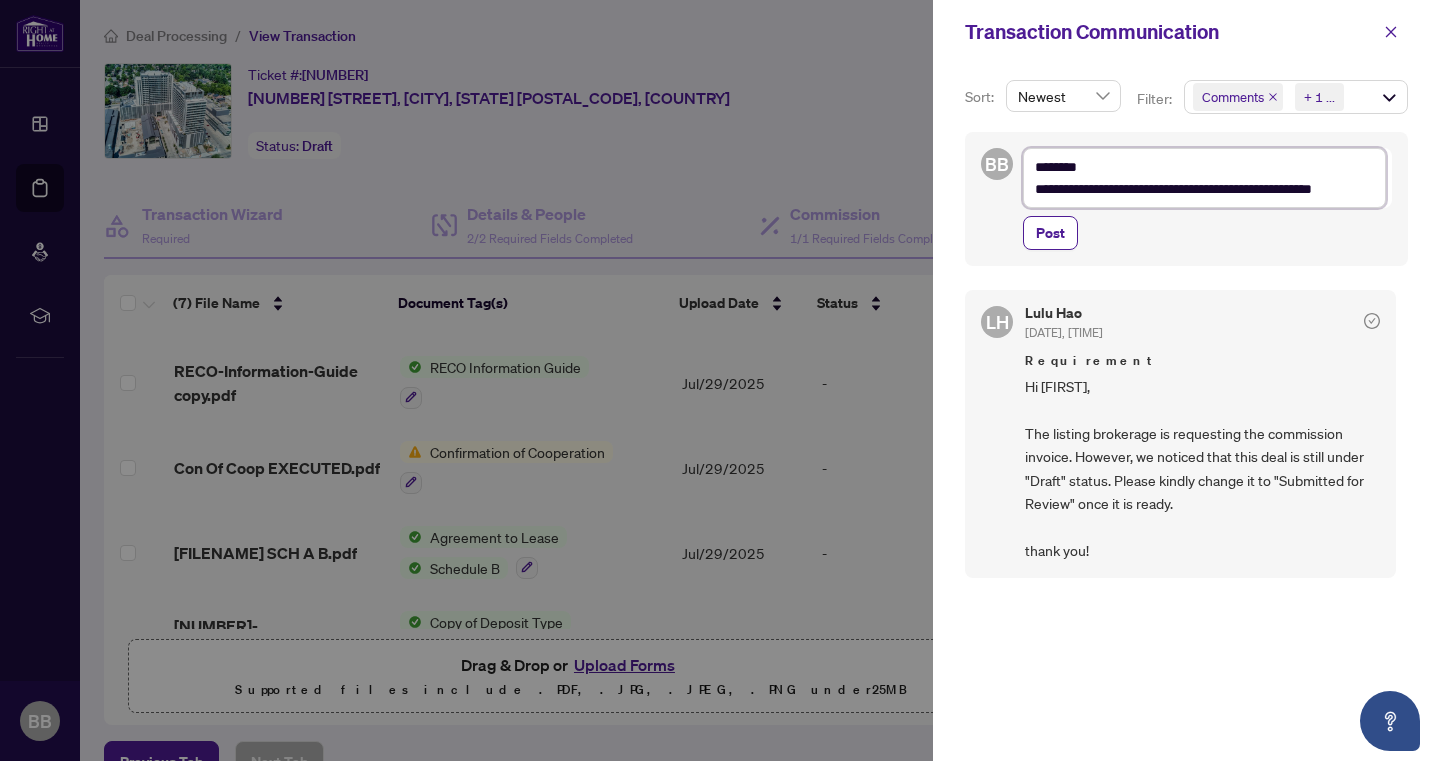 type on "**********" 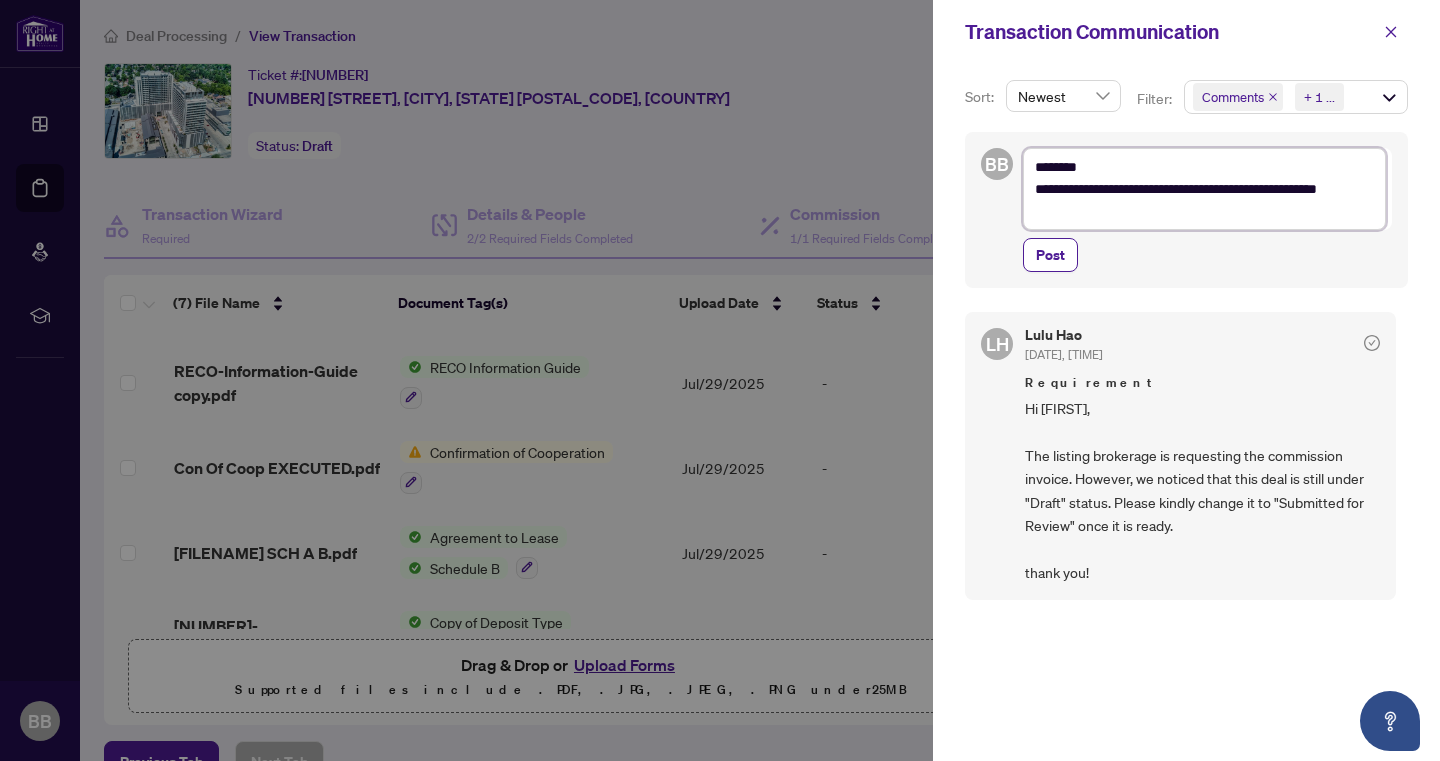 type on "**********" 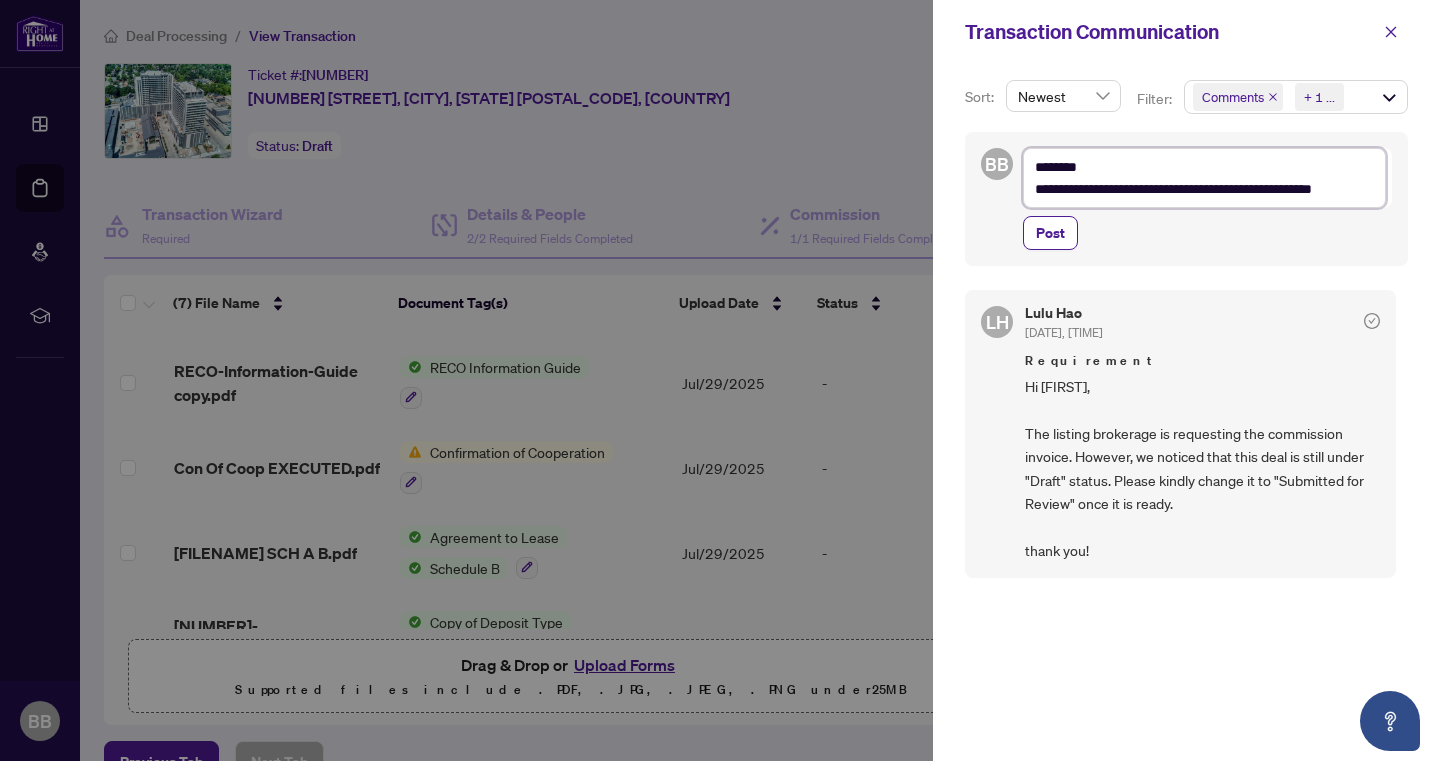 type on "**********" 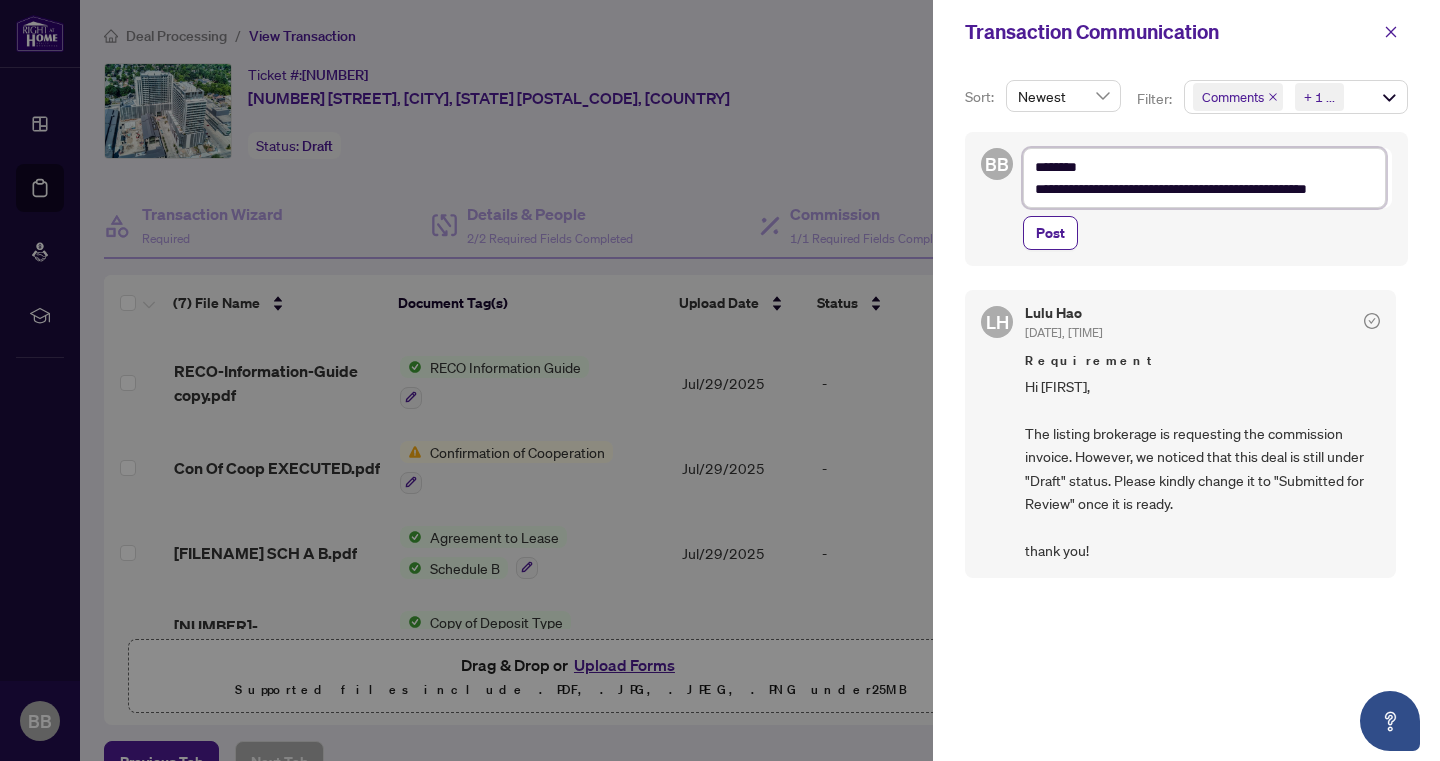 type on "**********" 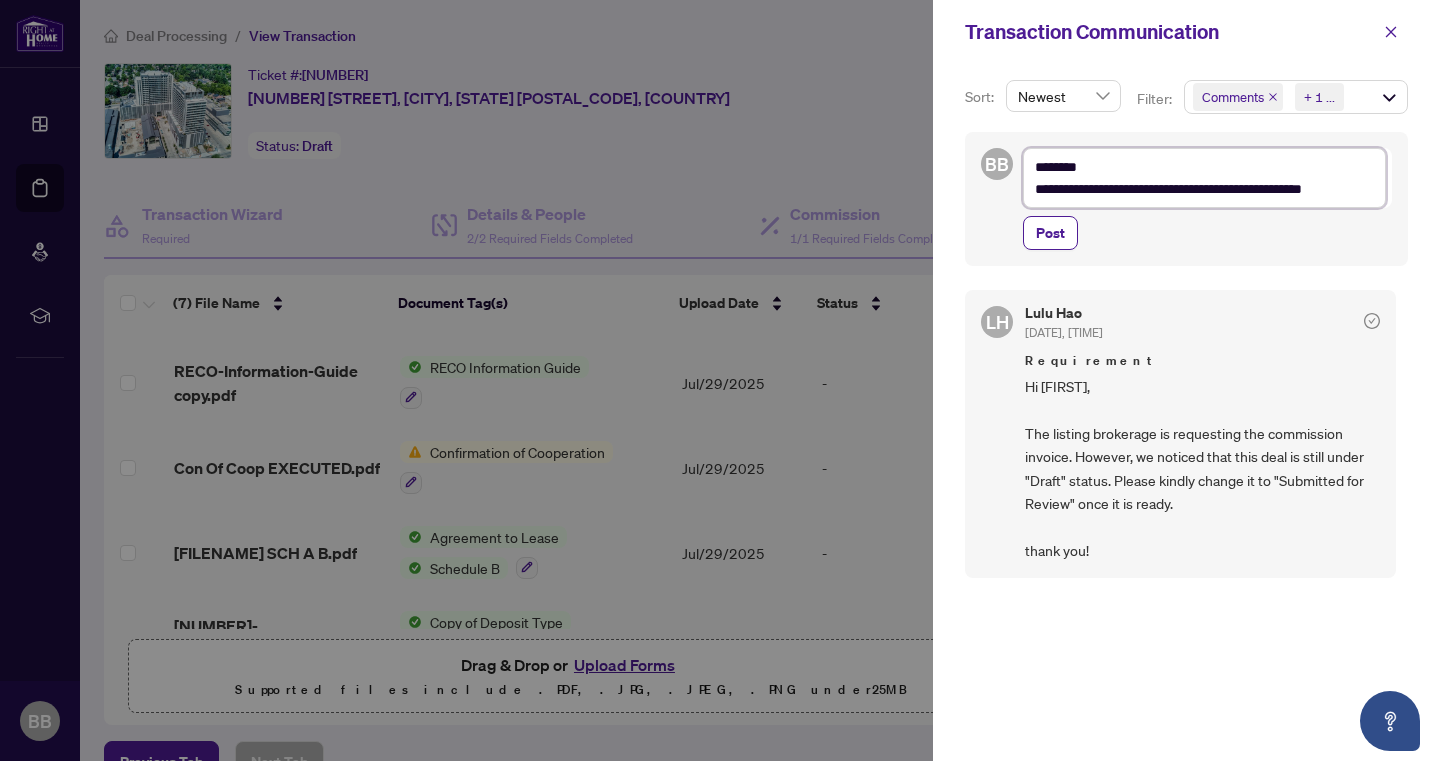 type on "**********" 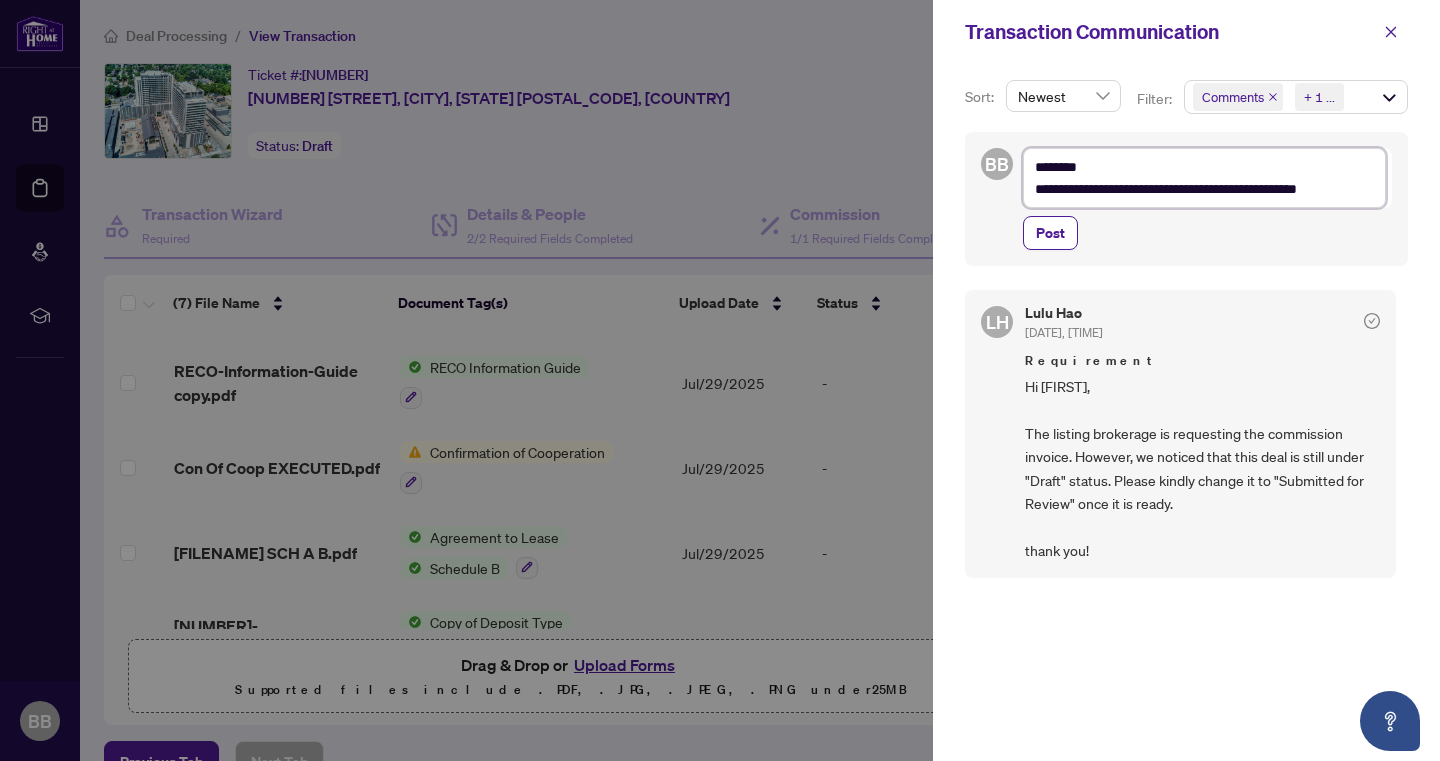type on "**********" 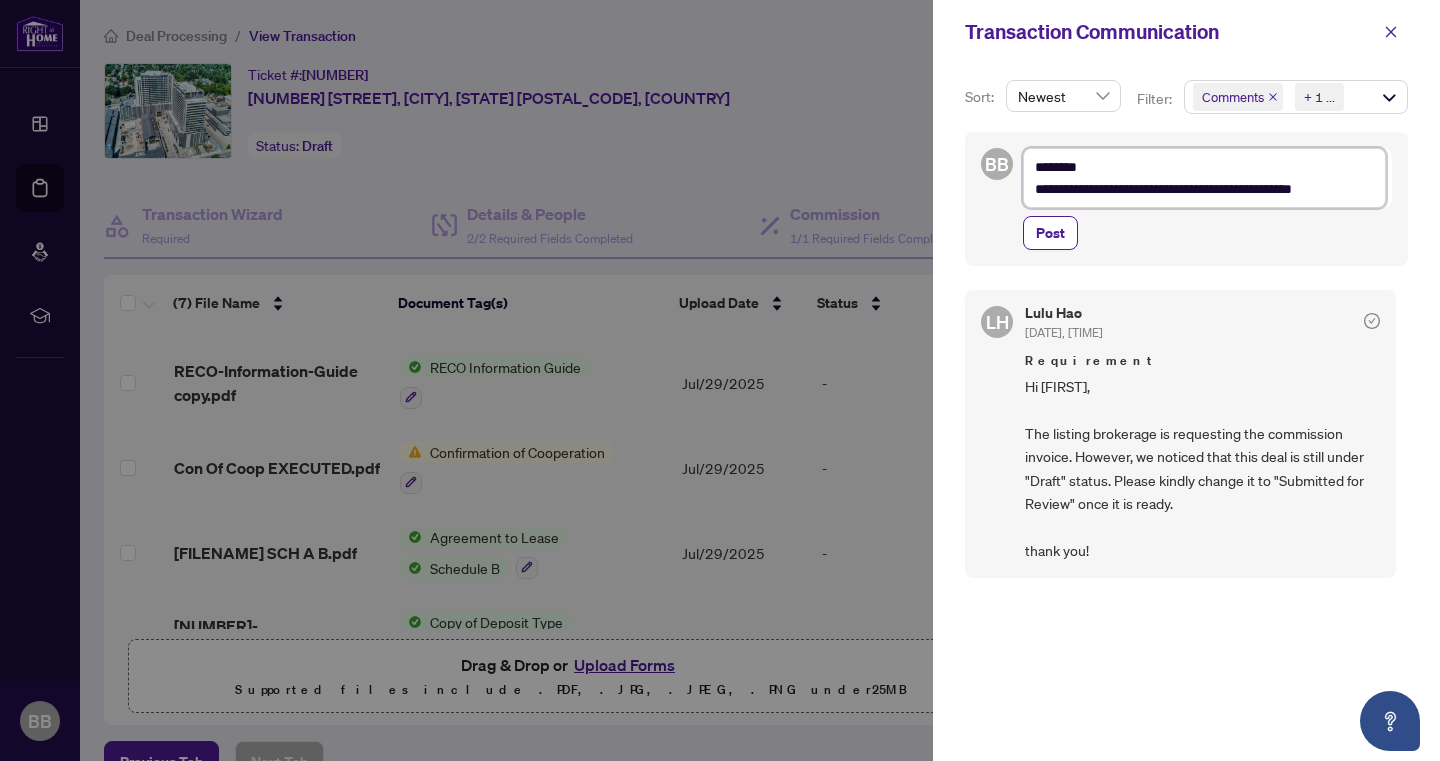 type on "**********" 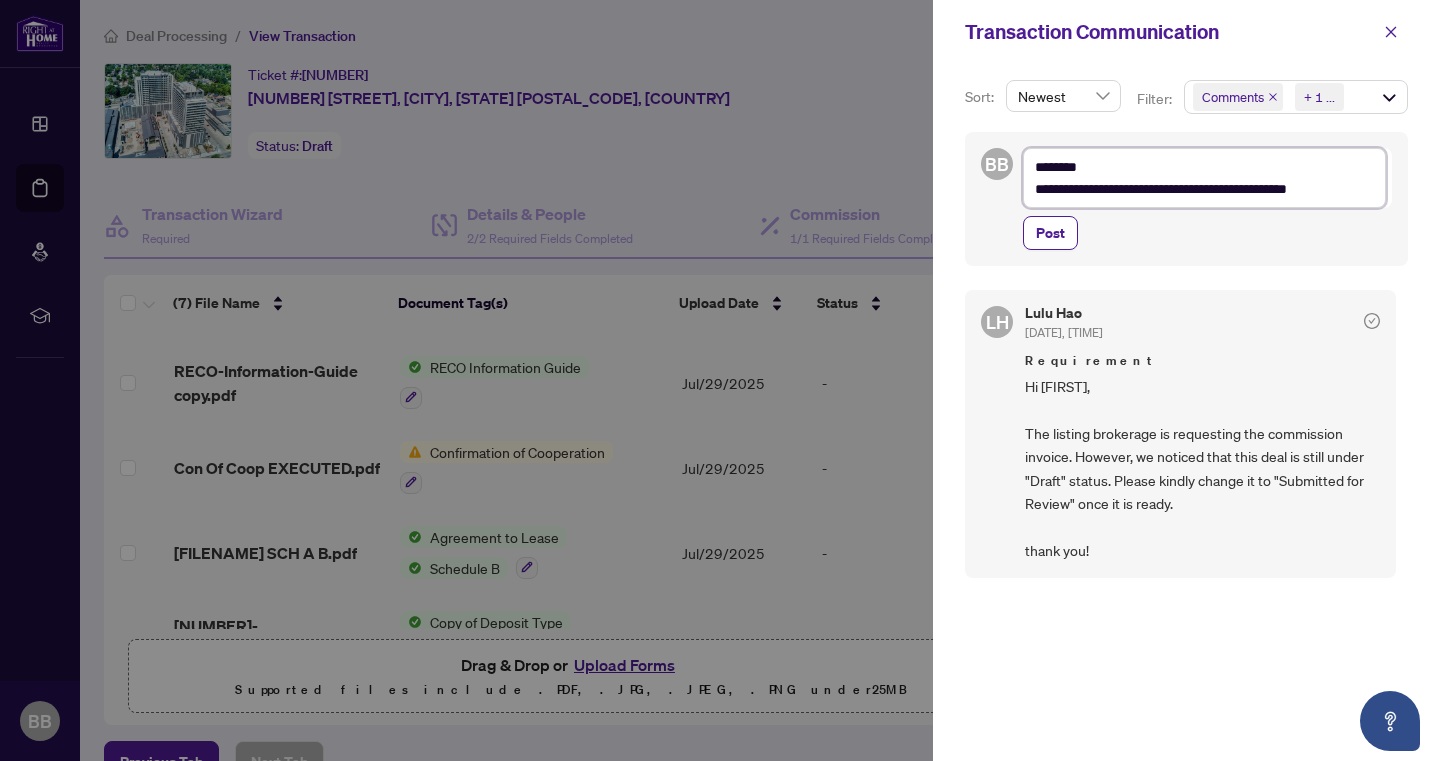 type on "**********" 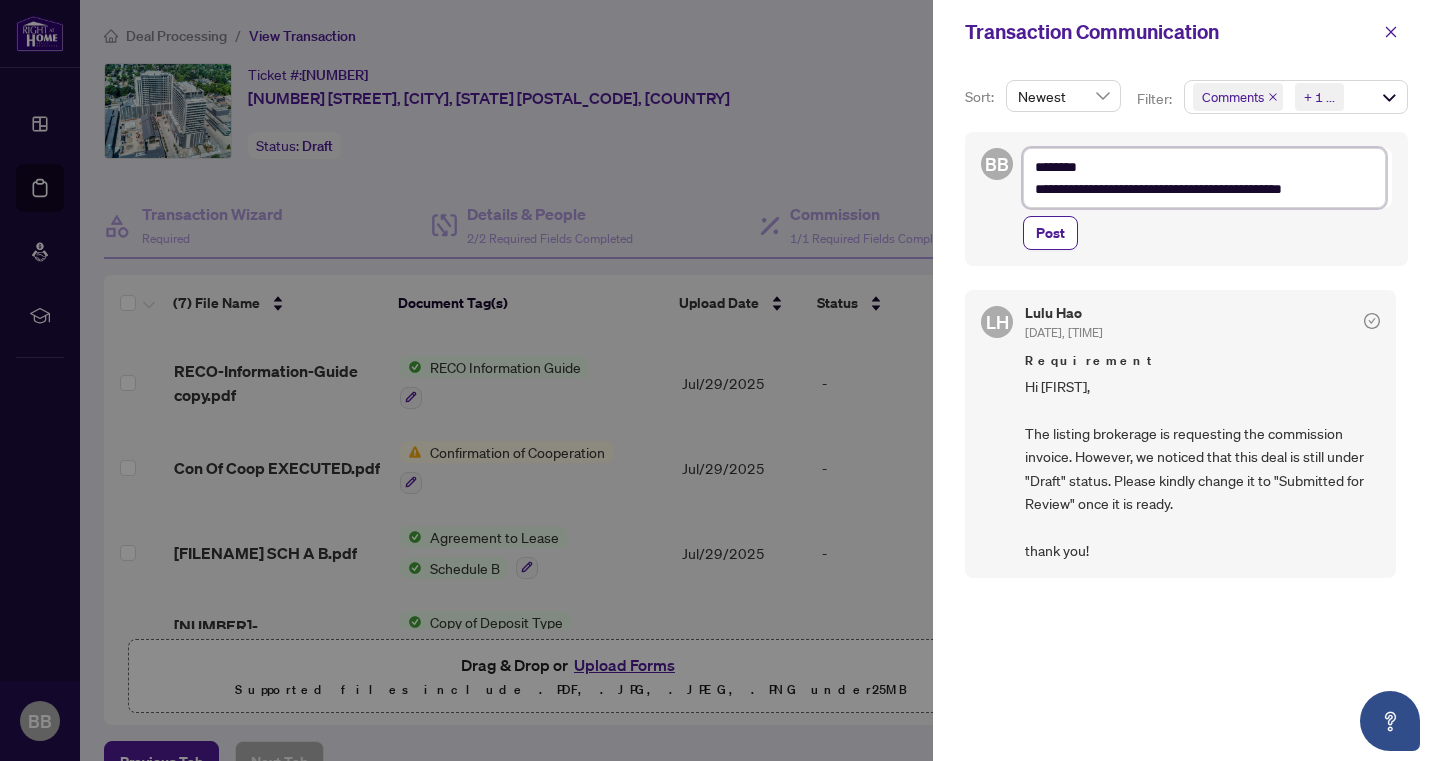 type on "**********" 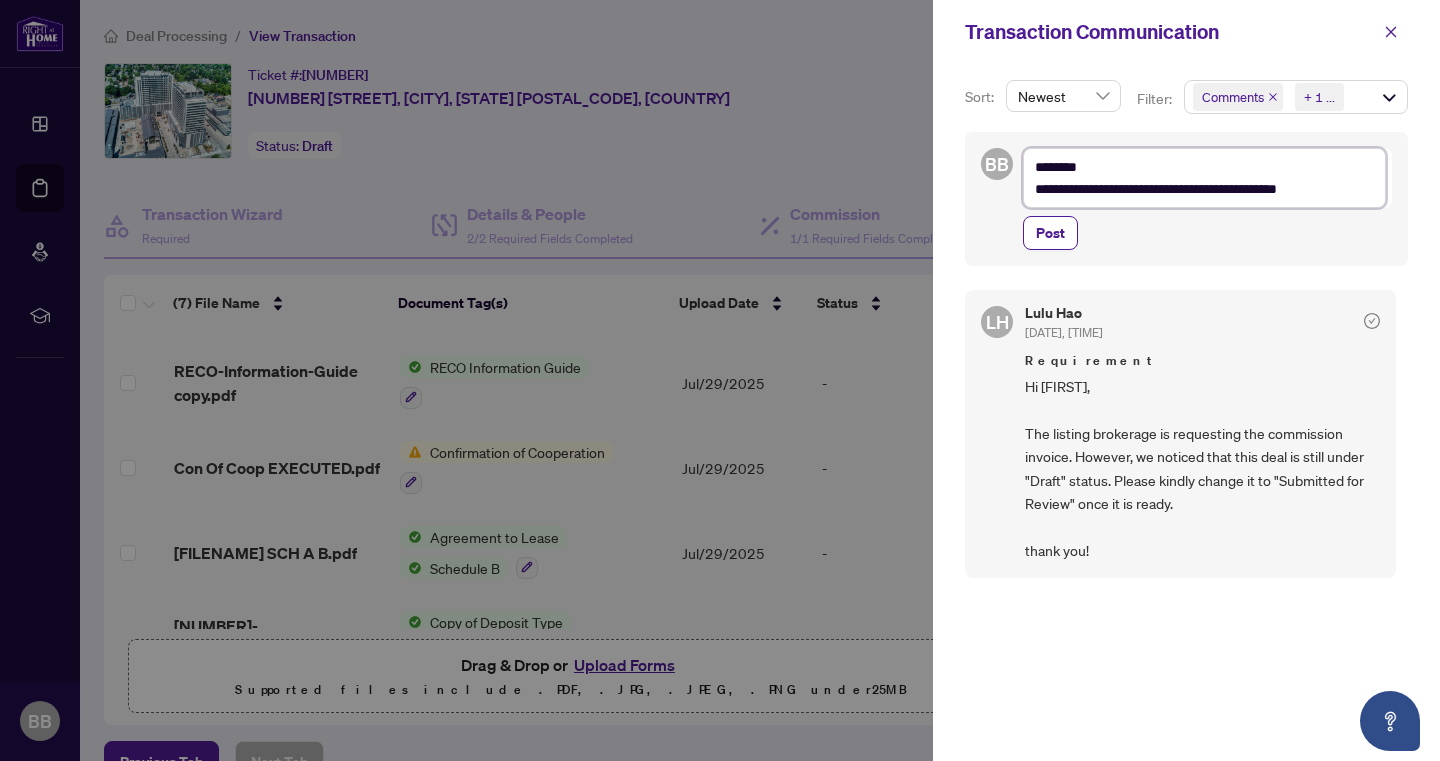 type on "**********" 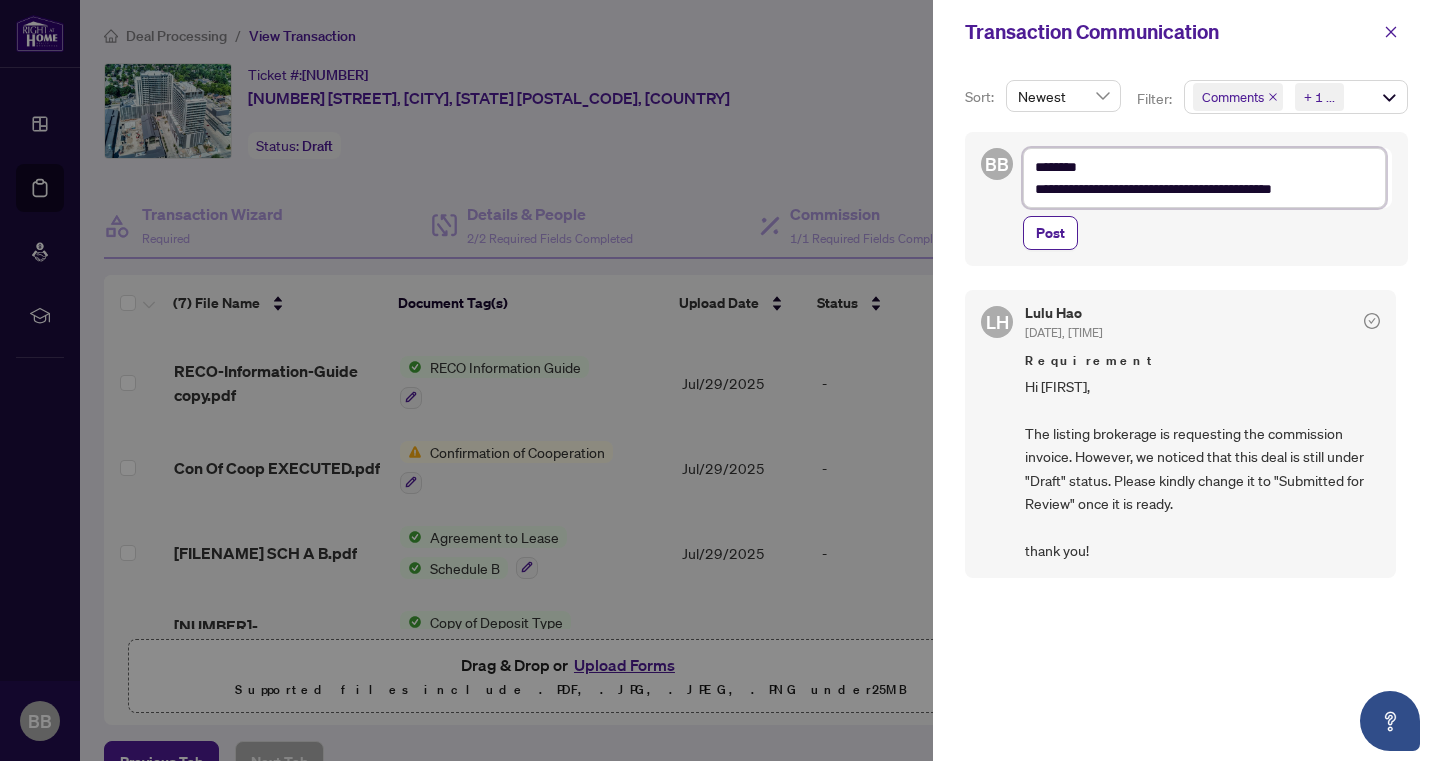 type on "**********" 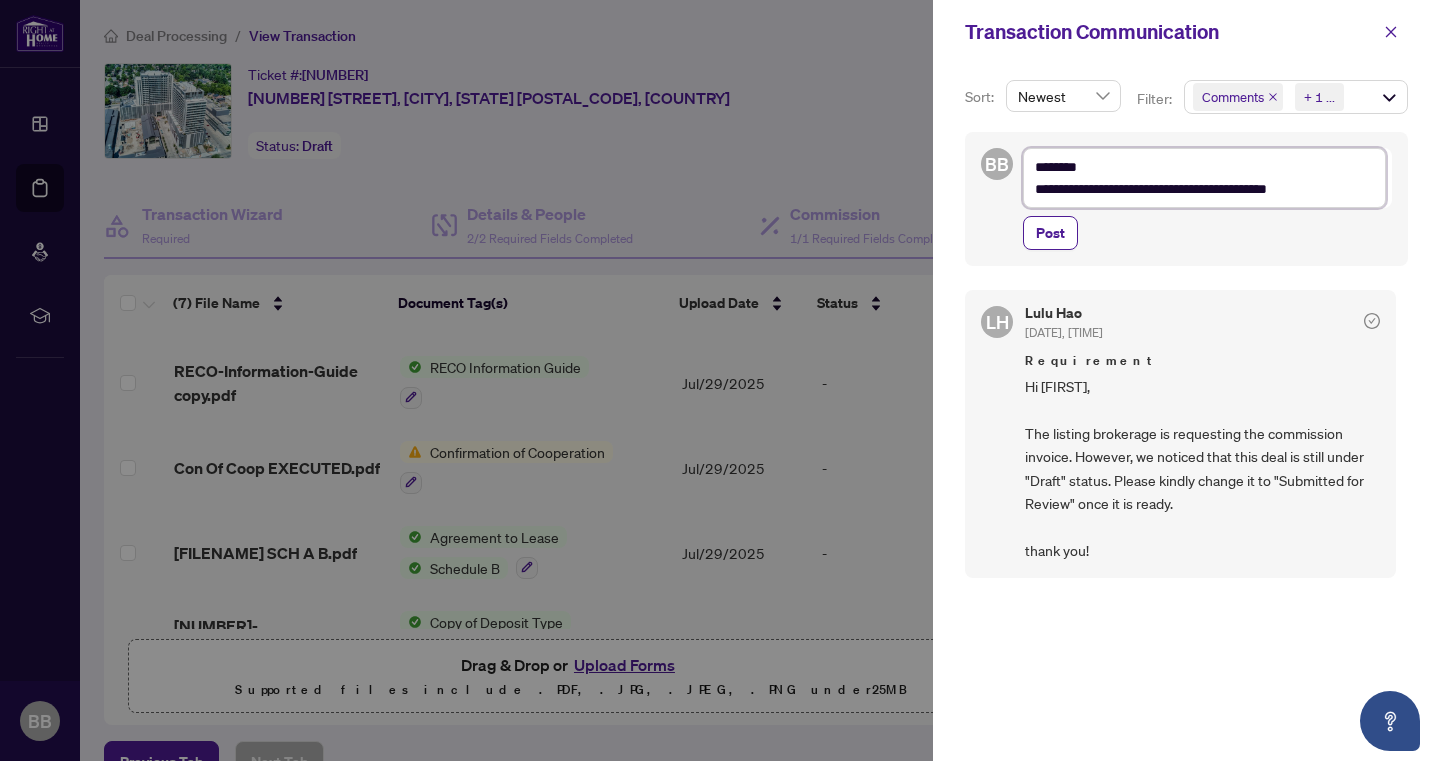 type on "**********" 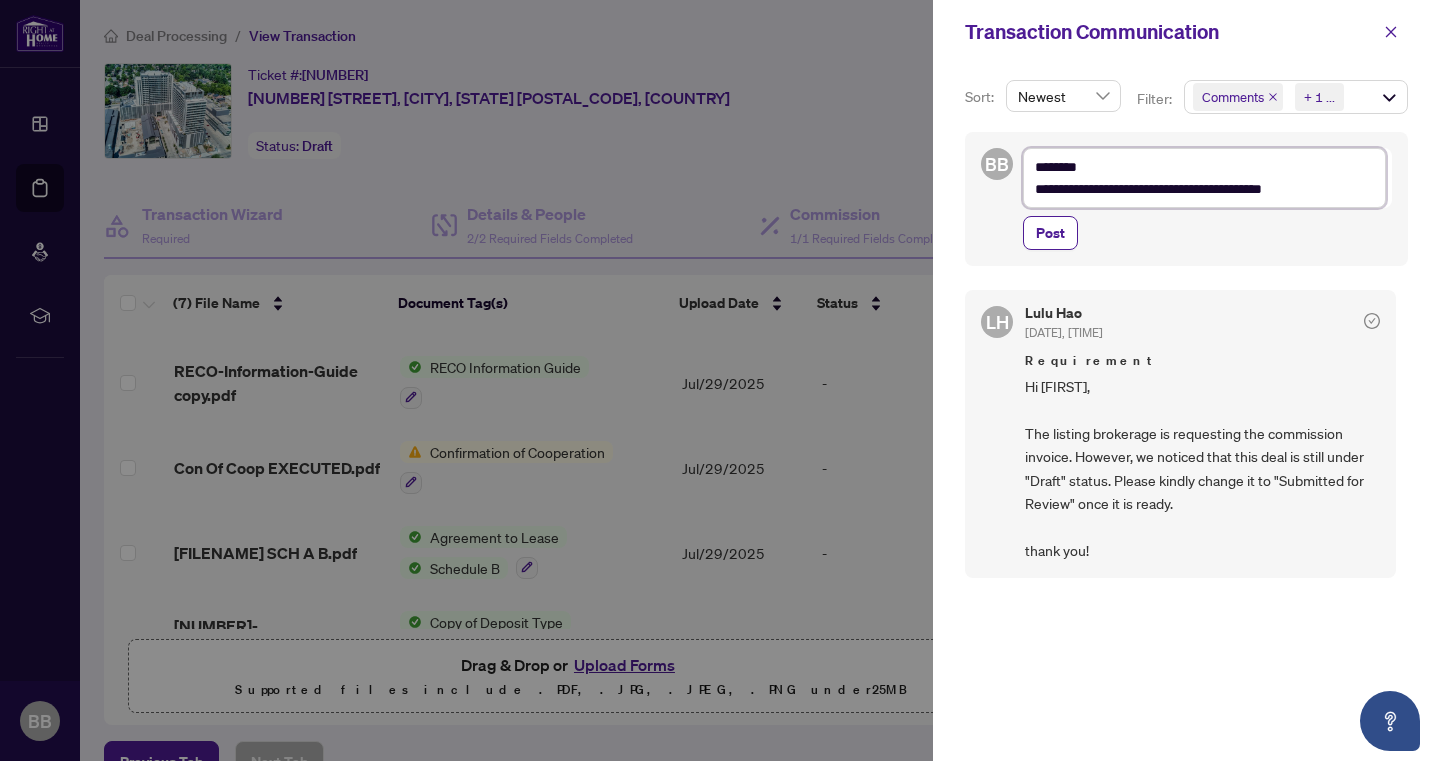 type on "**********" 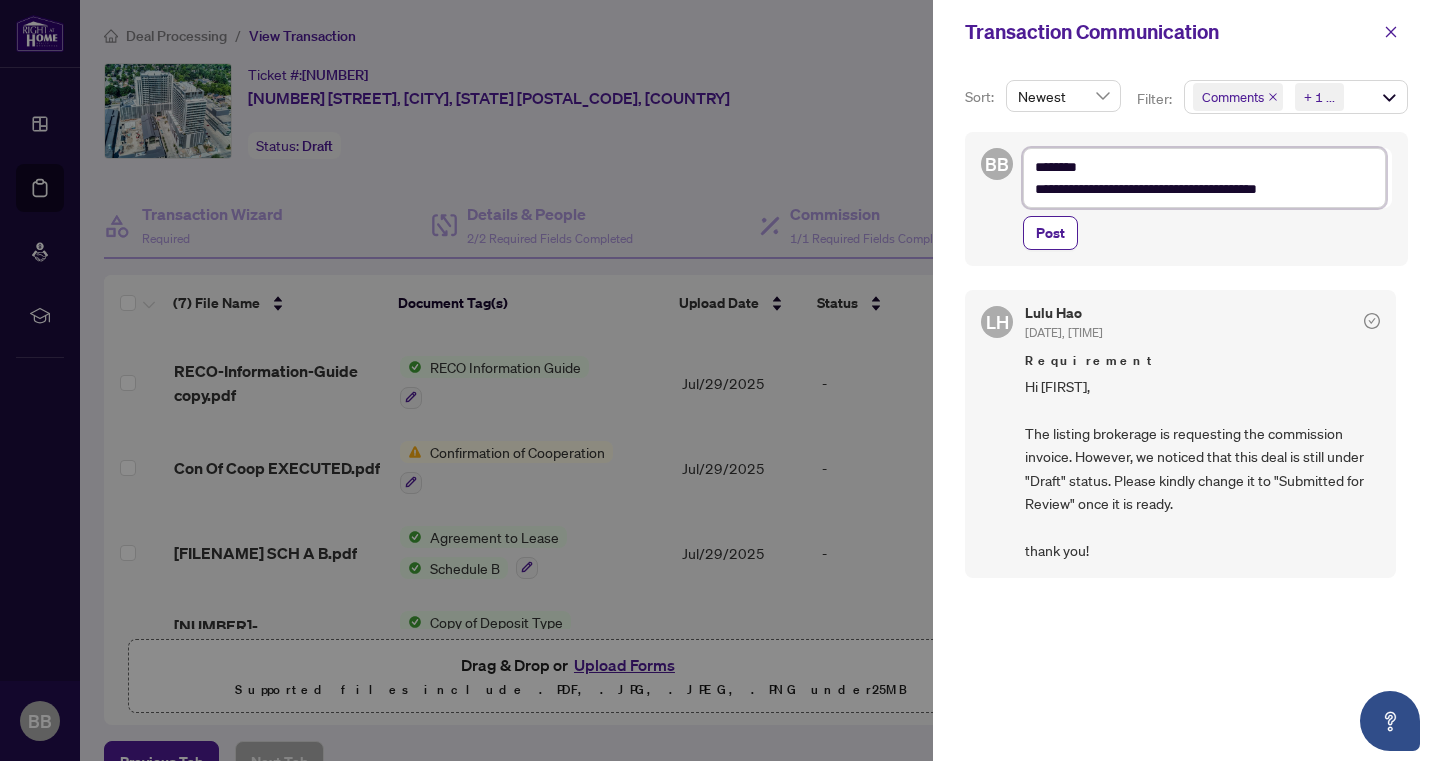 type on "**********" 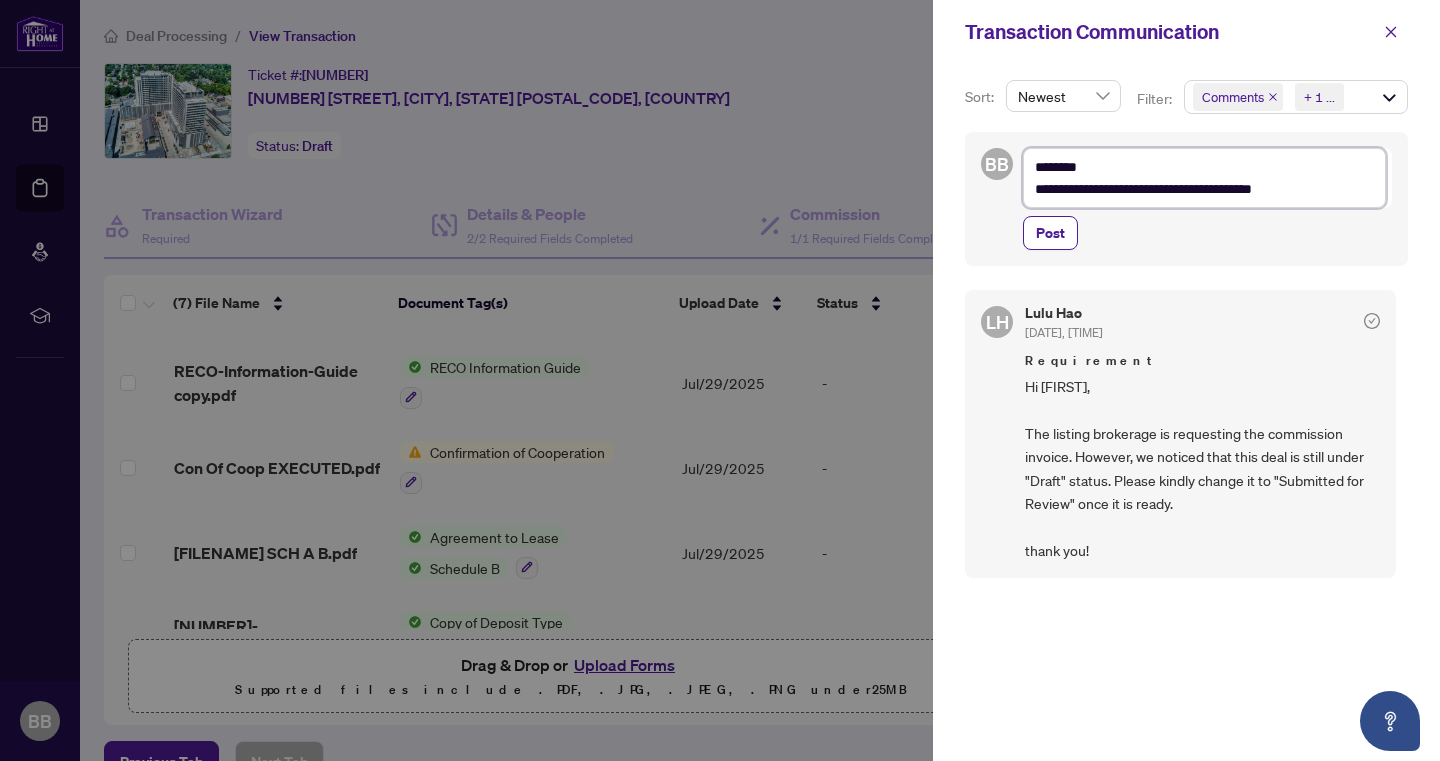 type on "**********" 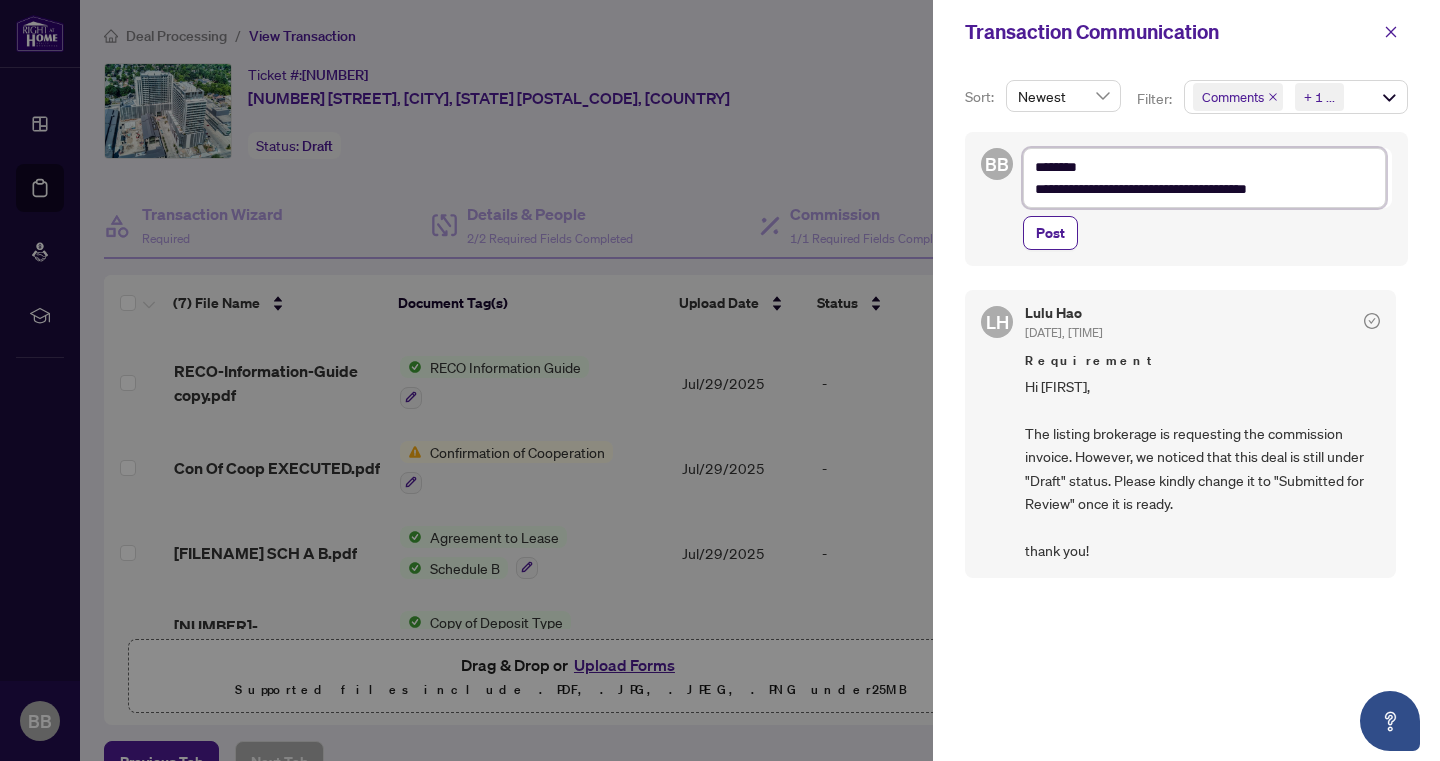 type on "**********" 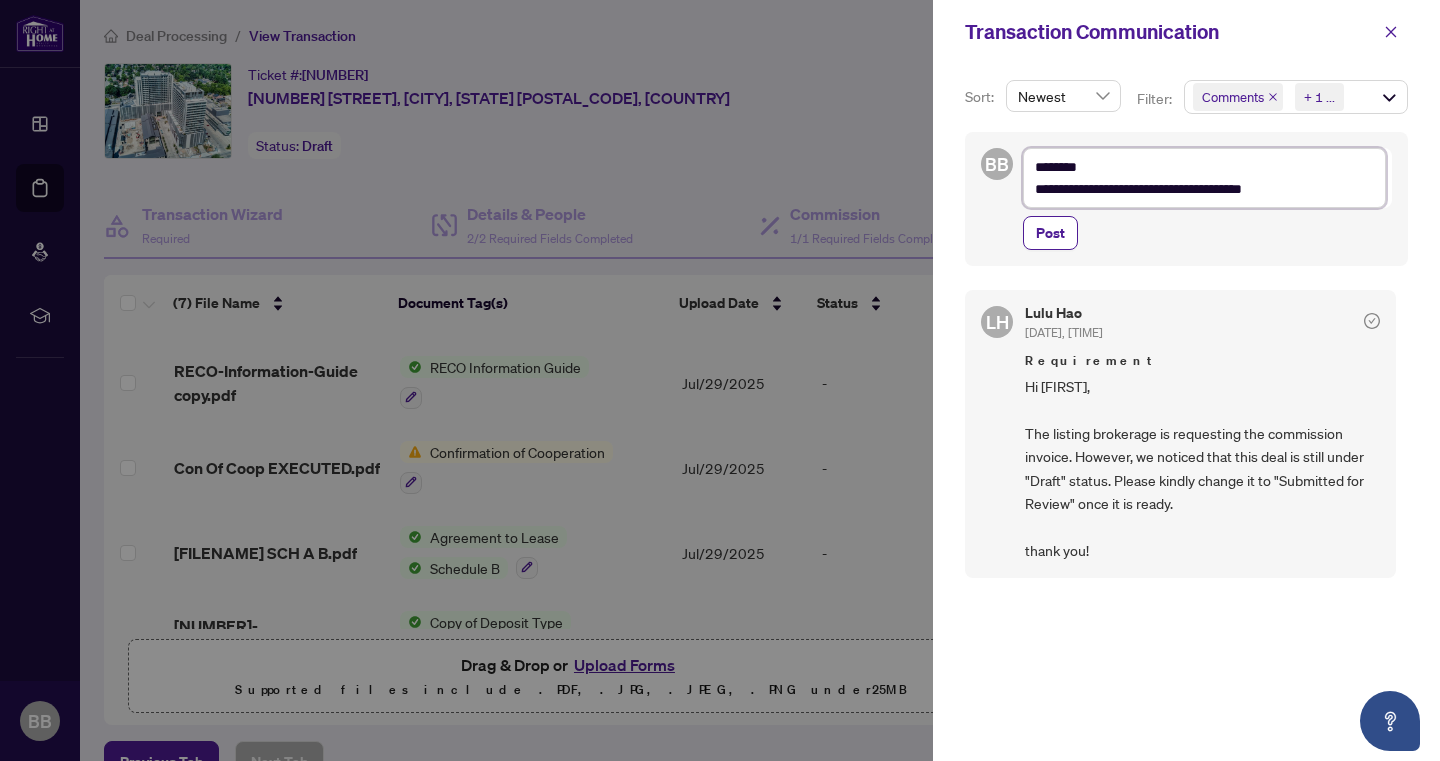 type on "**********" 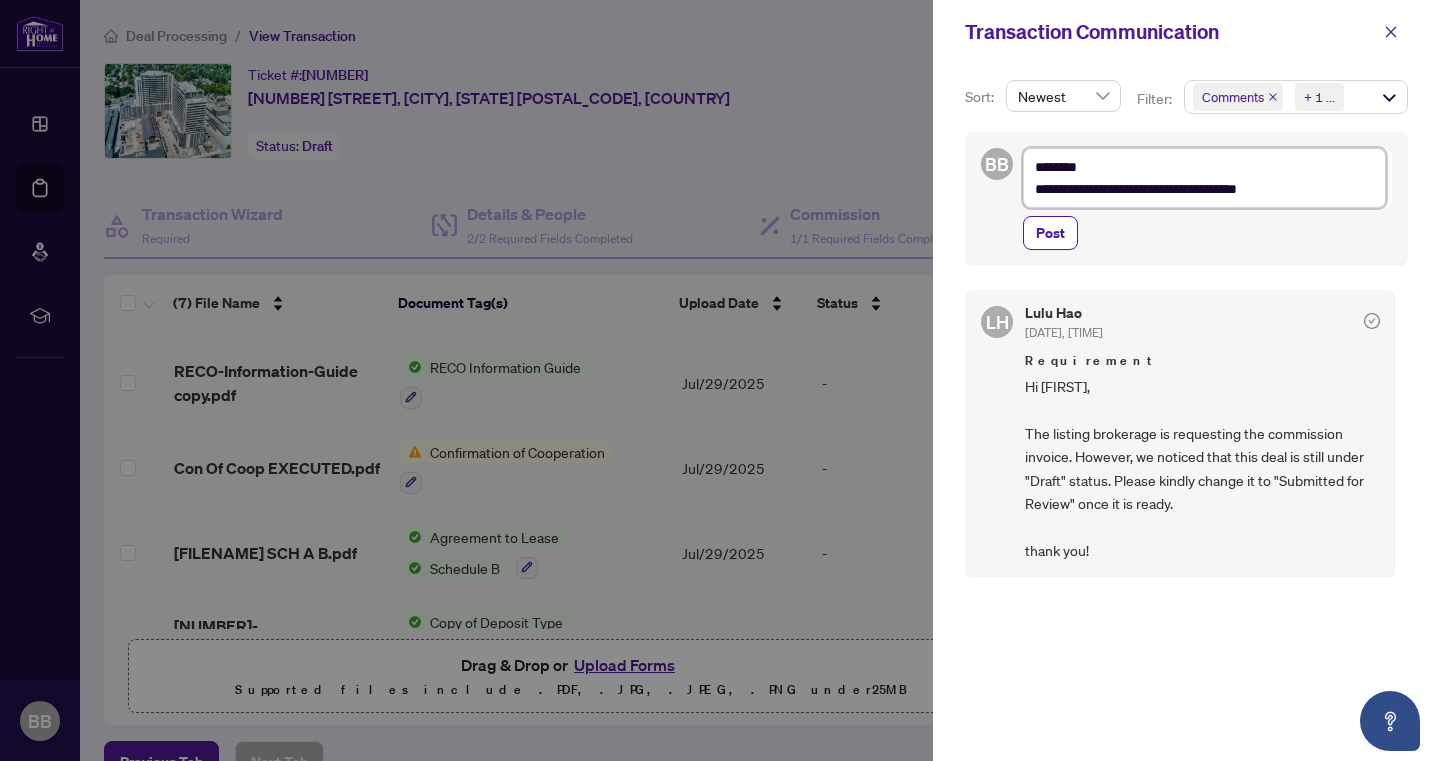 type on "**********" 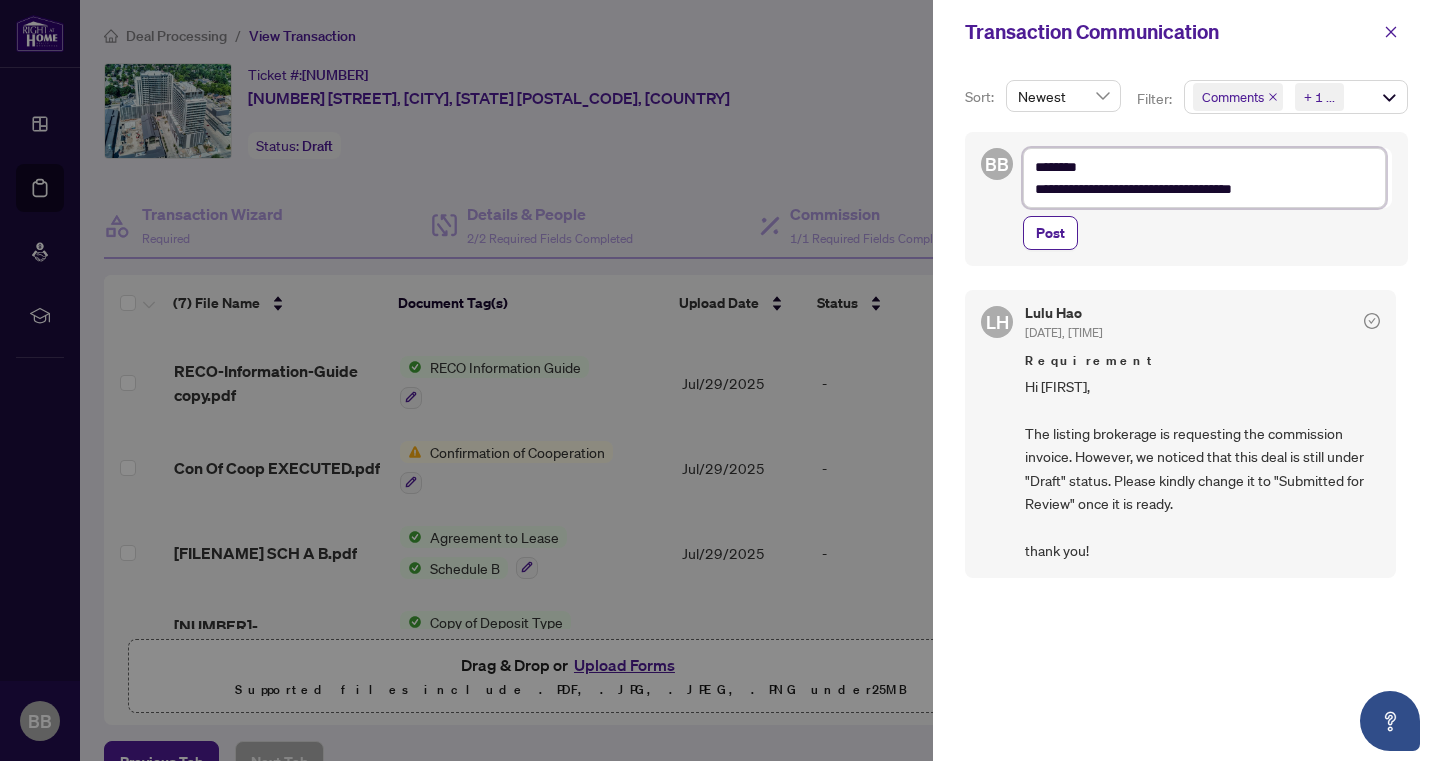 type on "**********" 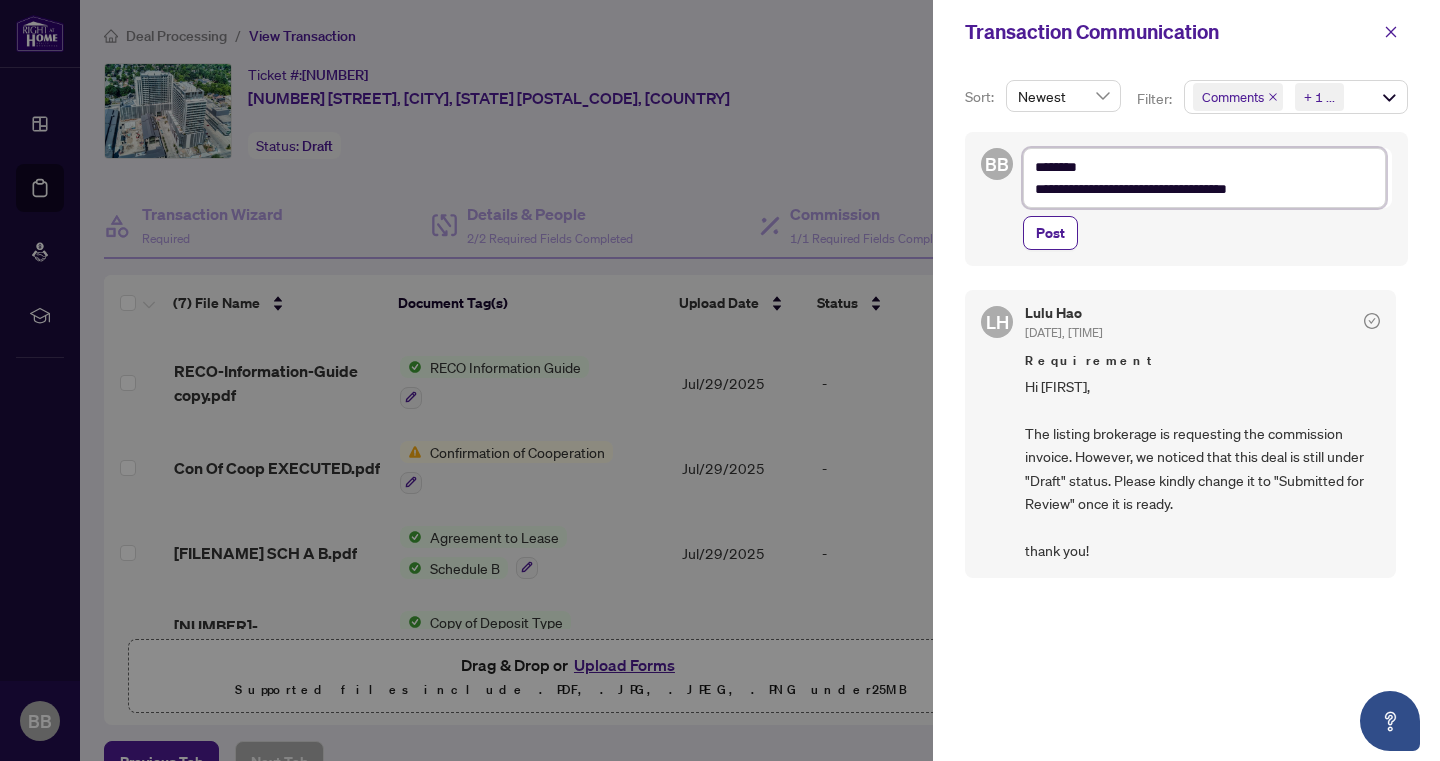 type on "**********" 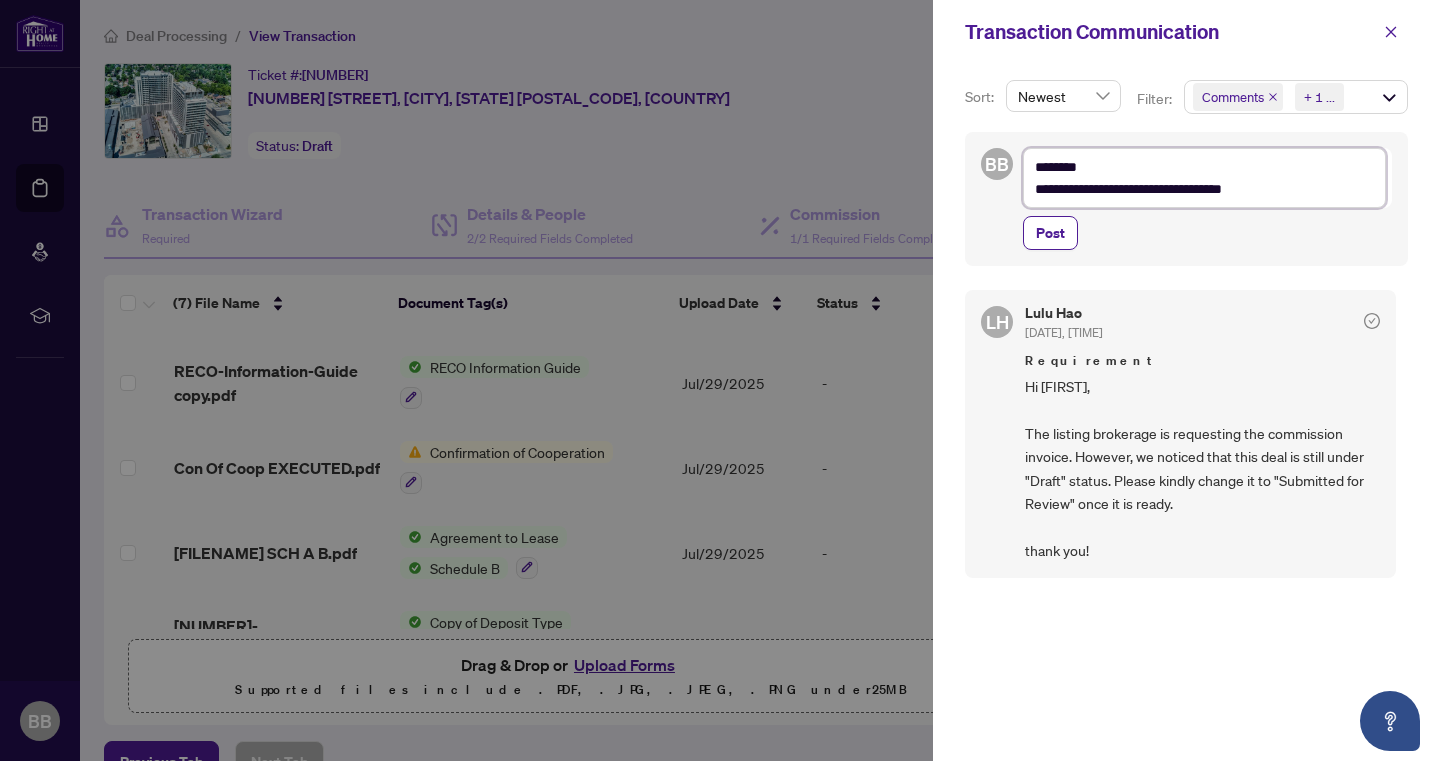 type on "**********" 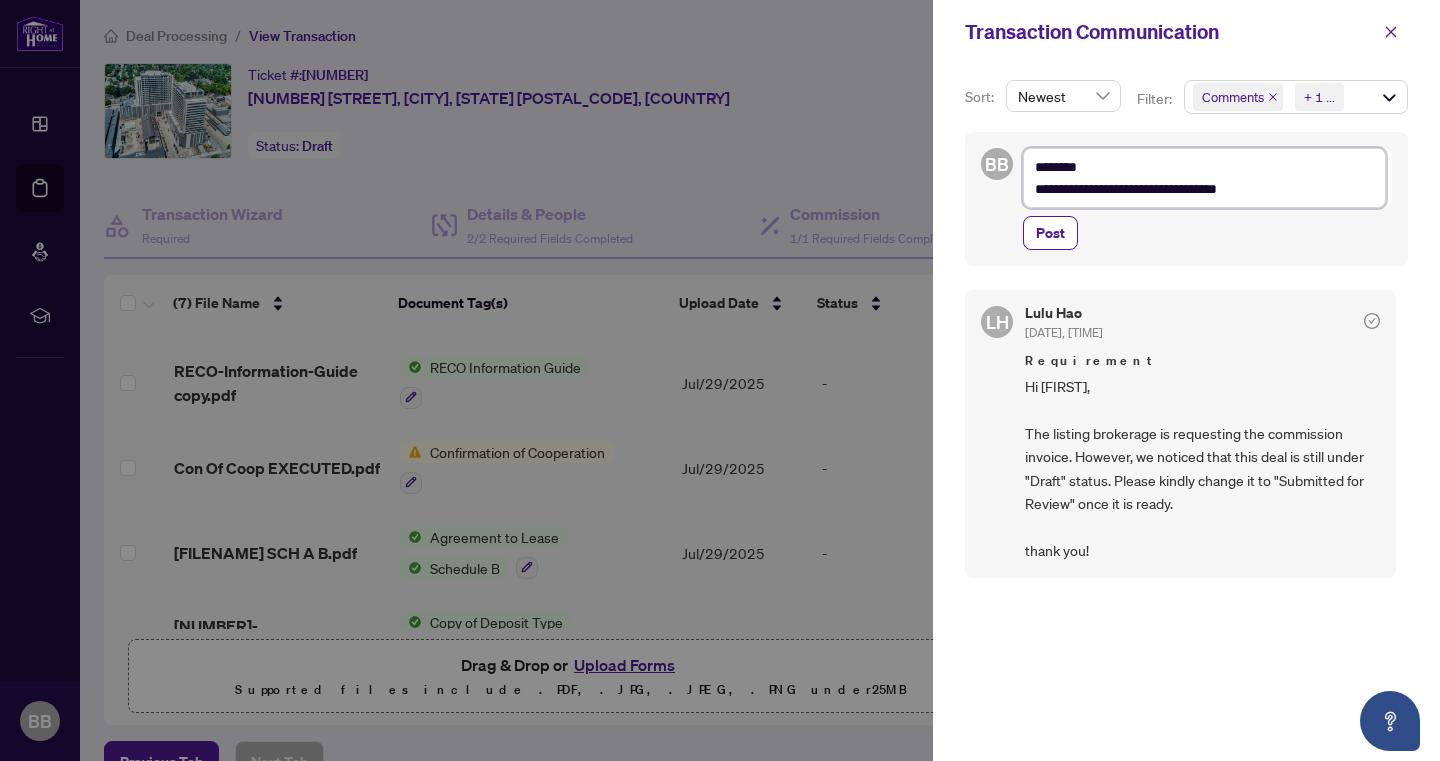type on "**********" 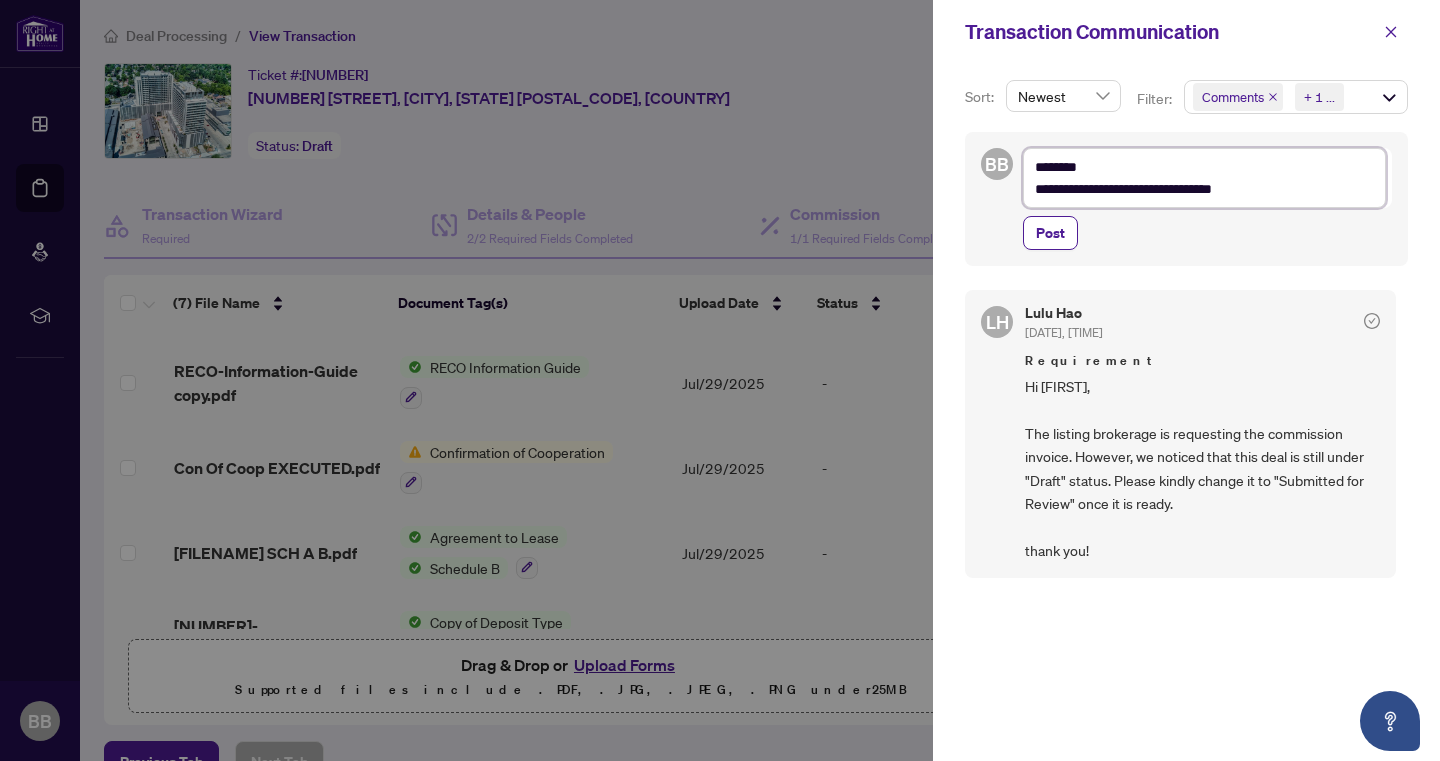 type on "**********" 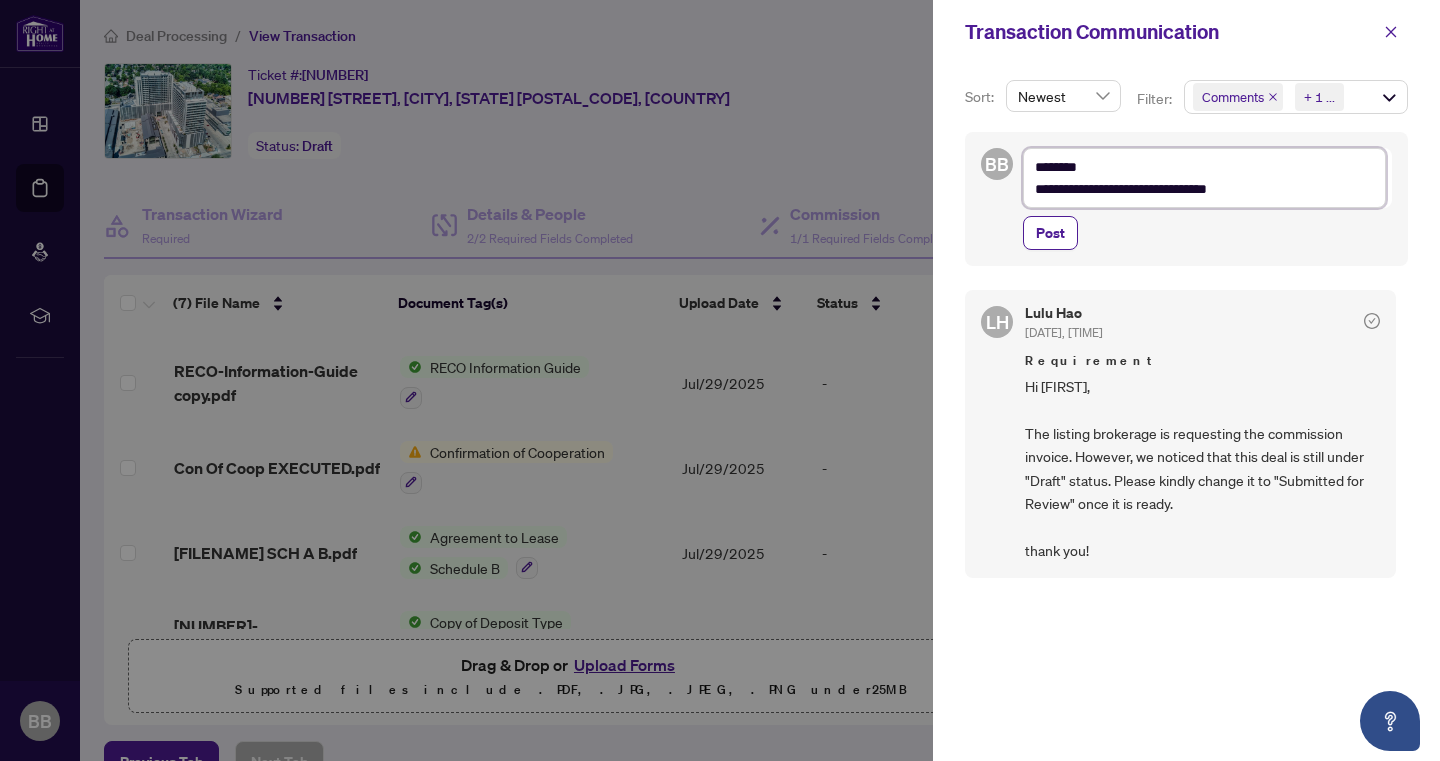type on "**********" 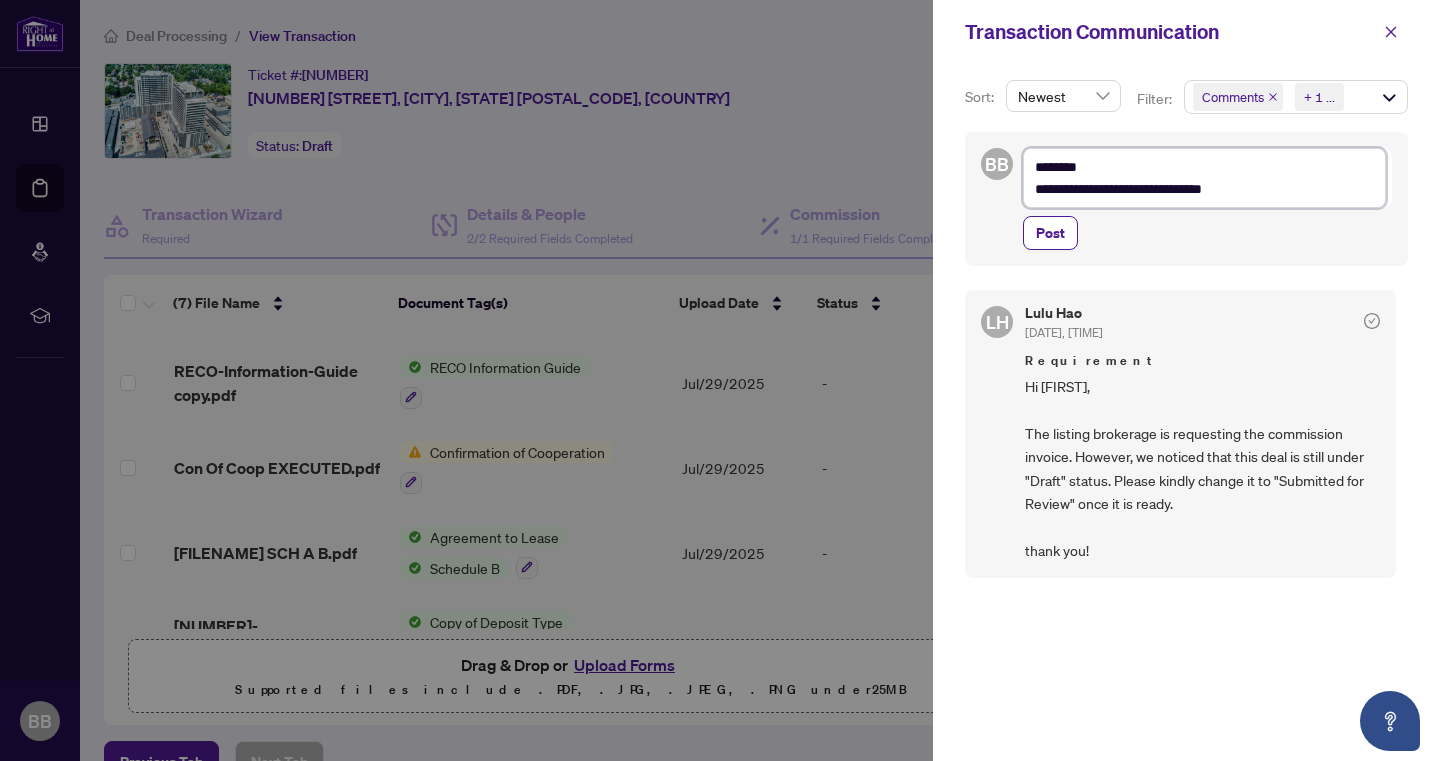 type on "**********" 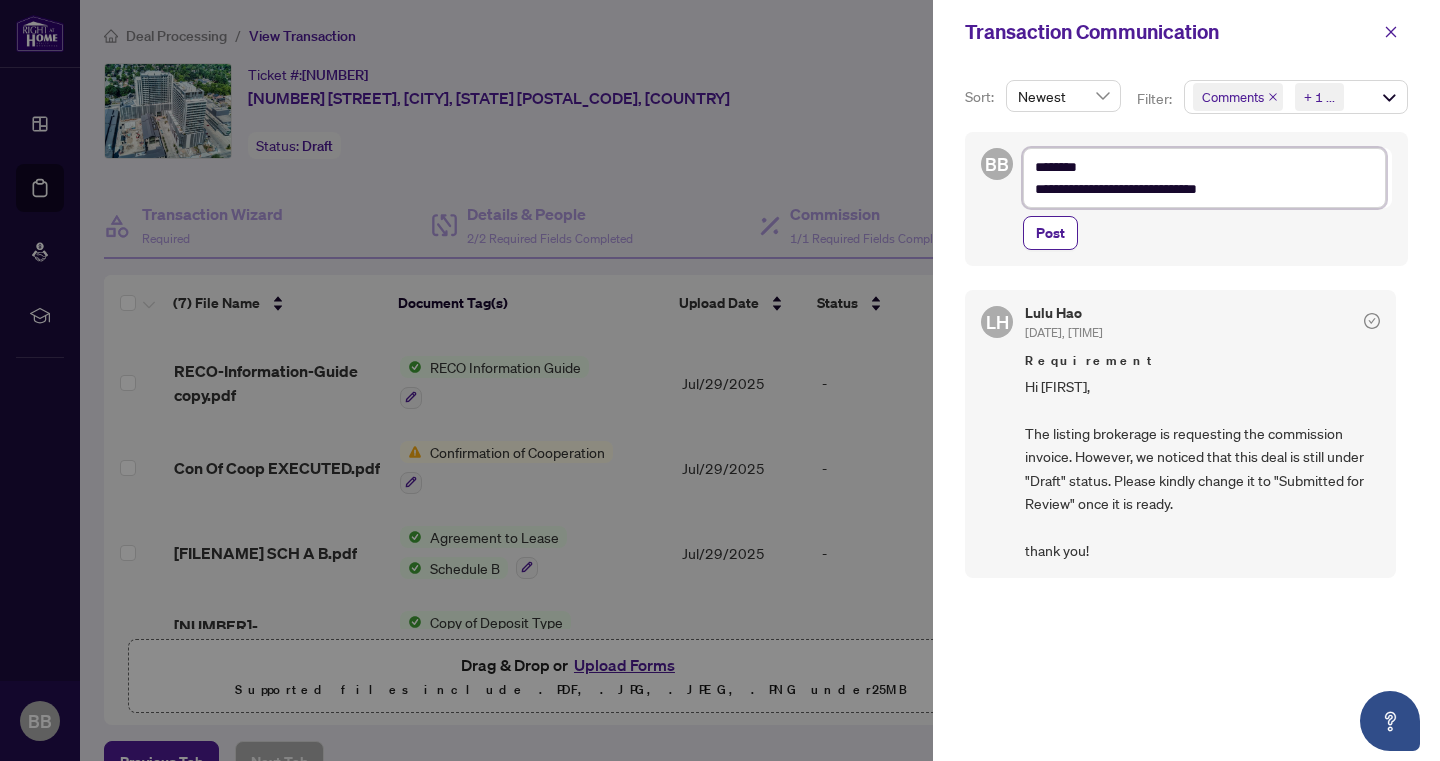 type on "**********" 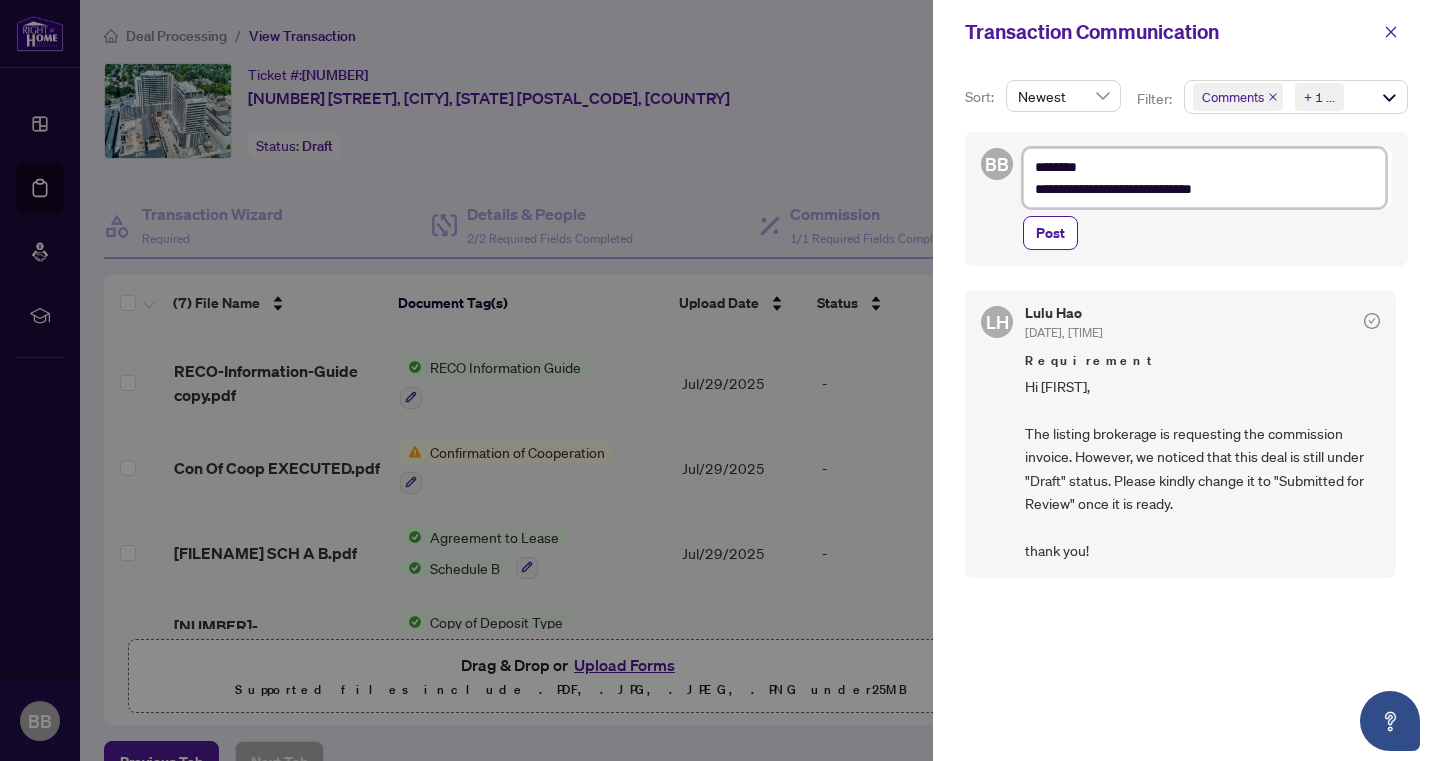 type on "**********" 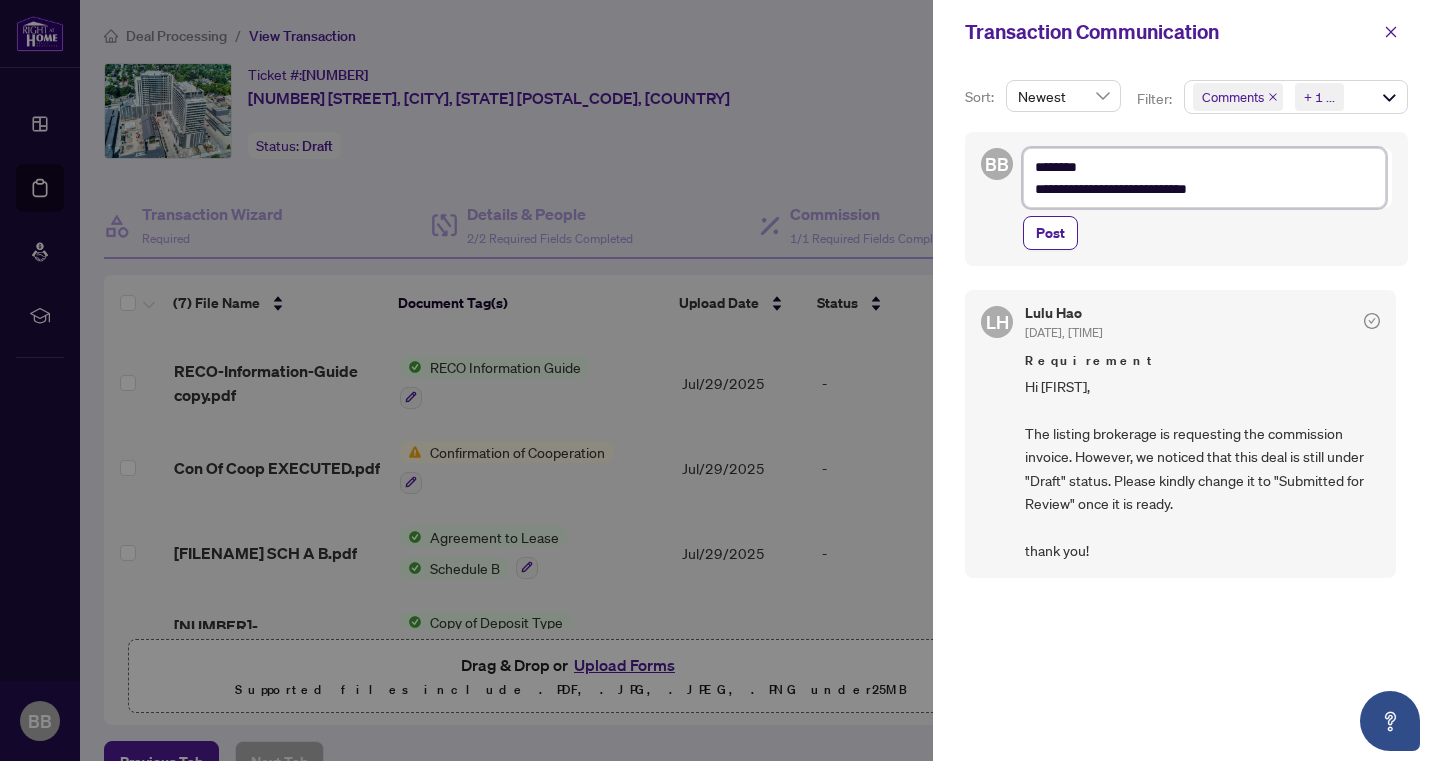 type on "**********" 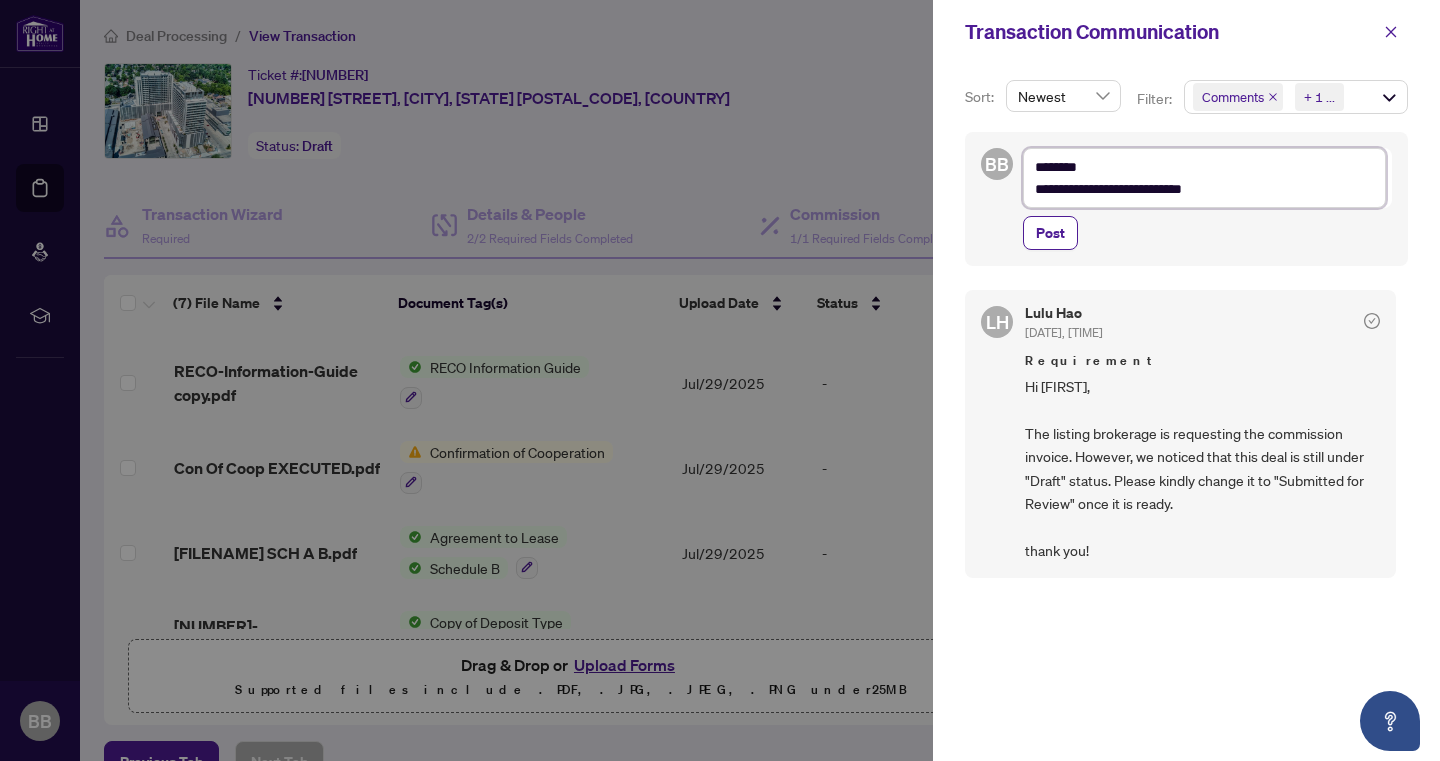 type on "**********" 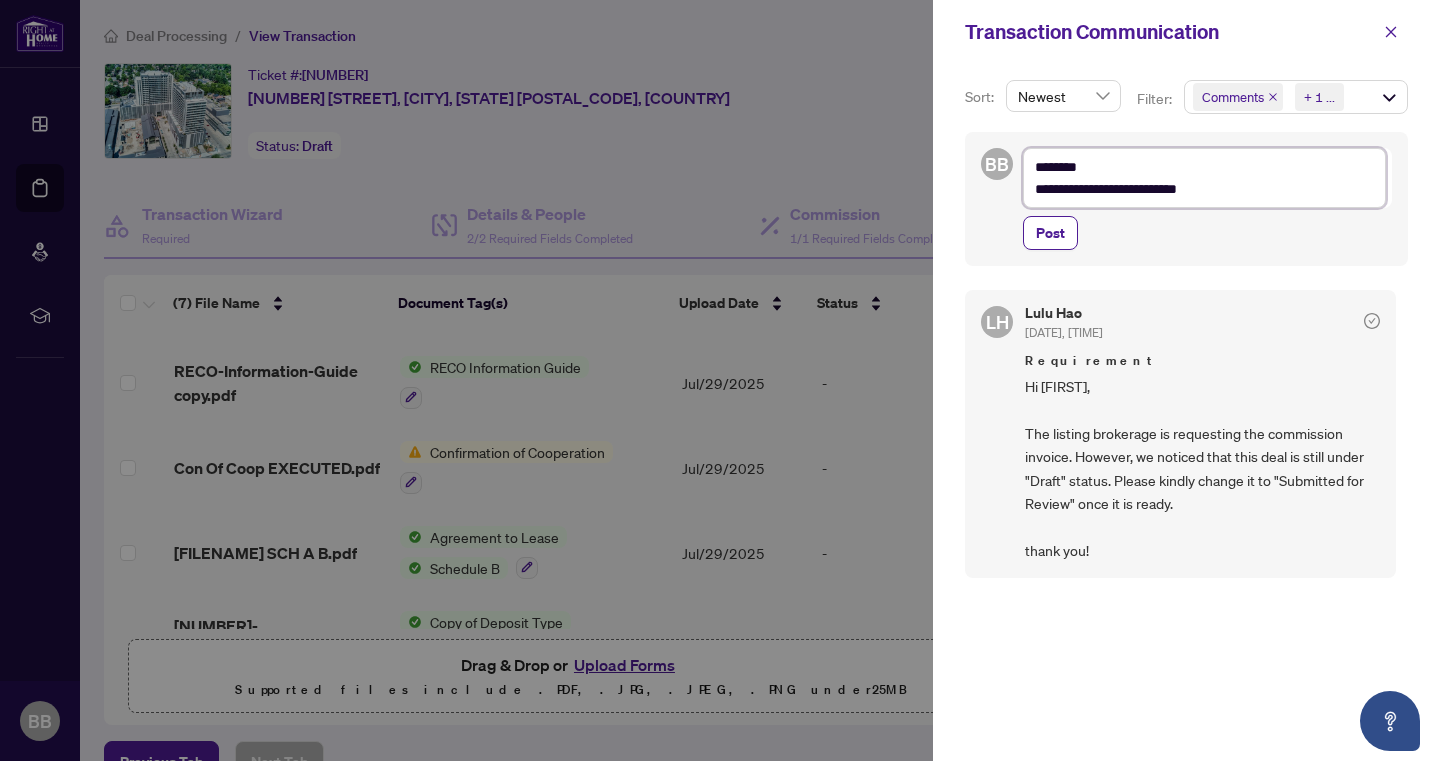 type on "**********" 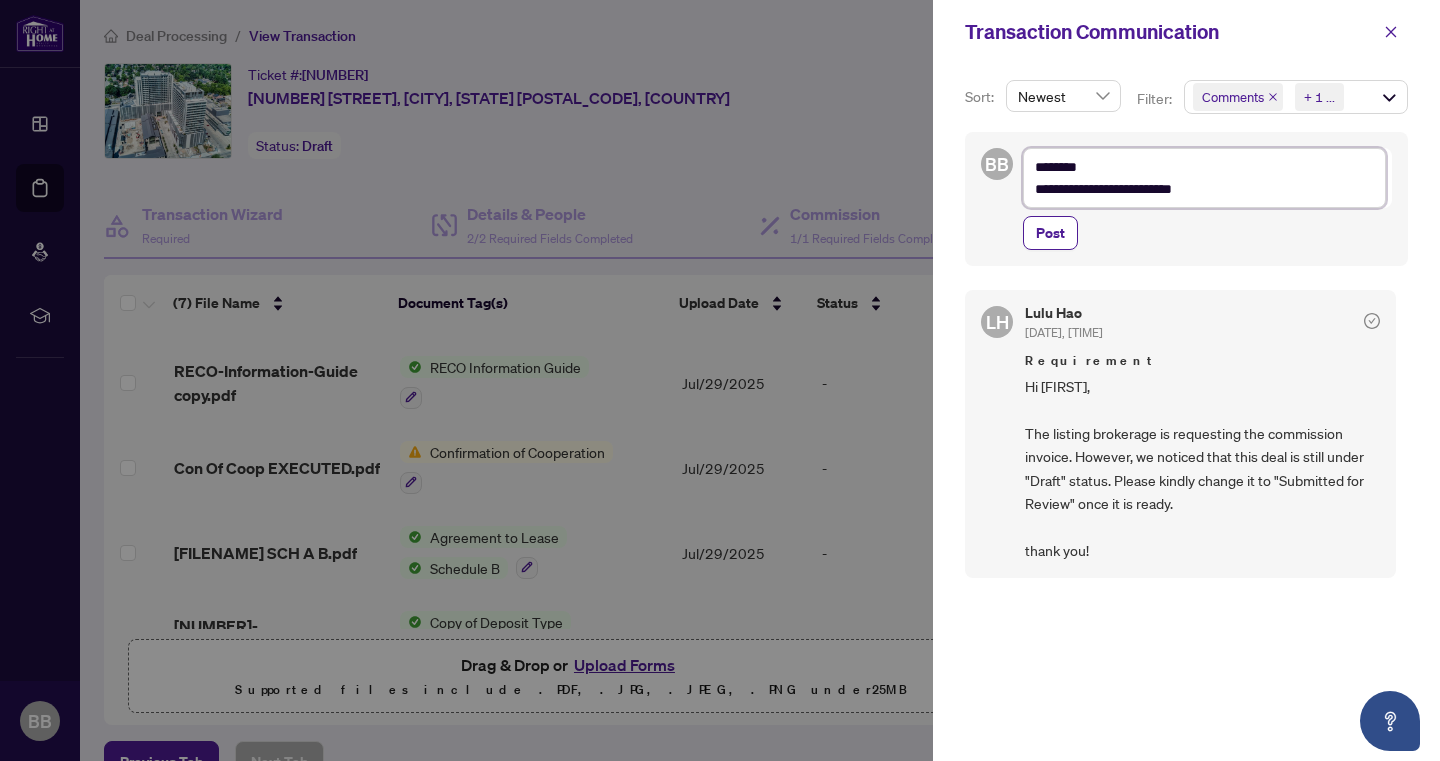 type on "**********" 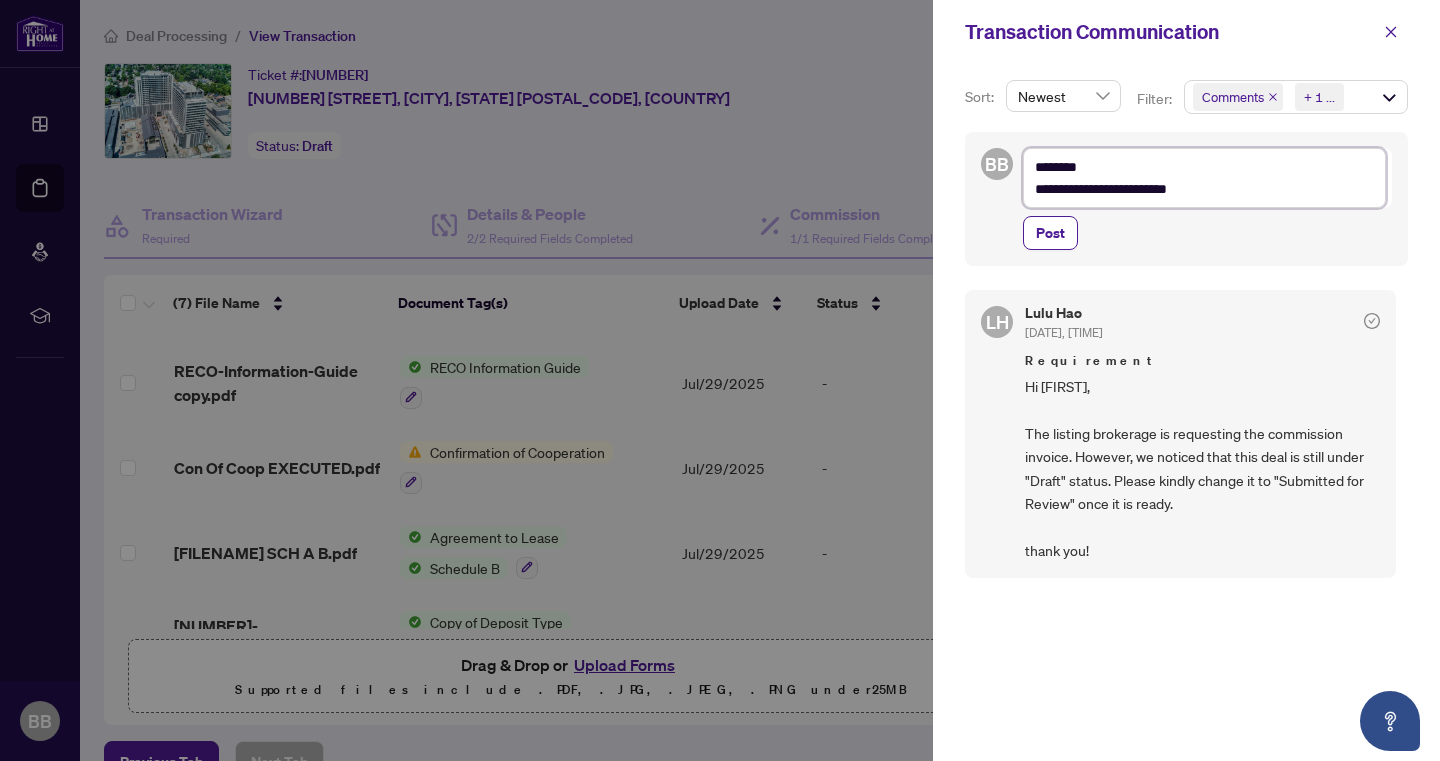 type on "**********" 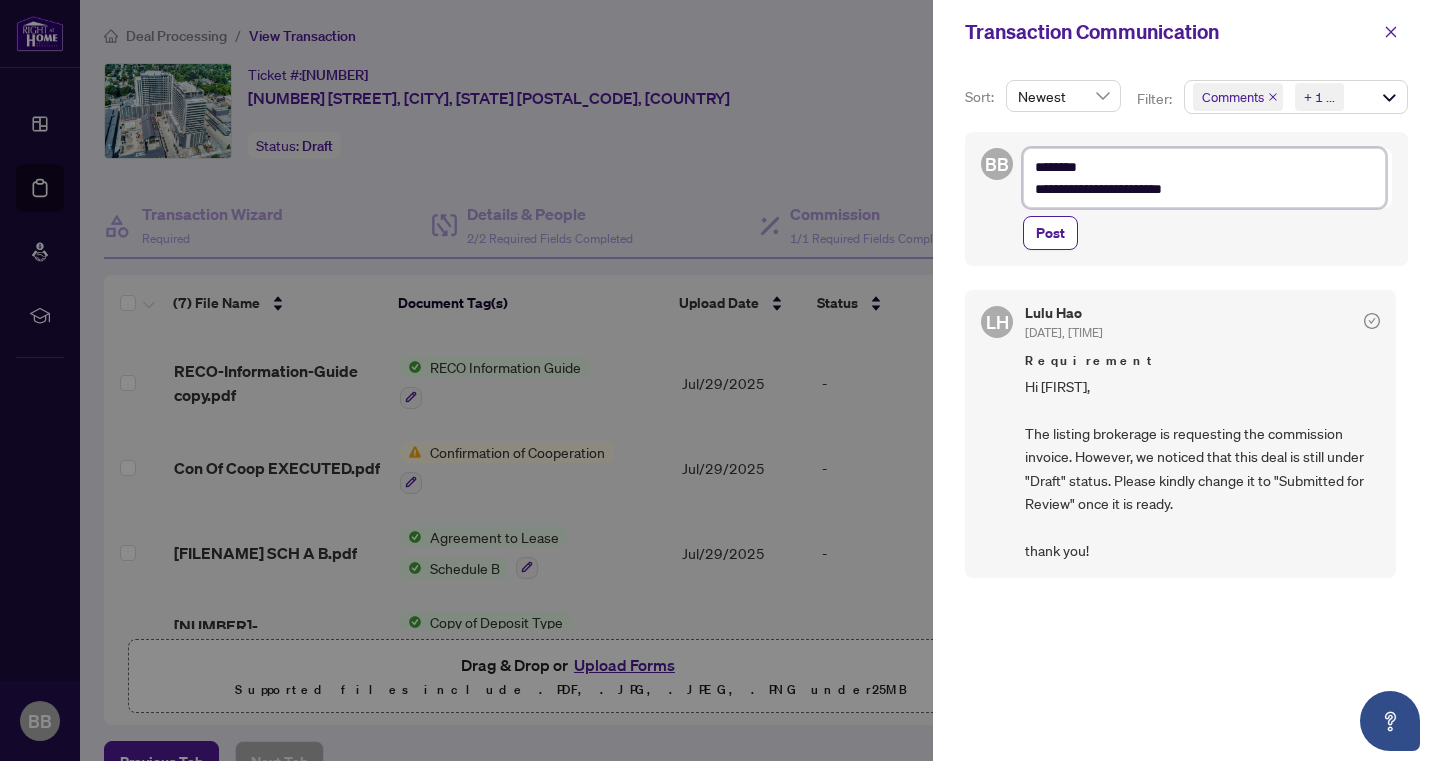type on "**********" 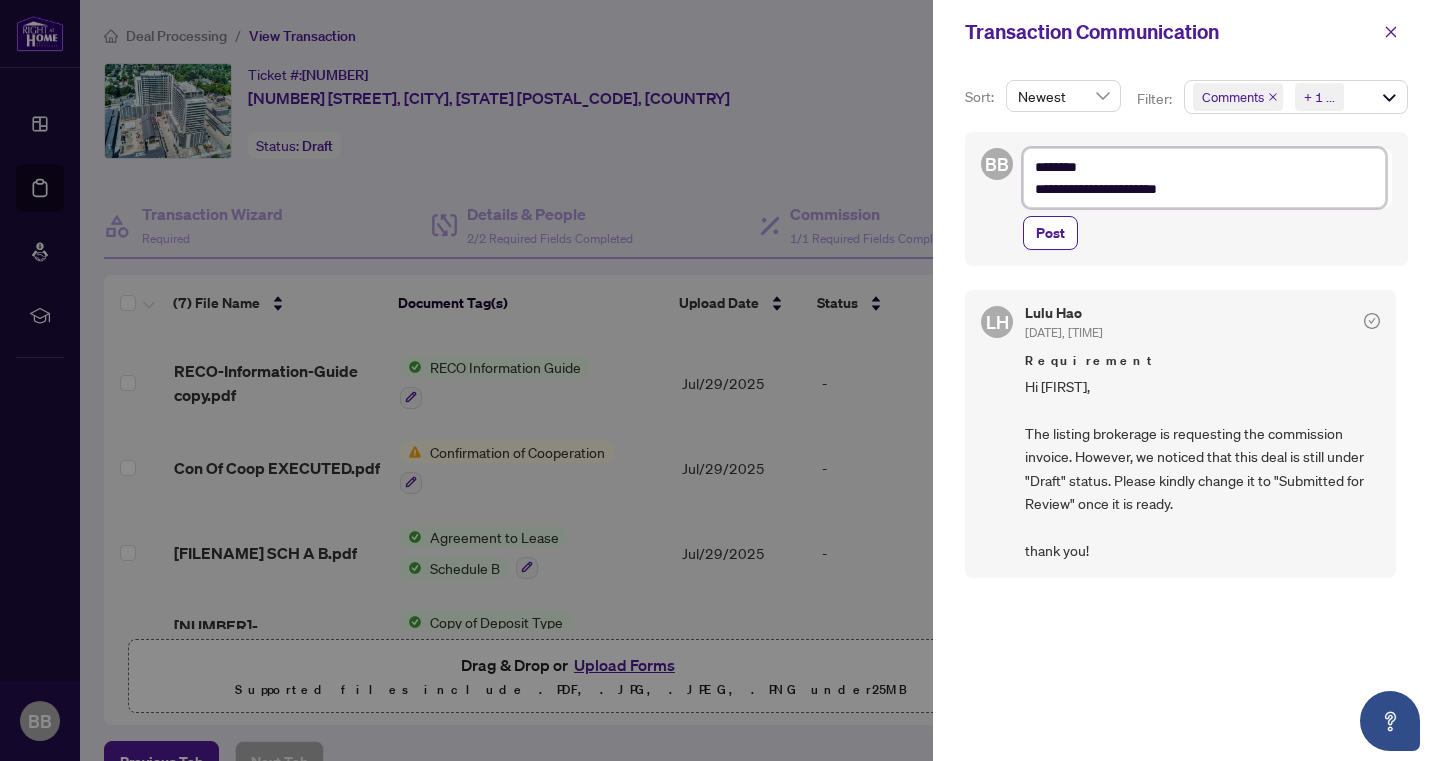 type on "**********" 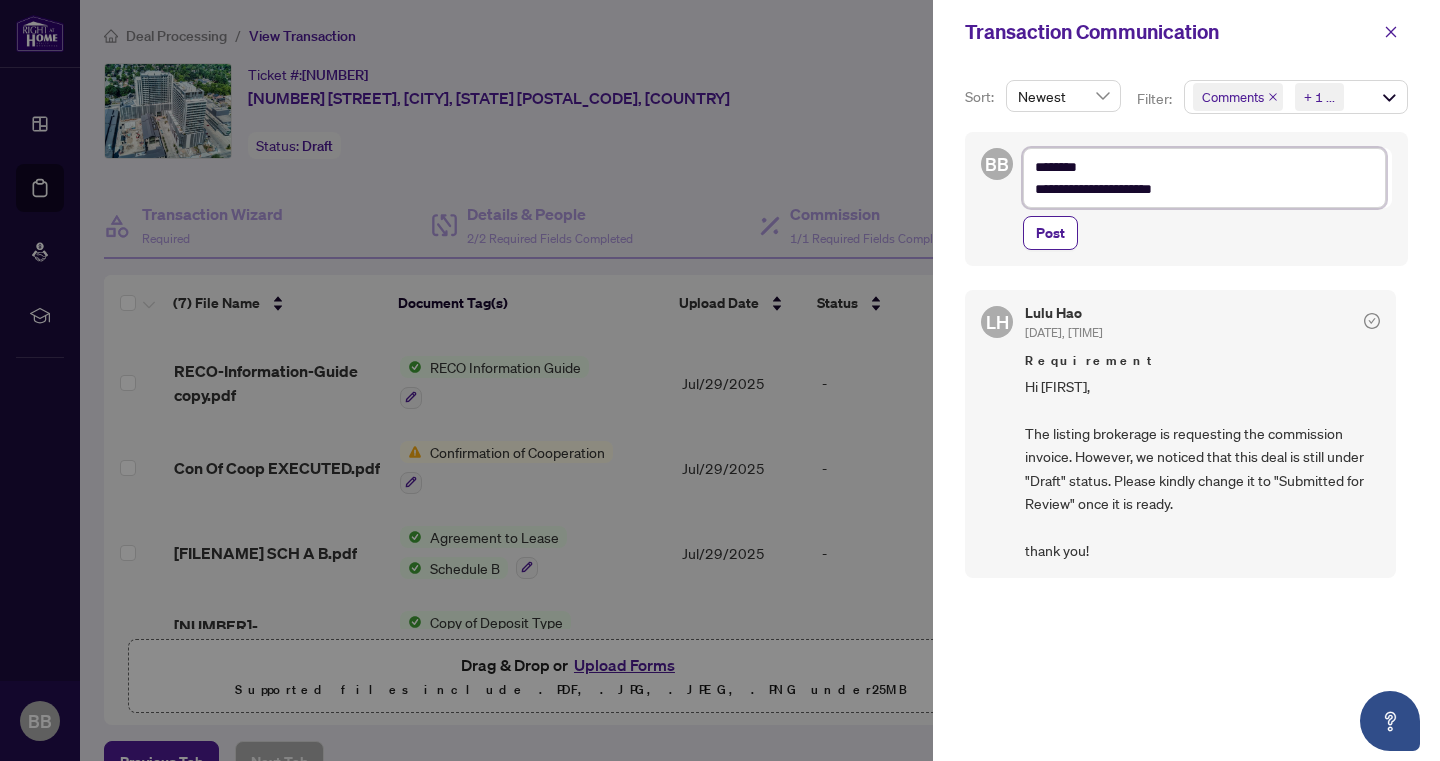 type on "**********" 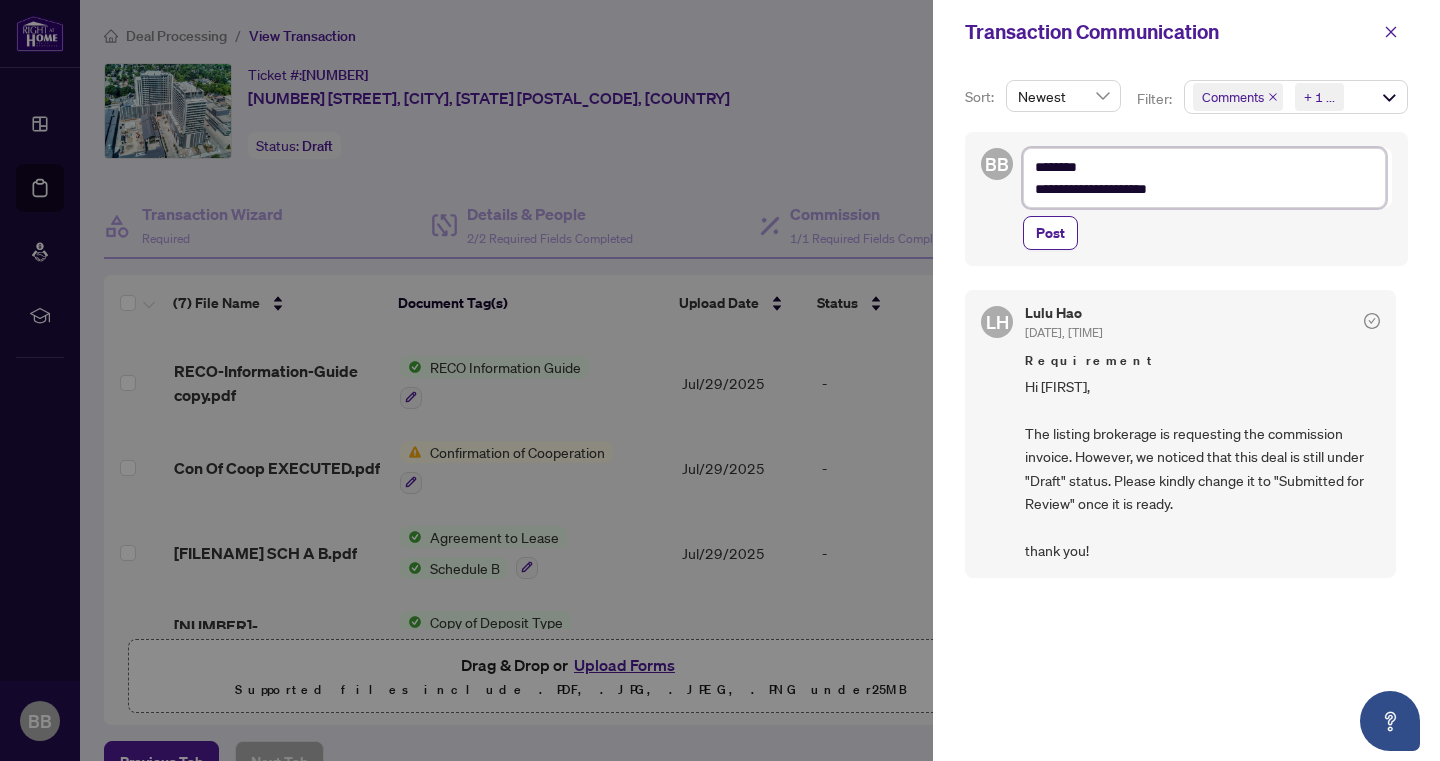 type on "**********" 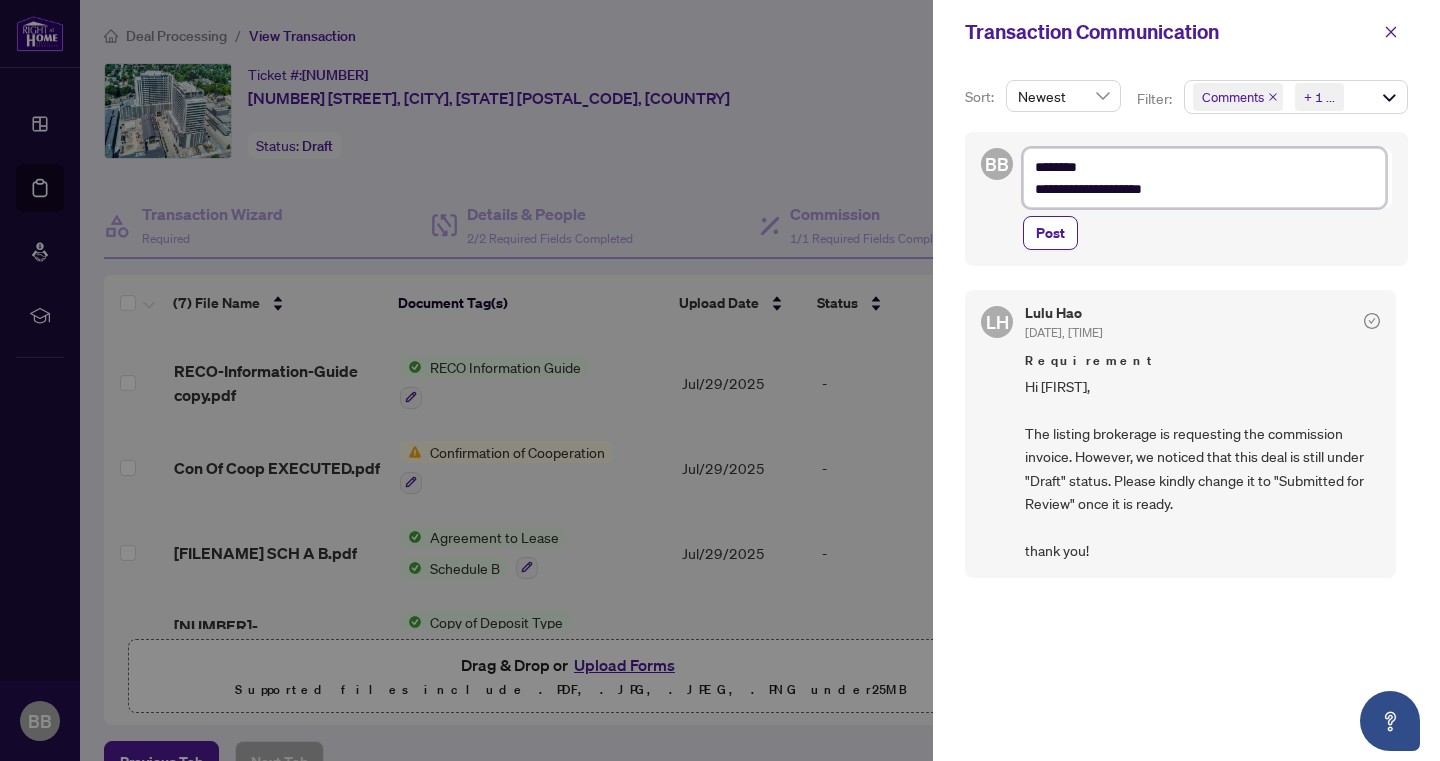 type 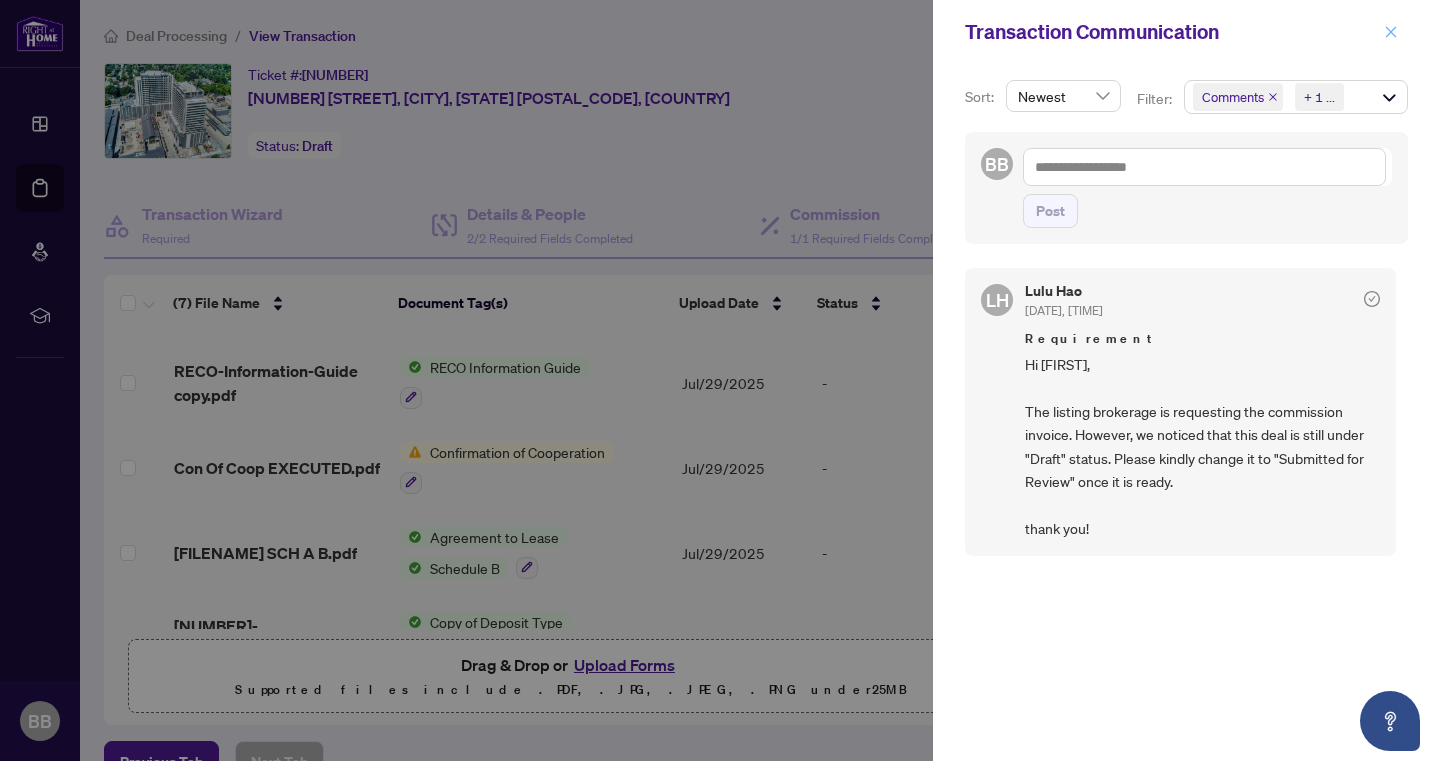 click 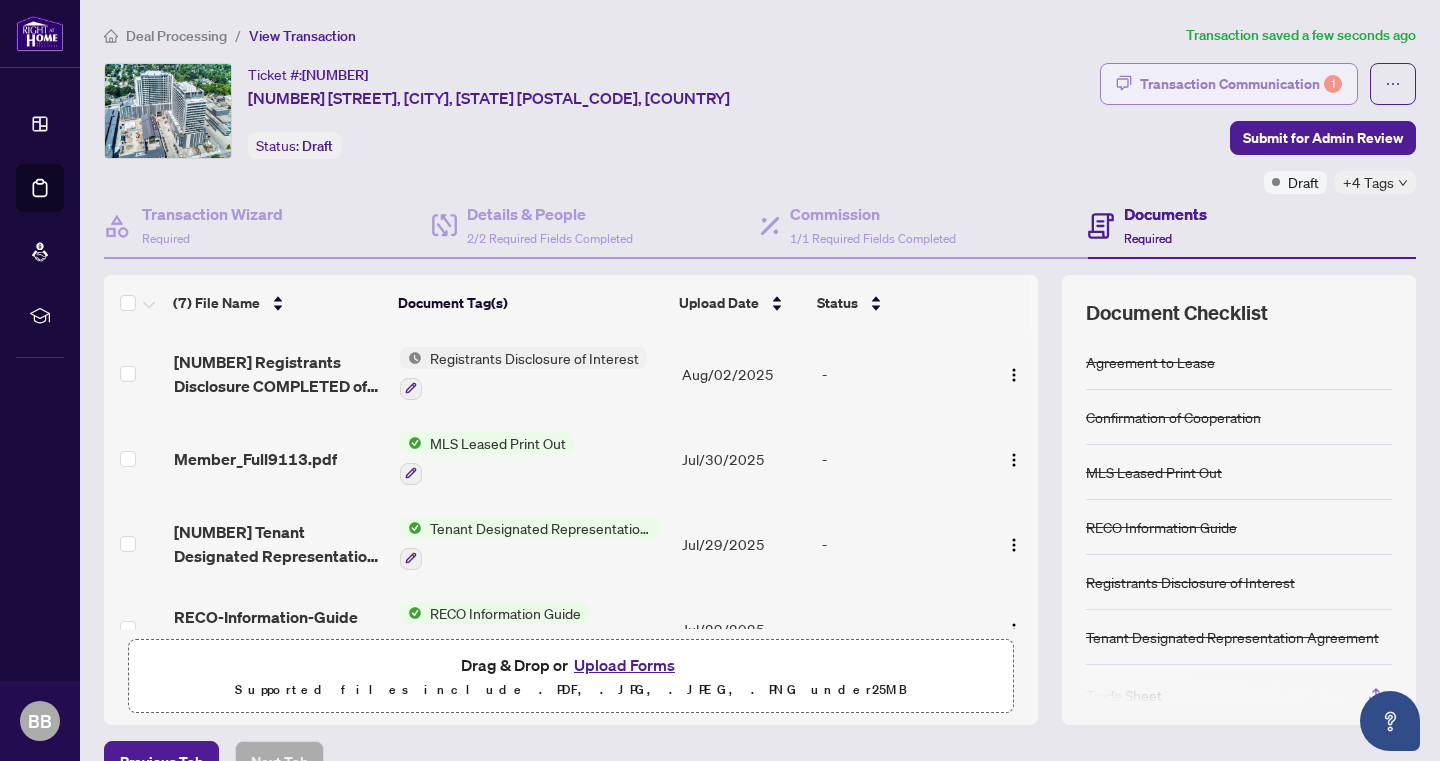 scroll, scrollTop: 0, scrollLeft: 0, axis: both 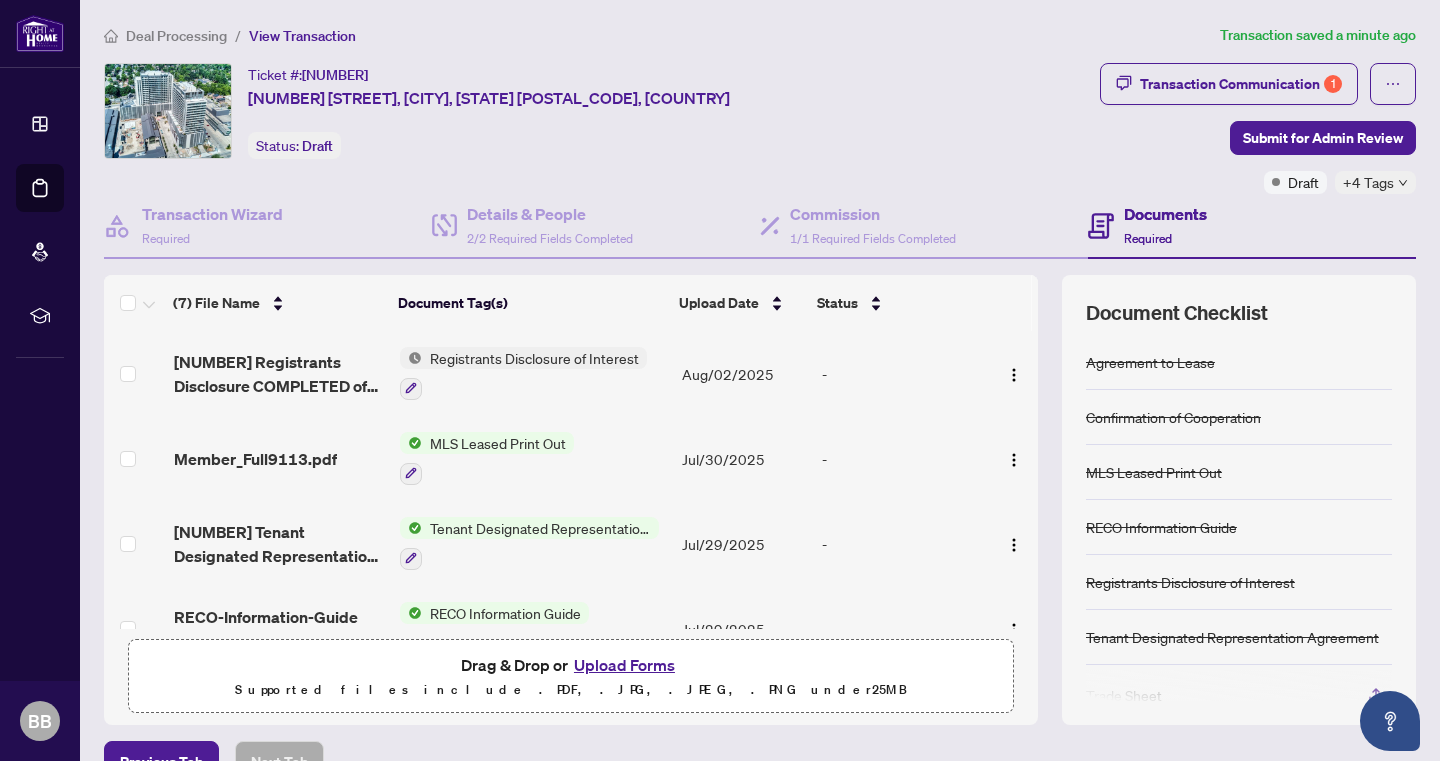 click 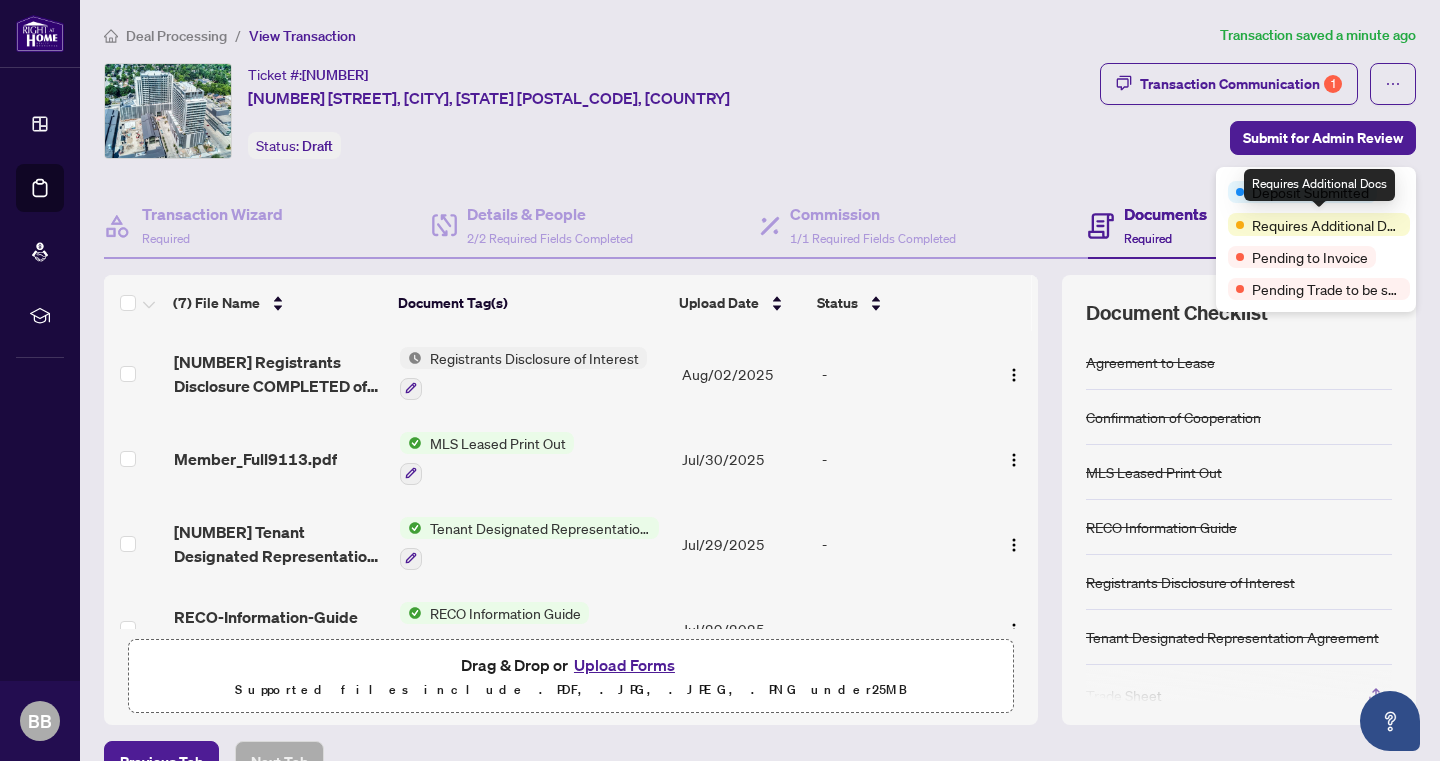 click on "Requires Additional Docs" at bounding box center [1327, 225] 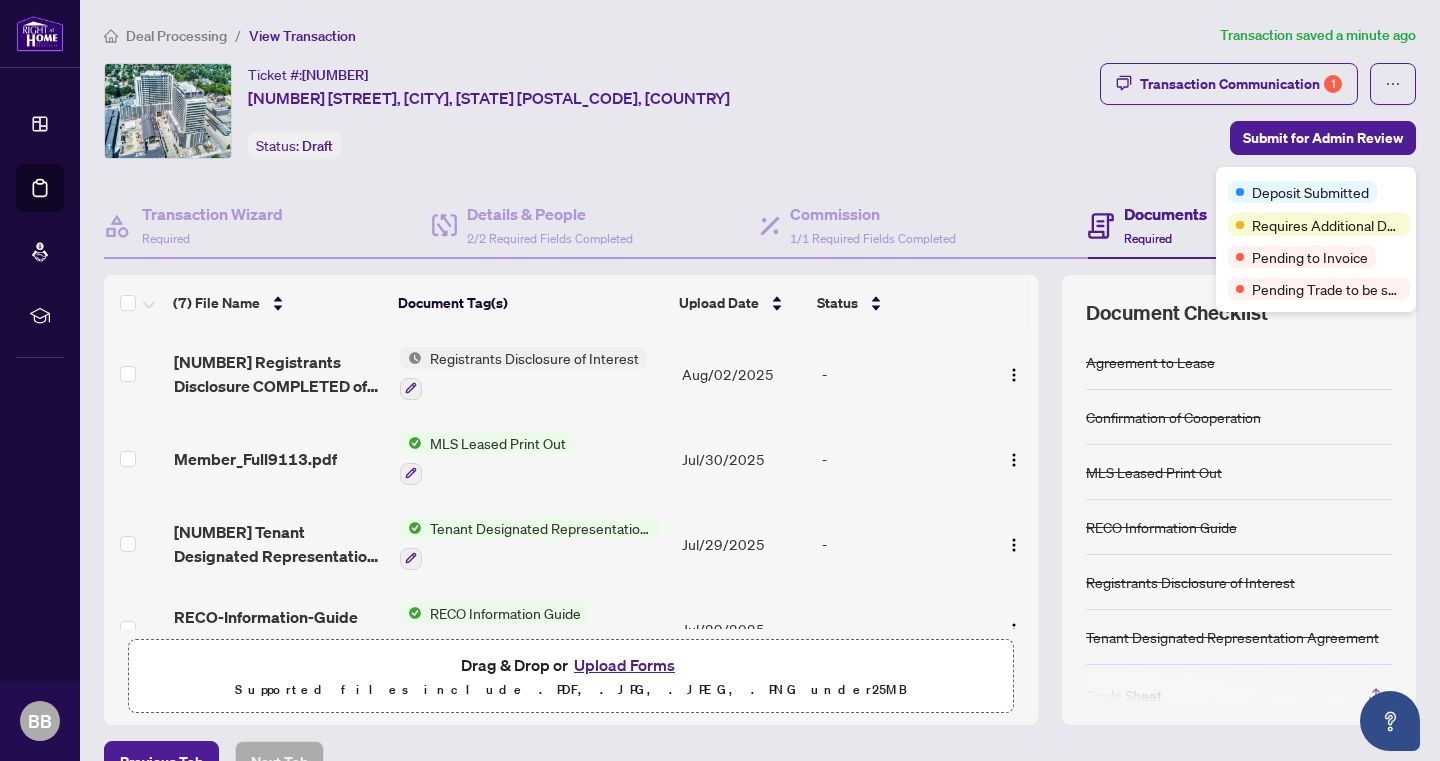 scroll, scrollTop: 0, scrollLeft: 0, axis: both 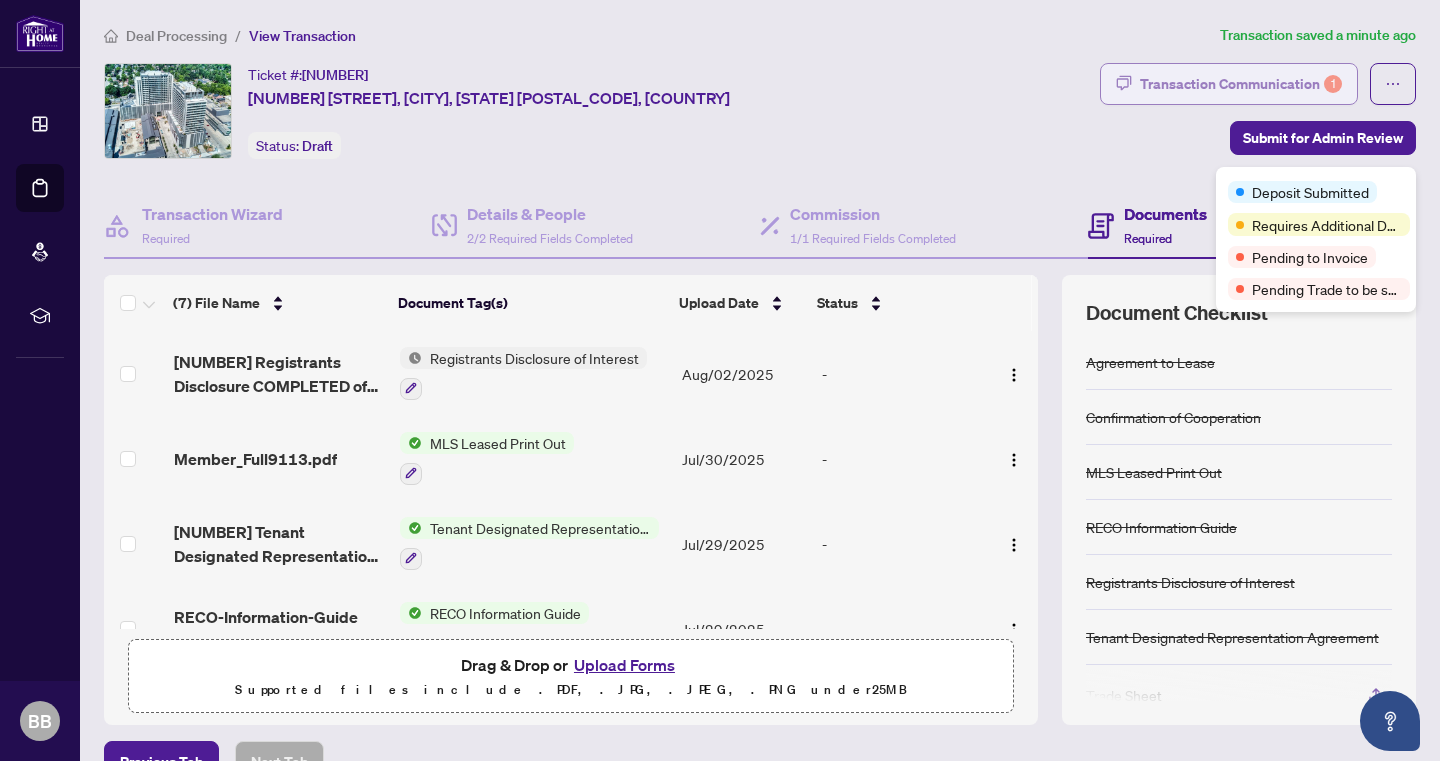 click on "Transaction Communication 1" at bounding box center [1241, 84] 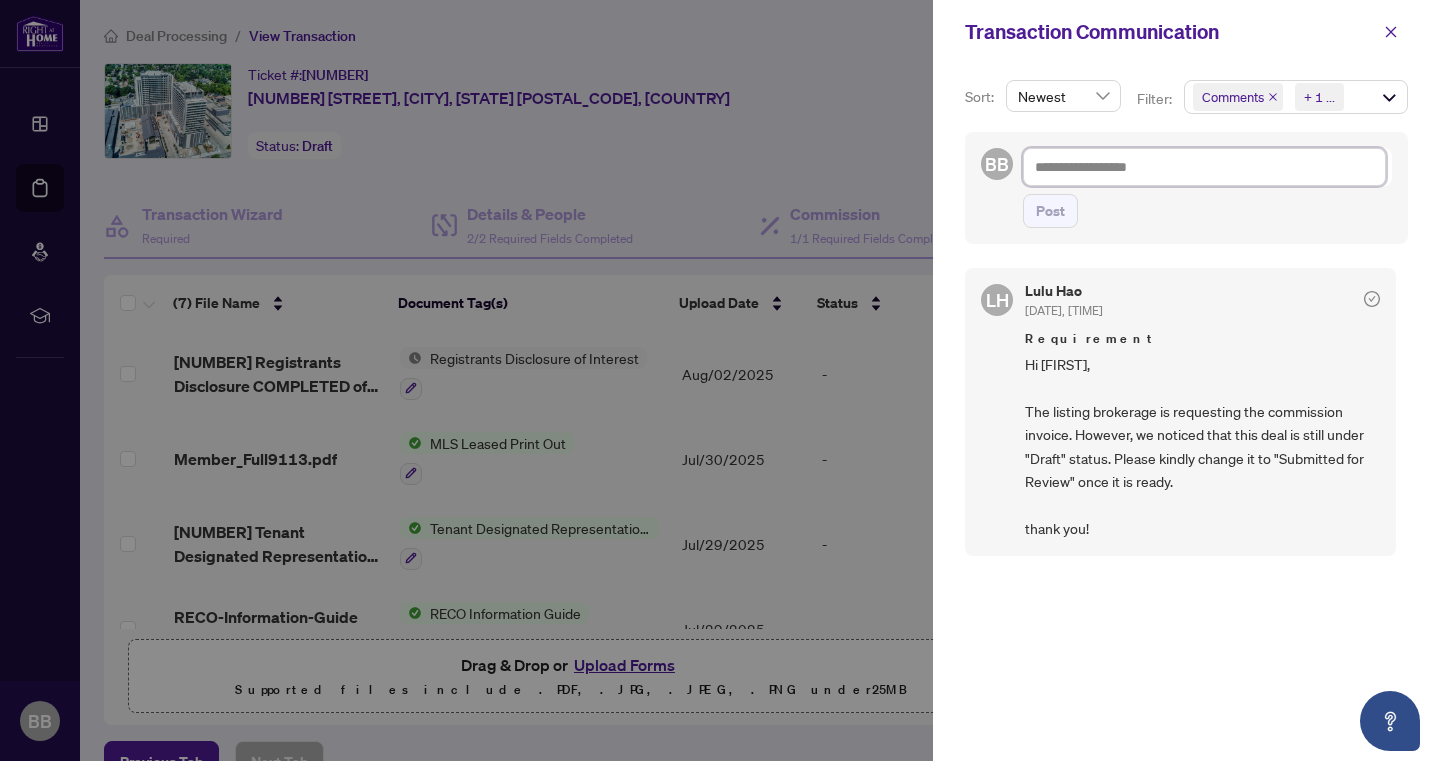 click at bounding box center (1204, 167) 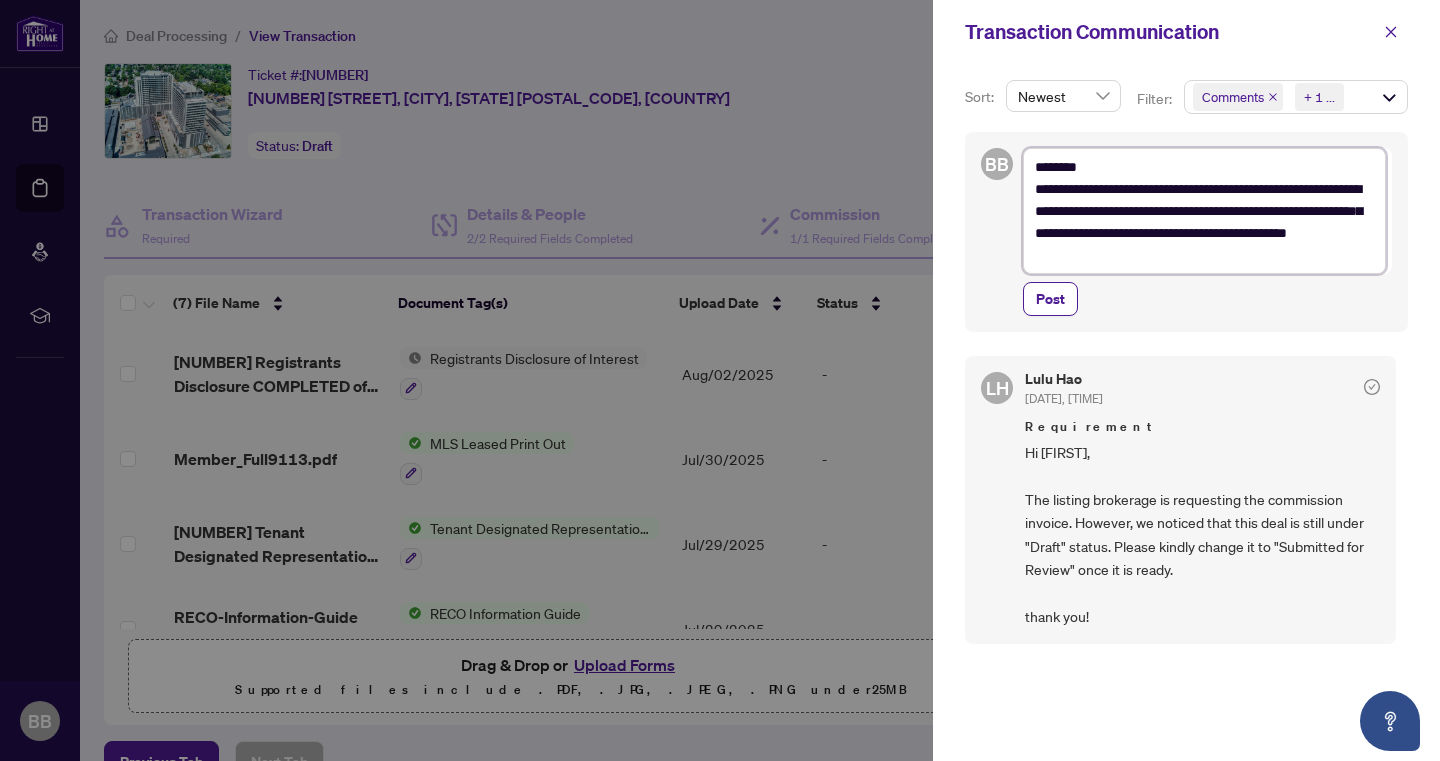 click on "**********" at bounding box center [1204, 211] 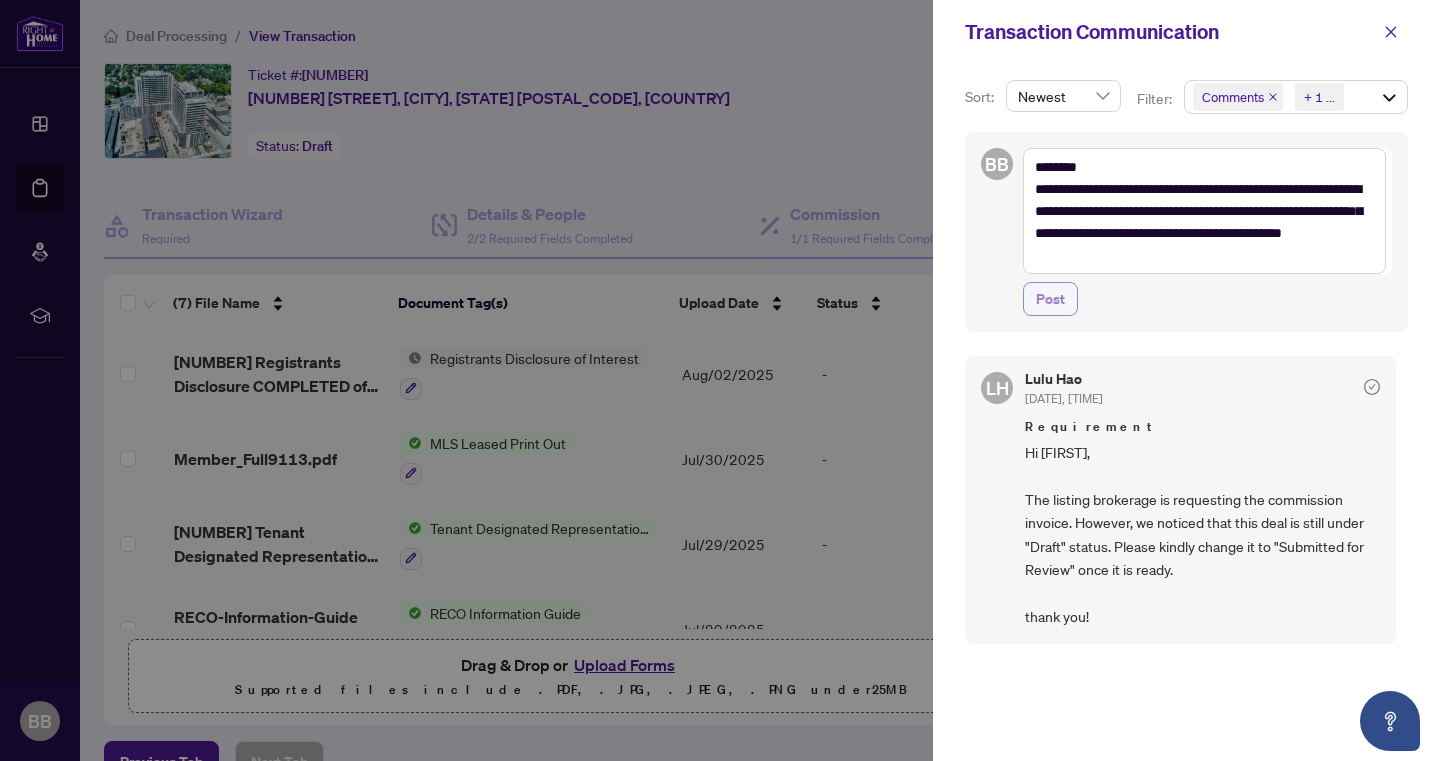 click on "Post" at bounding box center [1050, 299] 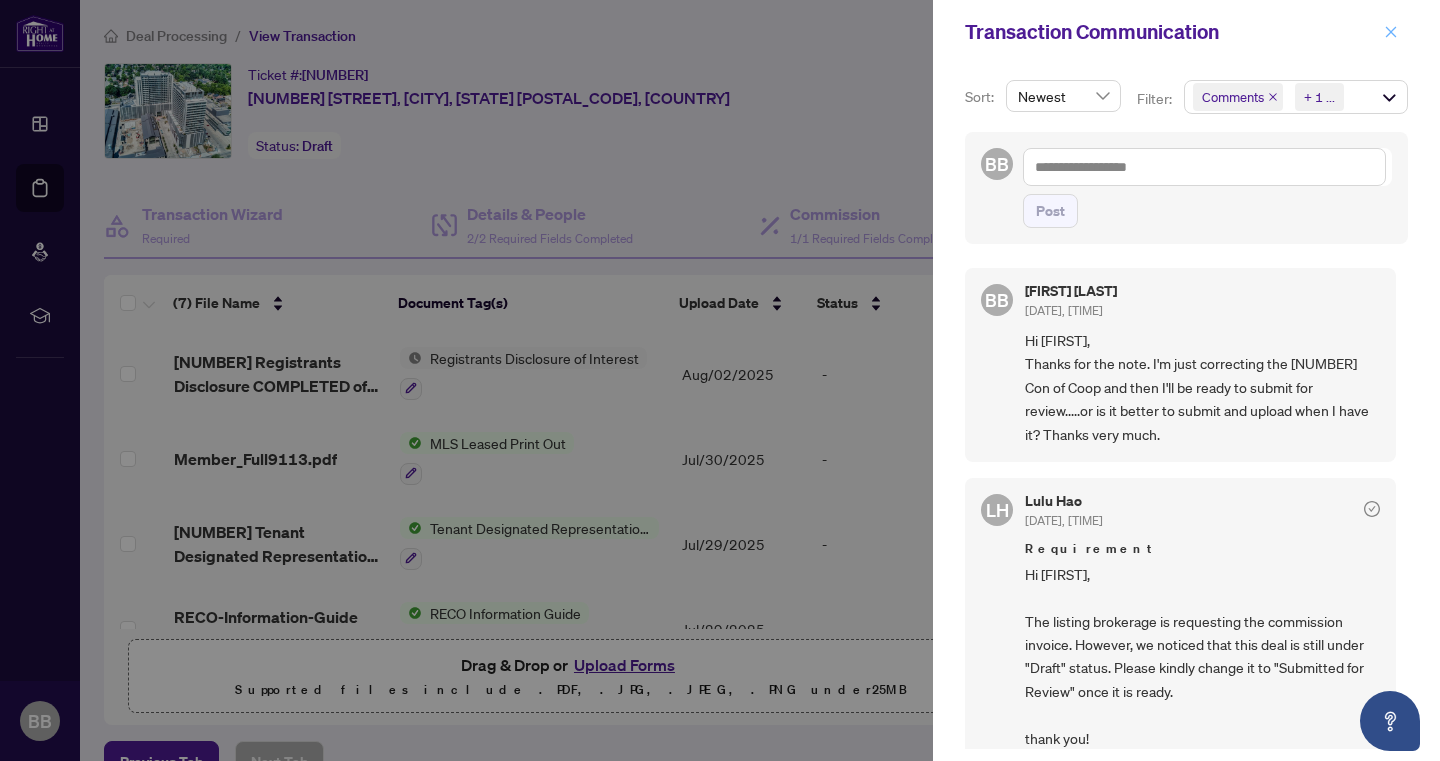 click 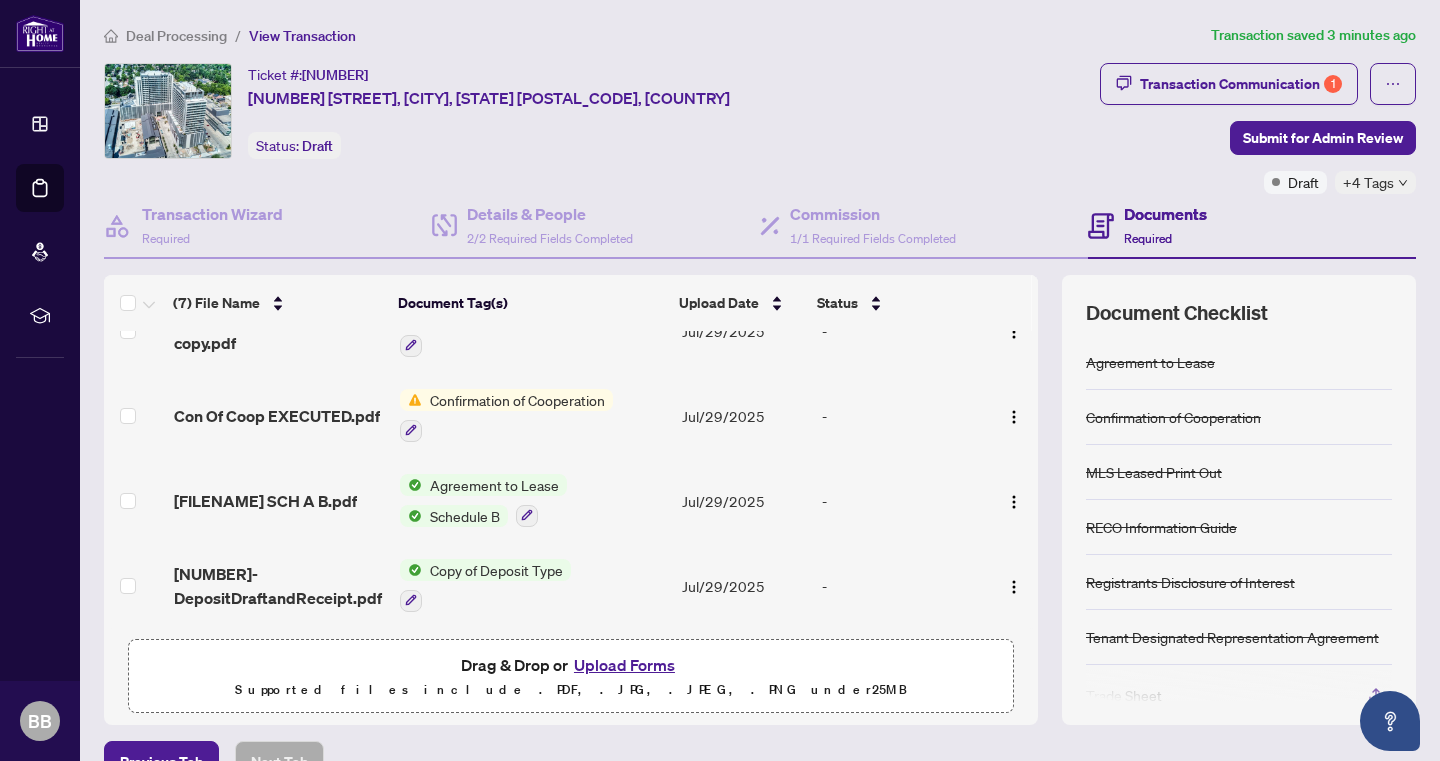 scroll, scrollTop: 304, scrollLeft: 0, axis: vertical 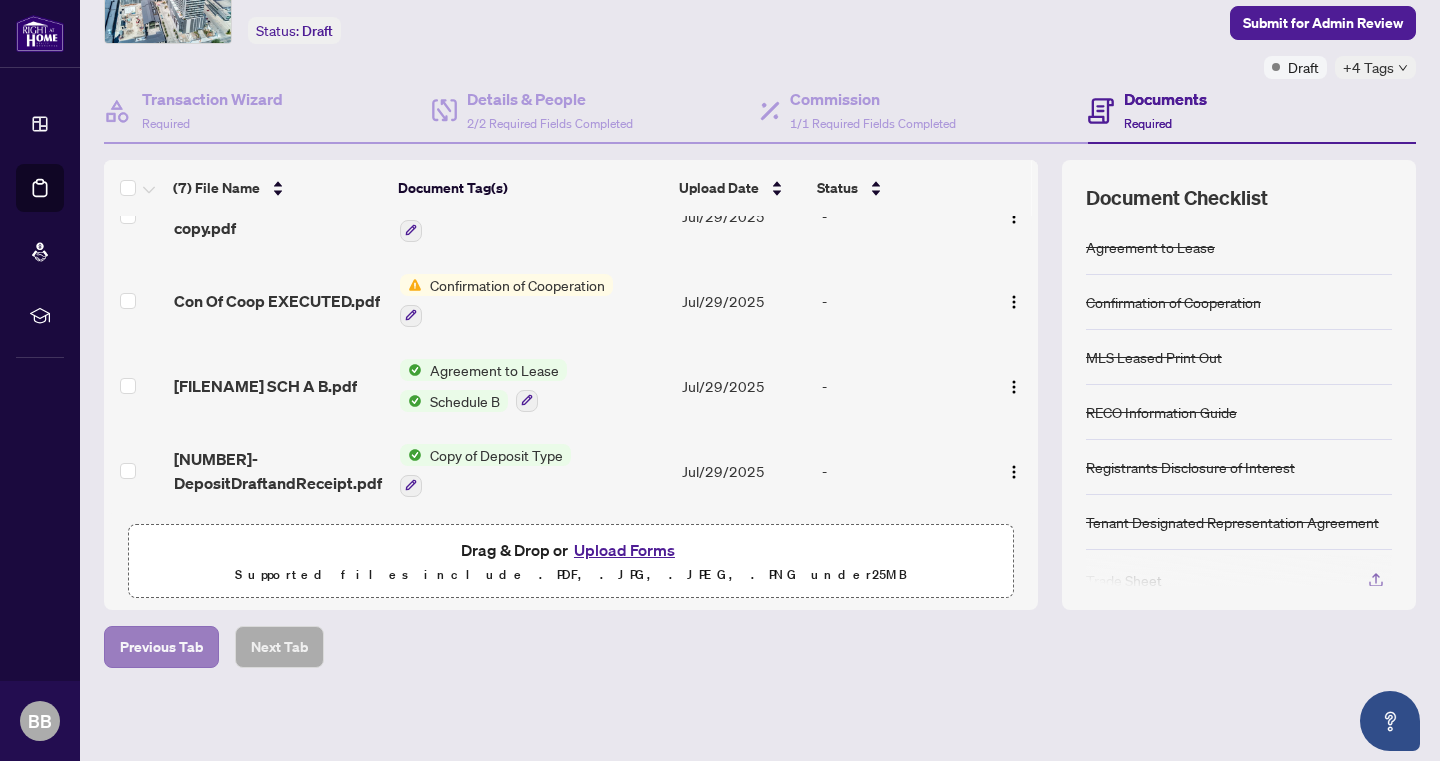 click on "Previous Tab" at bounding box center [161, 647] 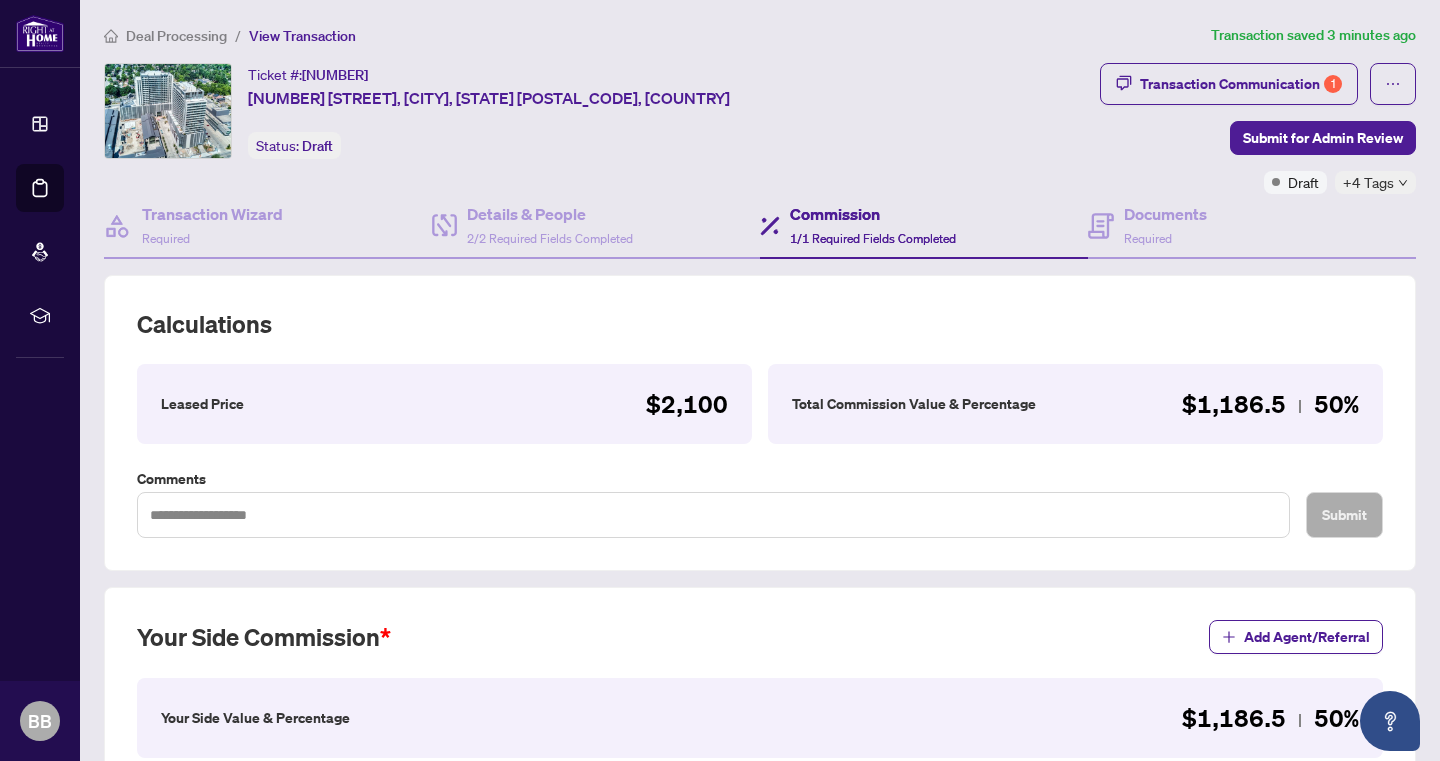 click on "1/1 Required Fields Completed" at bounding box center (873, 238) 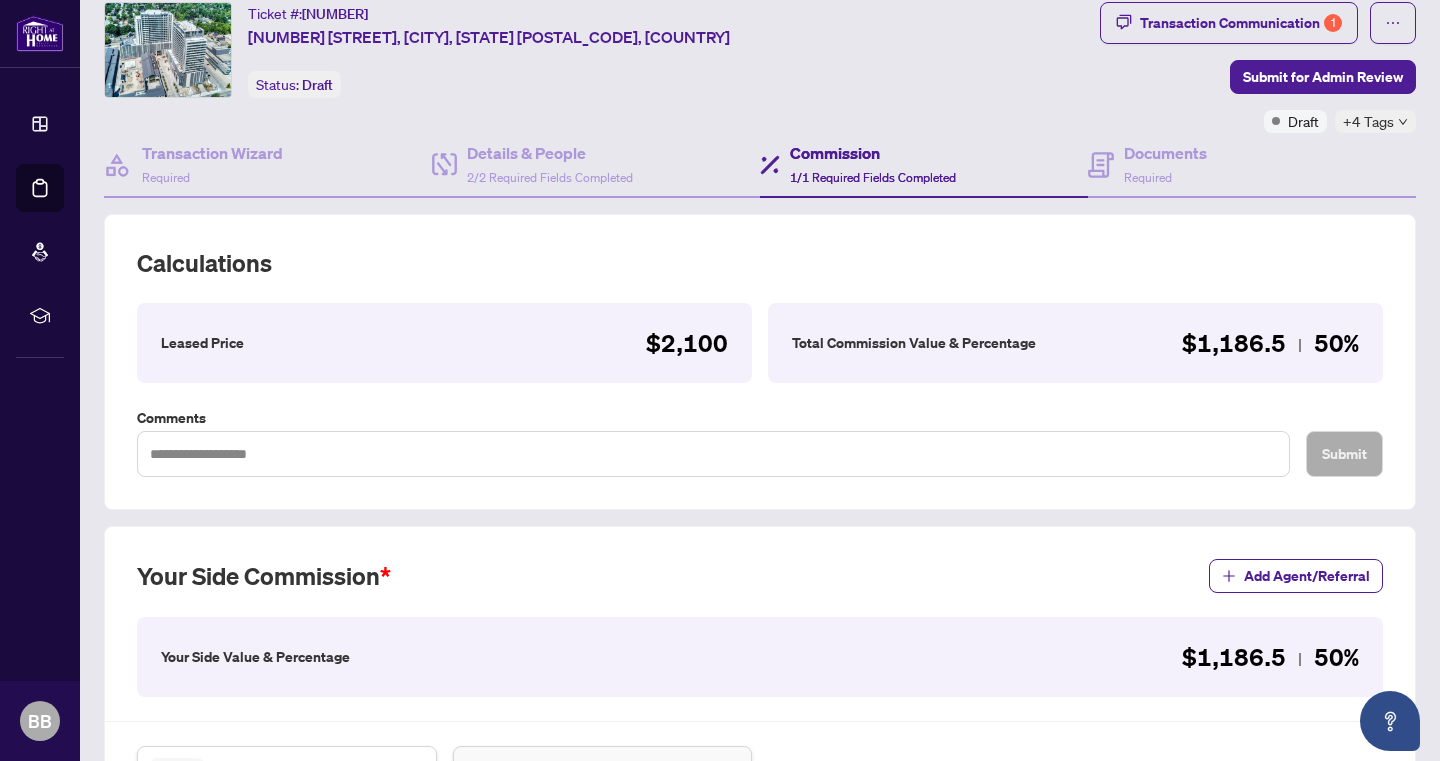 scroll, scrollTop: 53, scrollLeft: 0, axis: vertical 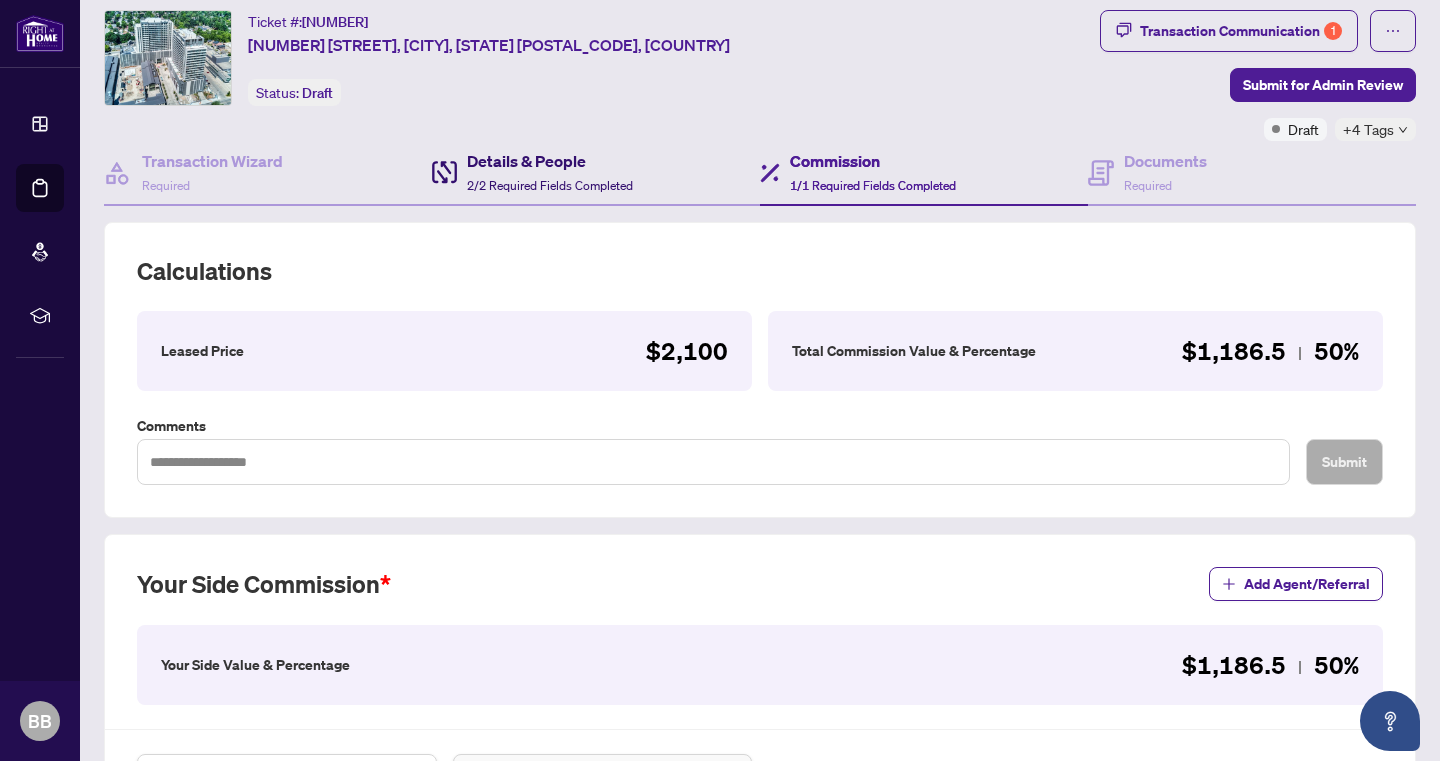 click on "2/2 Required Fields Completed" at bounding box center (550, 185) 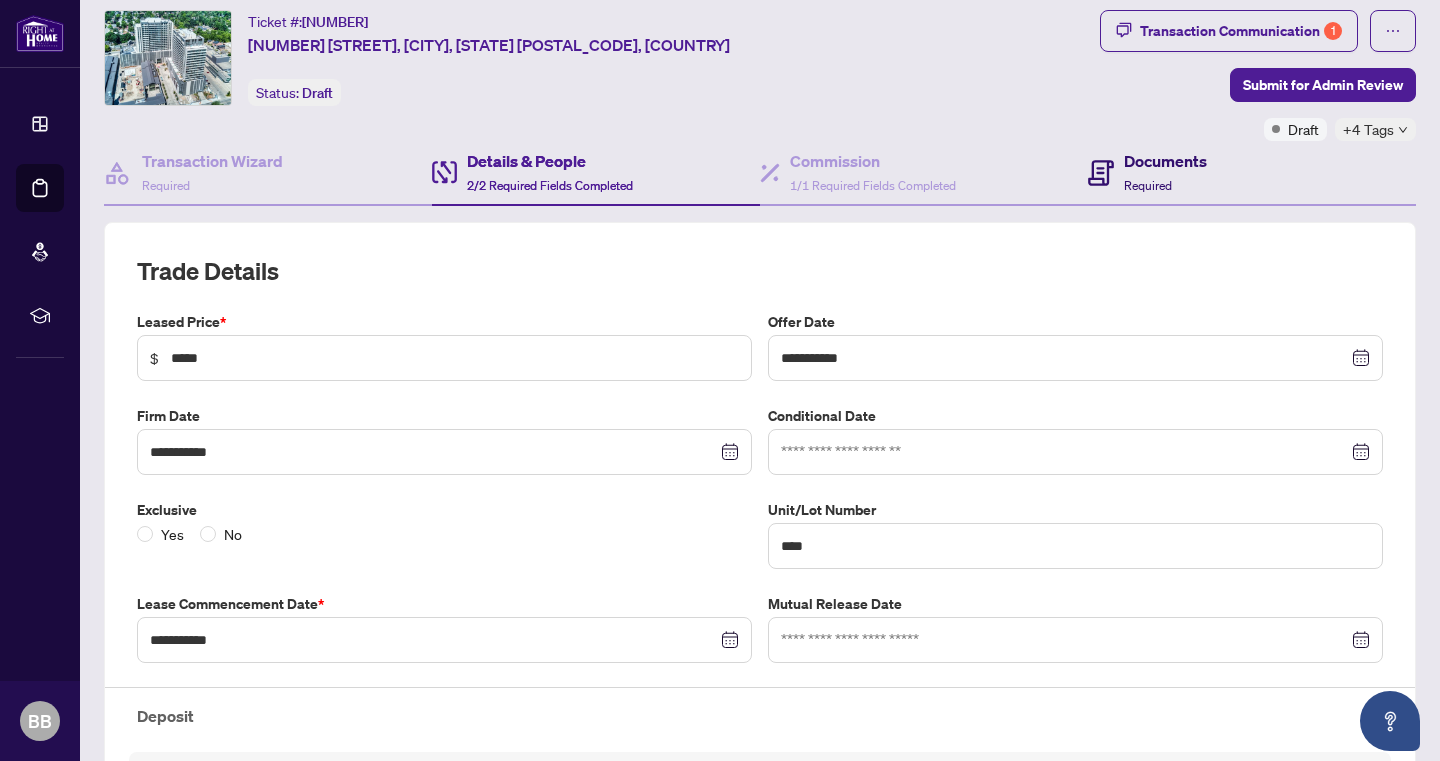 click on "Required" at bounding box center [1148, 185] 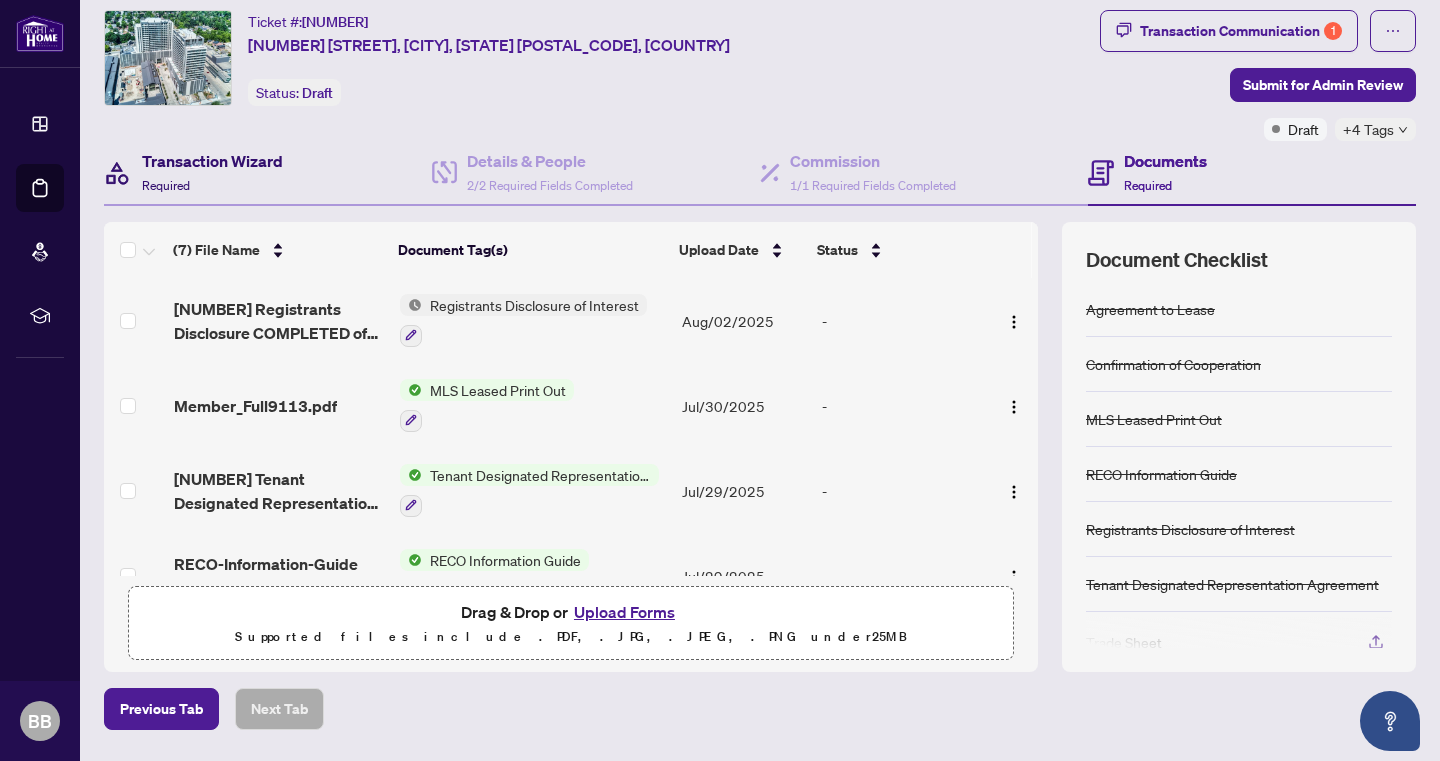 click on "Transaction Wizard Required" at bounding box center [212, 172] 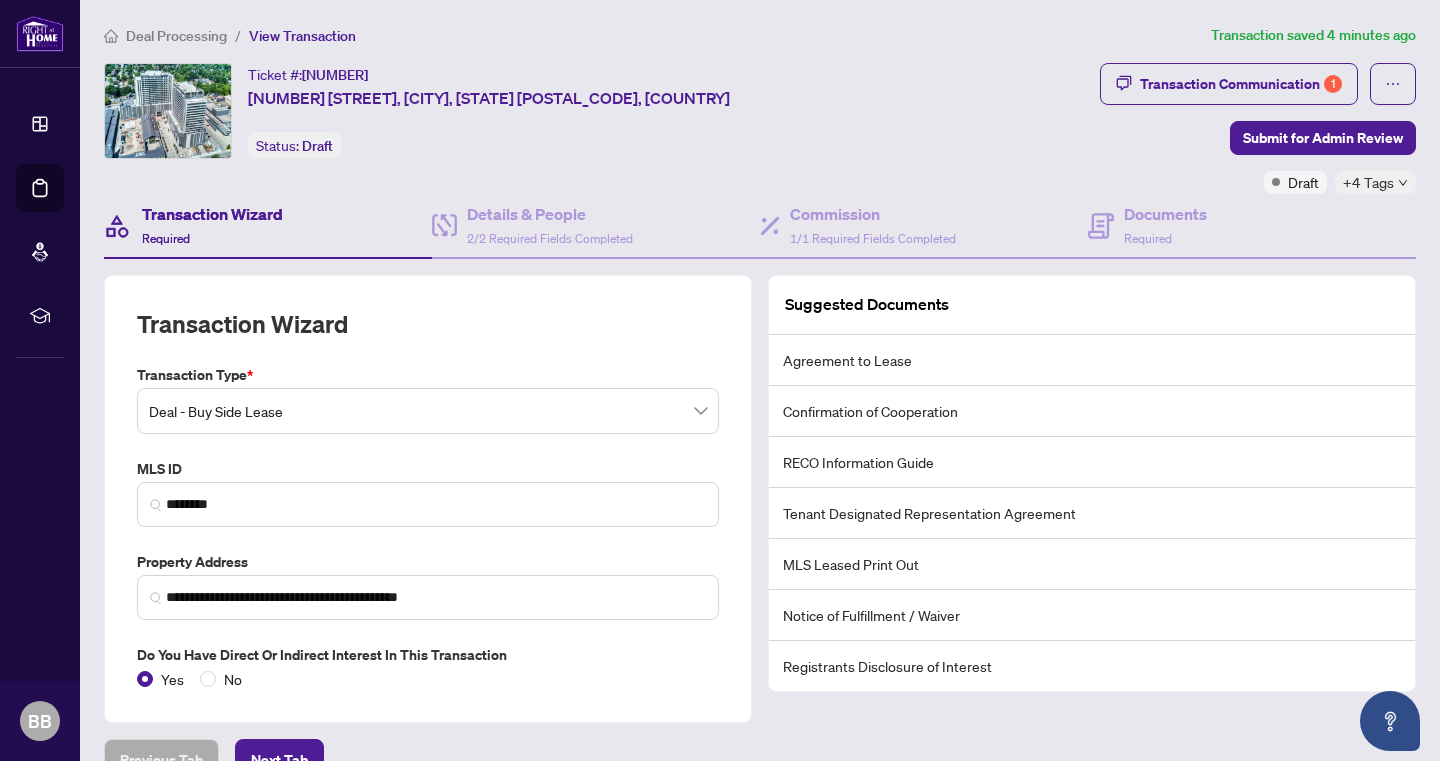 scroll, scrollTop: 0, scrollLeft: 0, axis: both 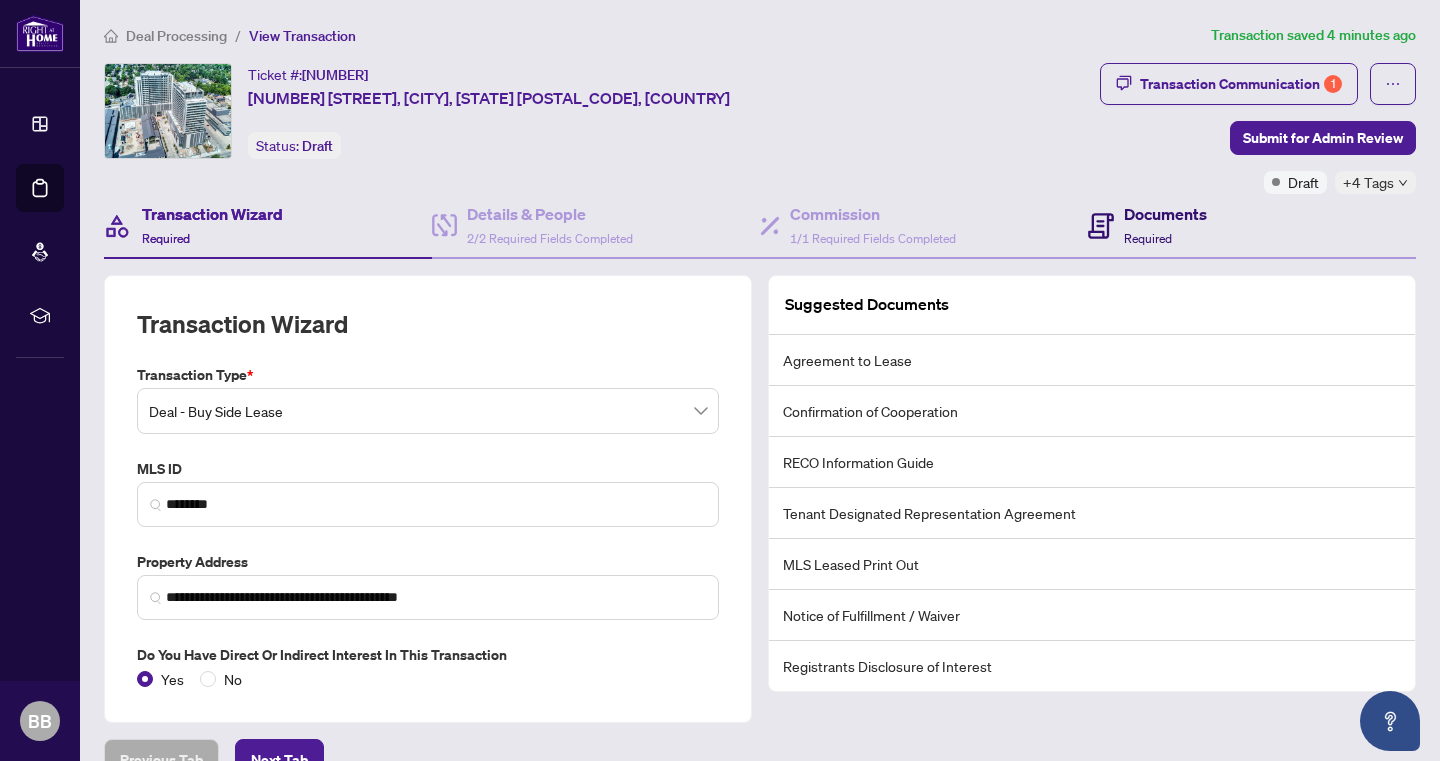 click on "Documents" at bounding box center [1165, 214] 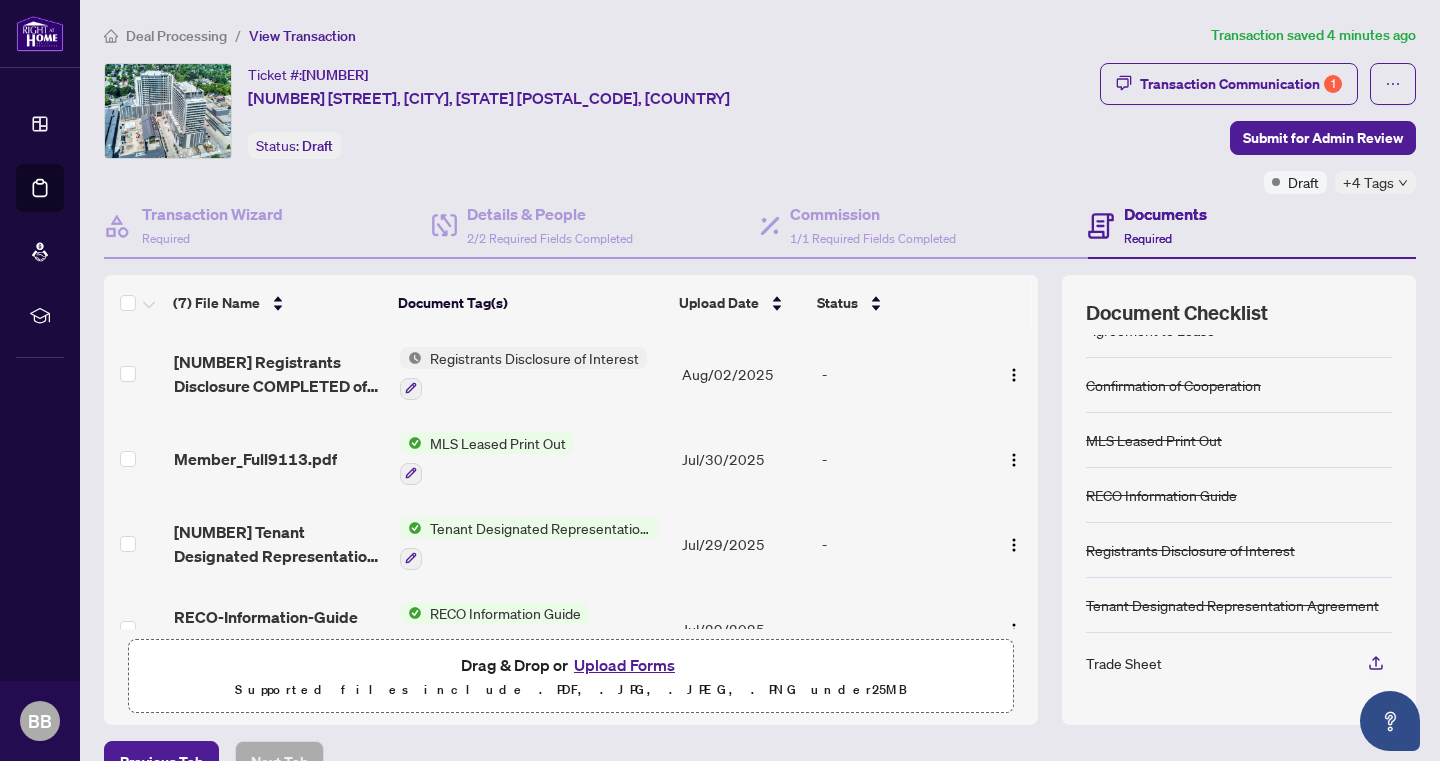 scroll, scrollTop: 32, scrollLeft: 0, axis: vertical 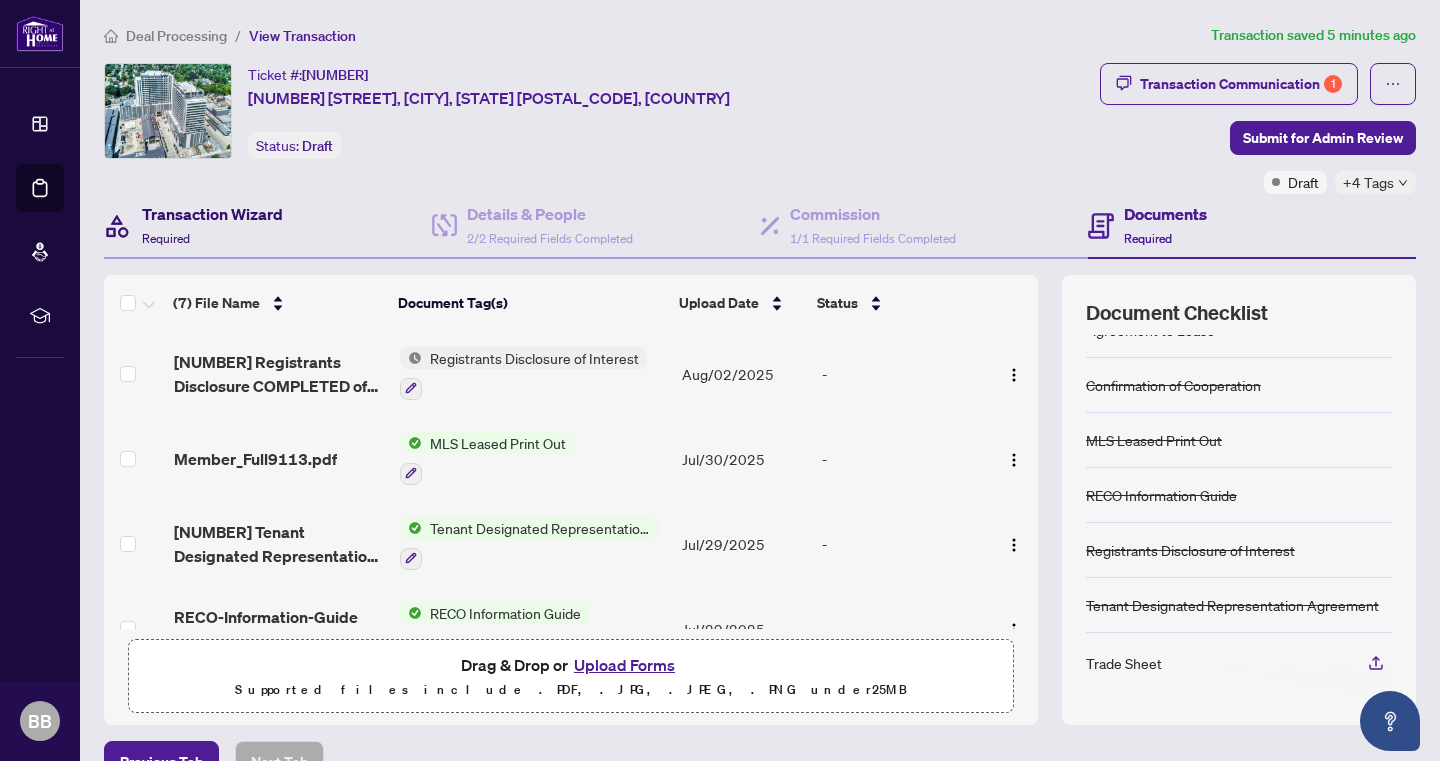 click on "Transaction Wizard" at bounding box center [212, 214] 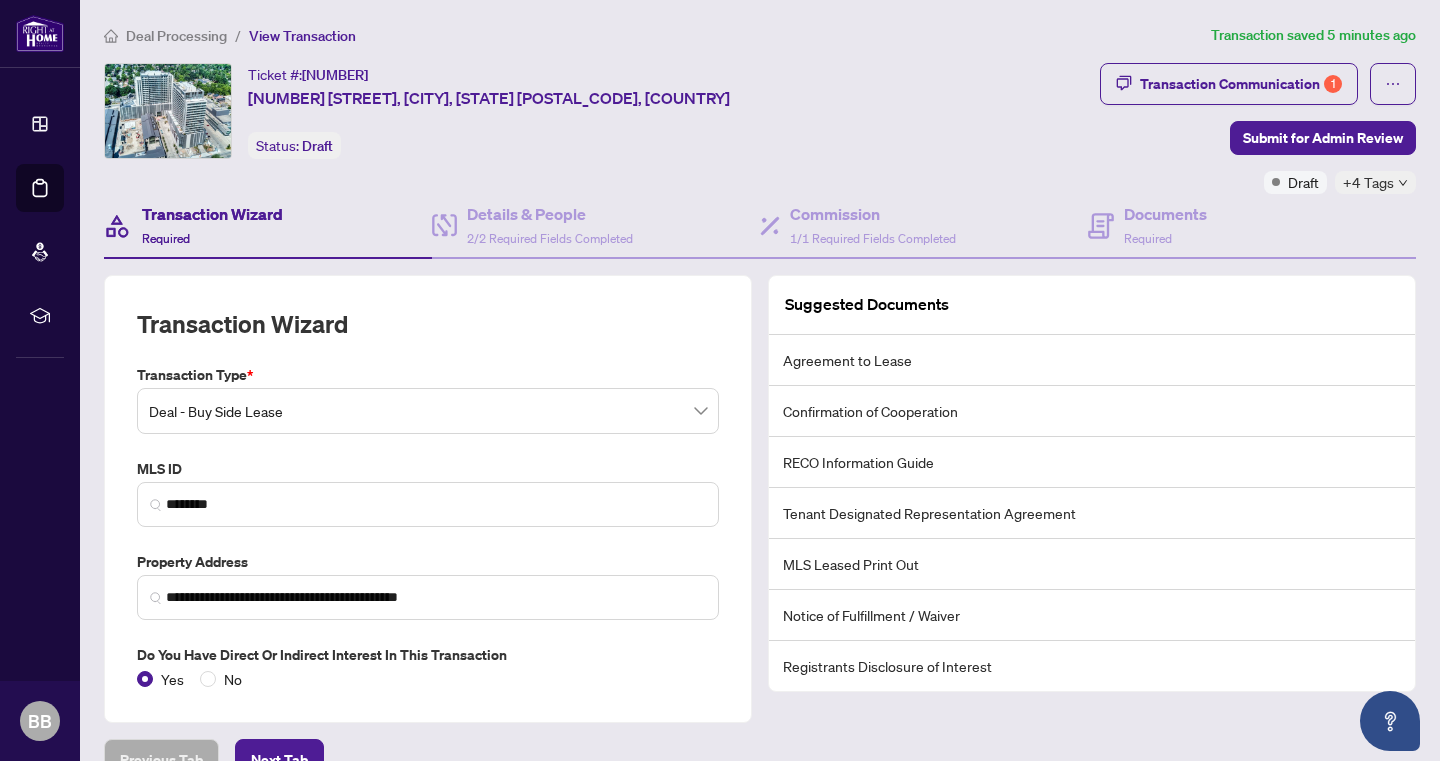 scroll, scrollTop: 0, scrollLeft: 0, axis: both 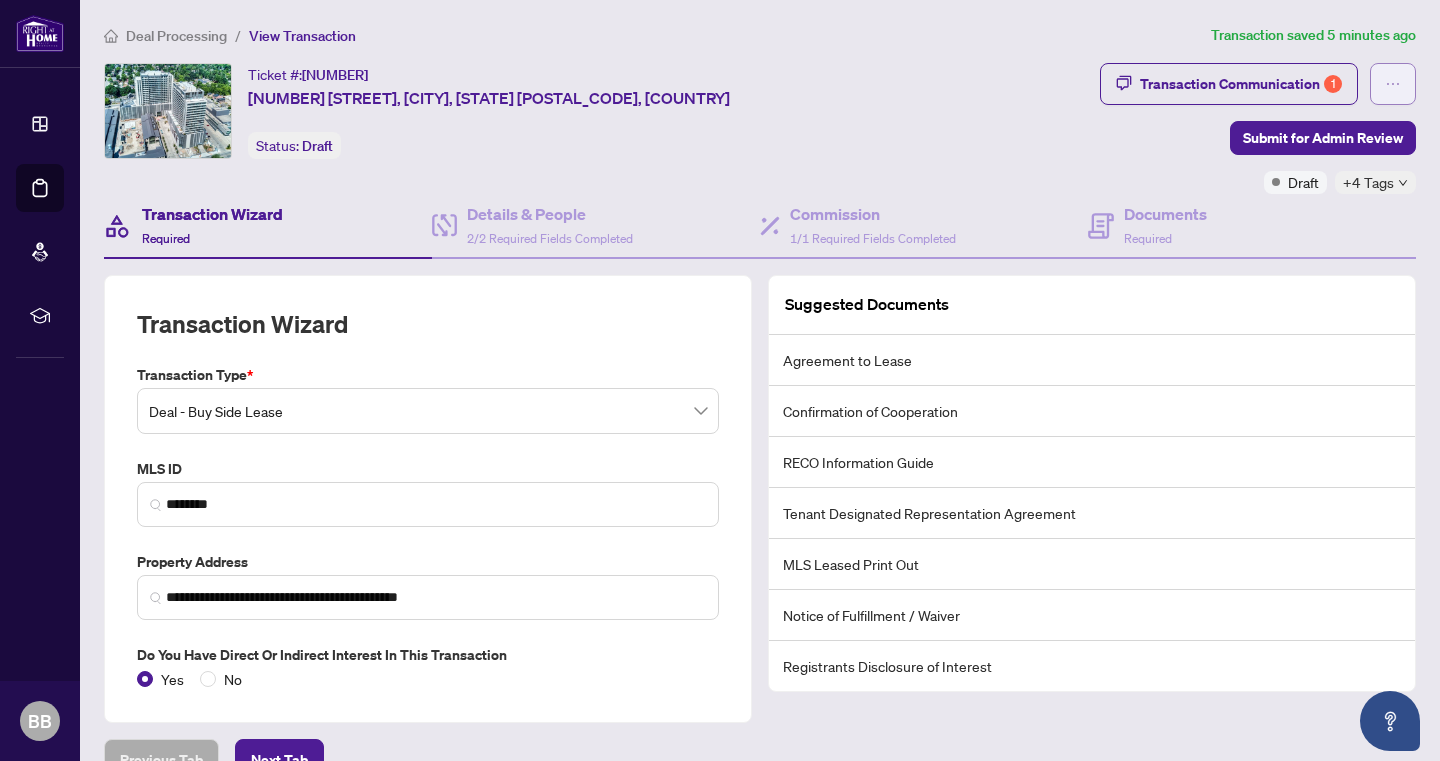 click 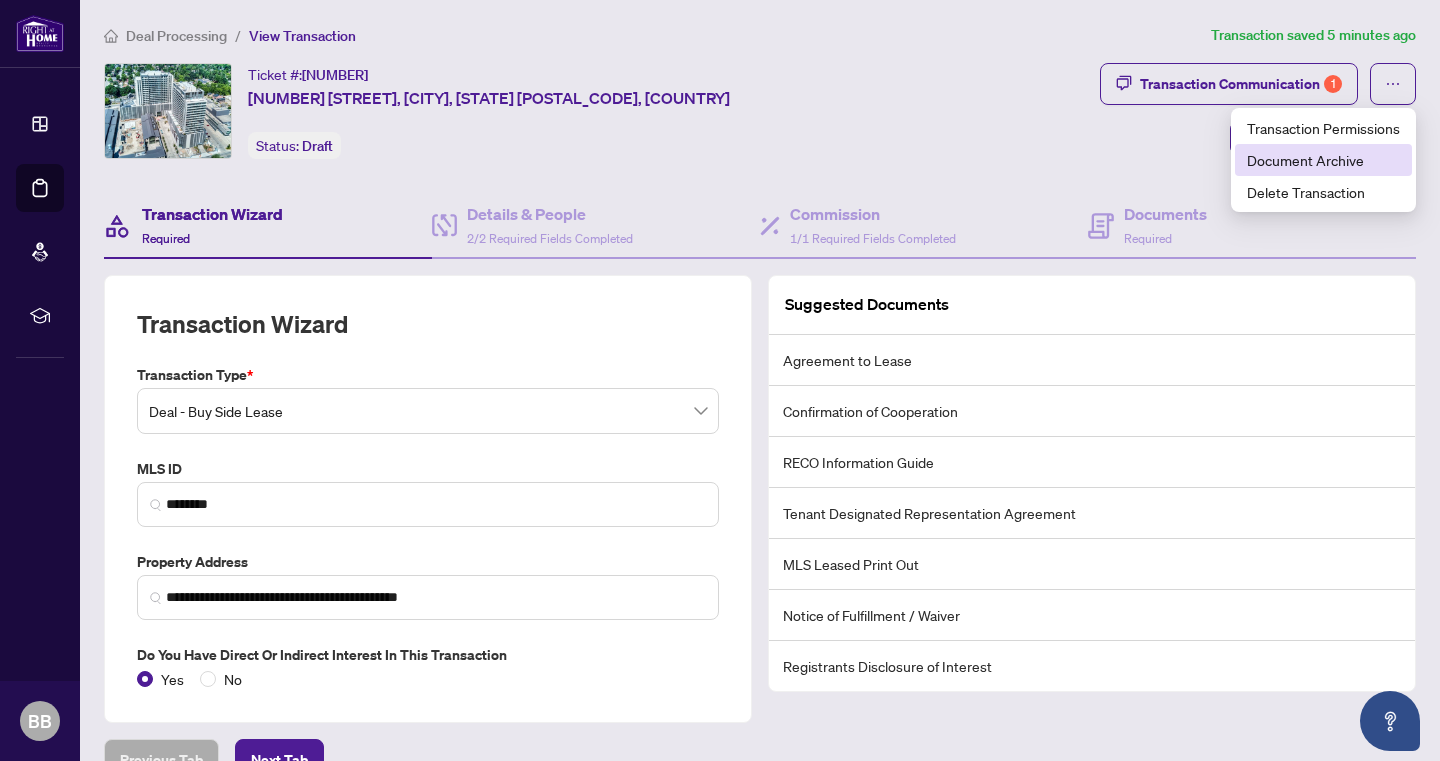 click on "Document Archive" at bounding box center (1323, 160) 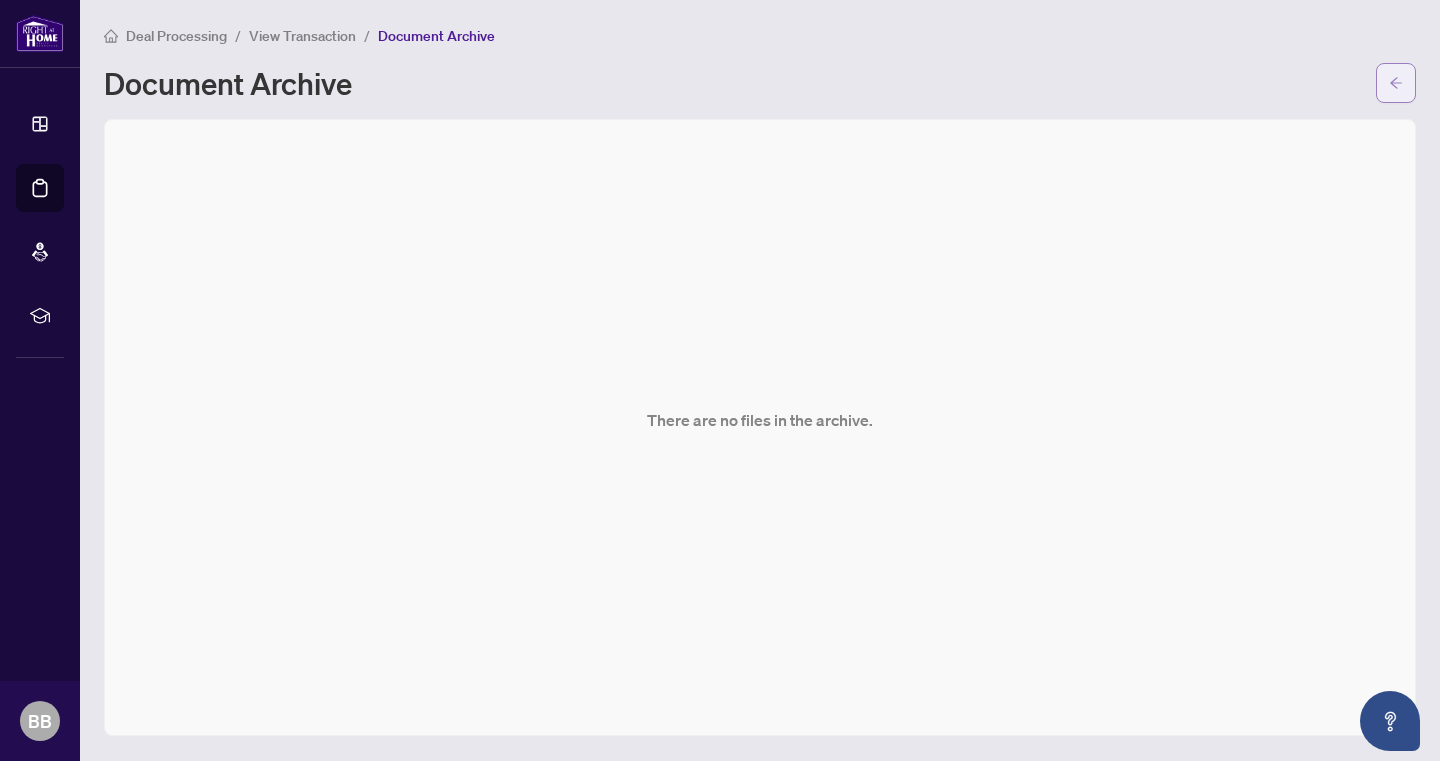 click at bounding box center (1396, 83) 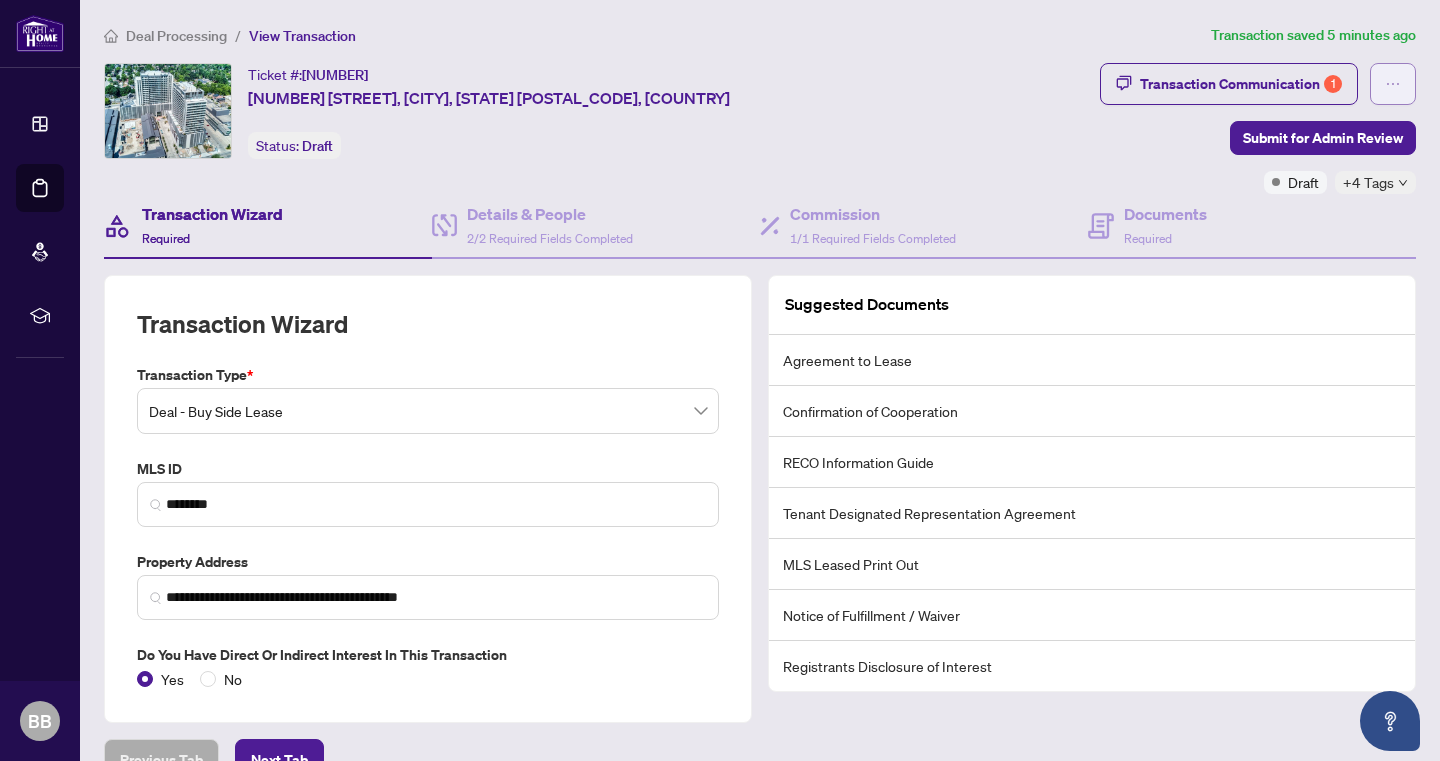 click at bounding box center (1393, 84) 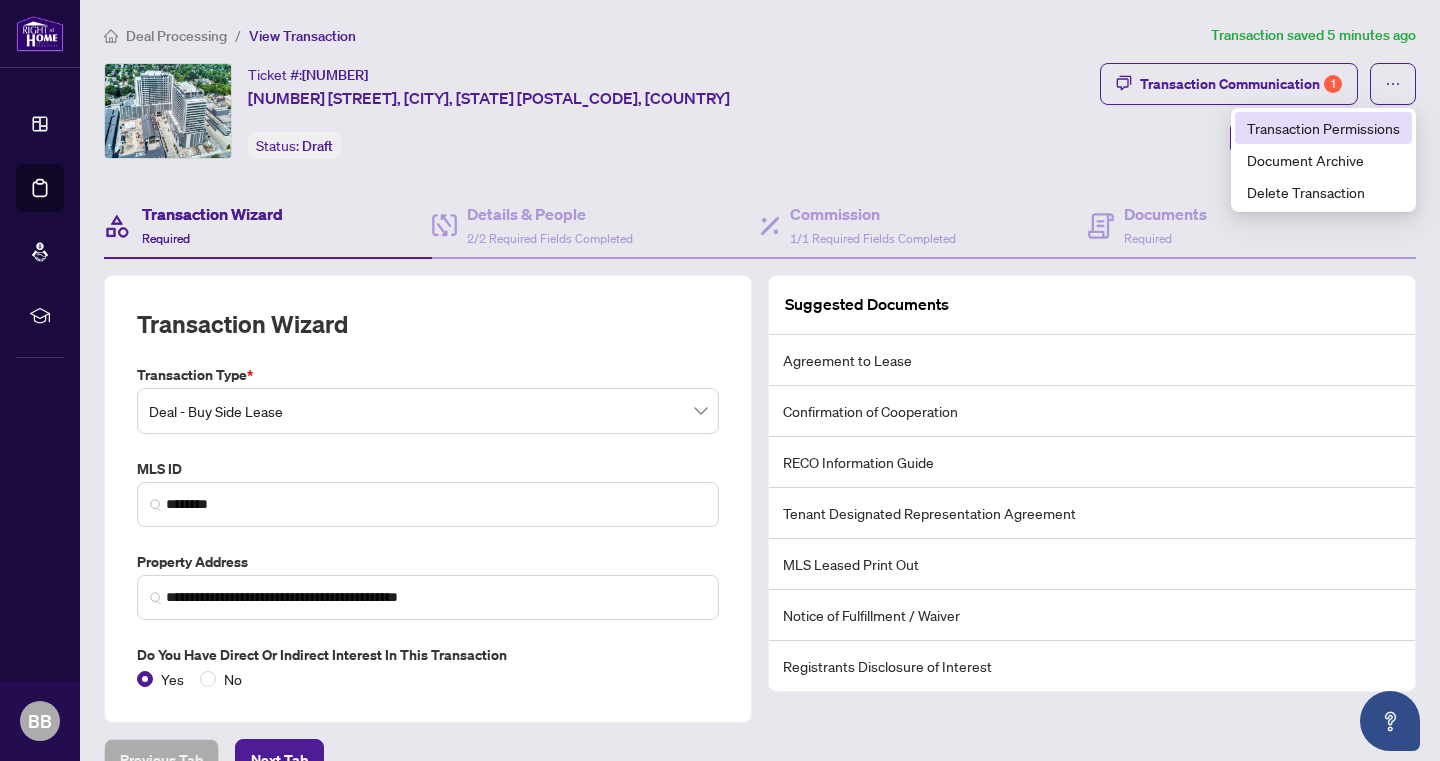 click on "Transaction Permissions" at bounding box center (1323, 128) 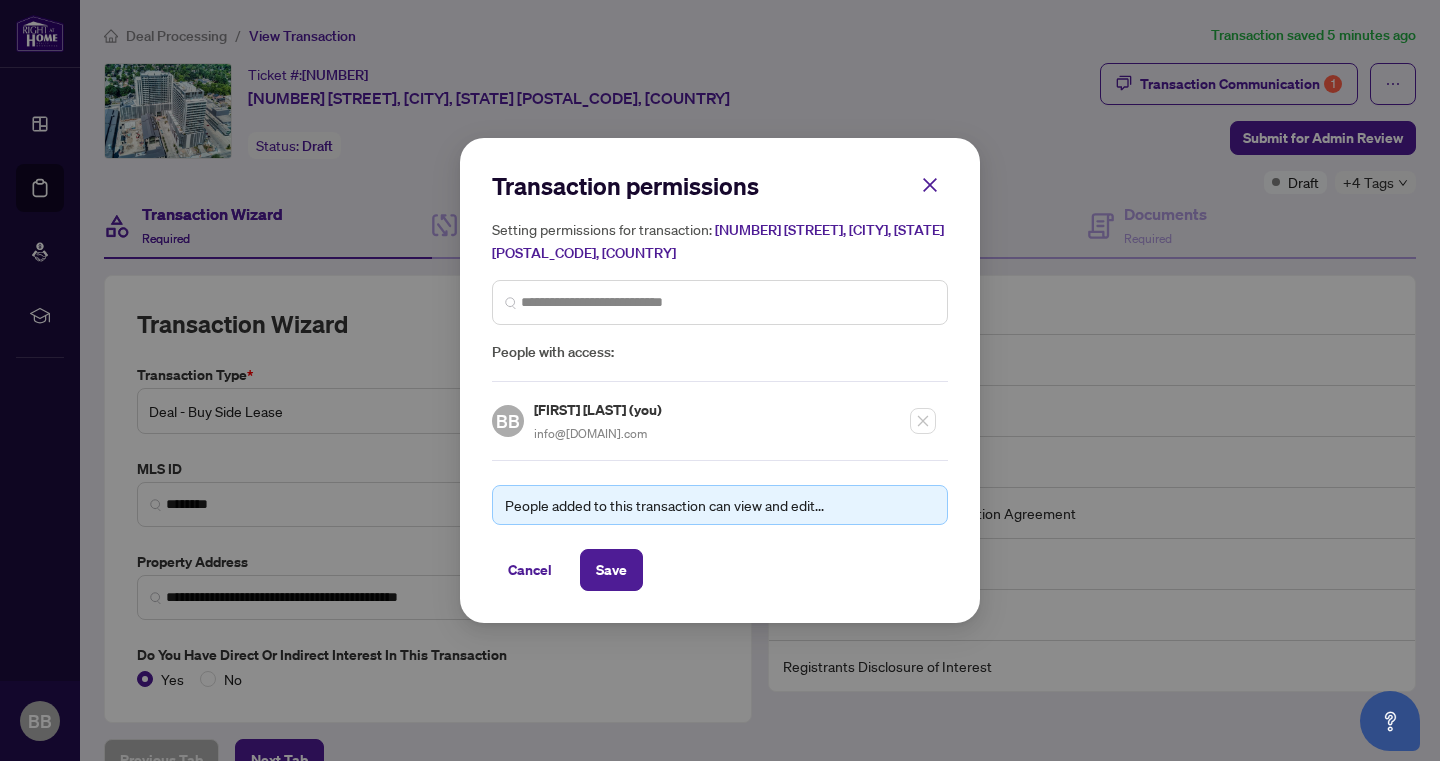 scroll, scrollTop: 0, scrollLeft: 0, axis: both 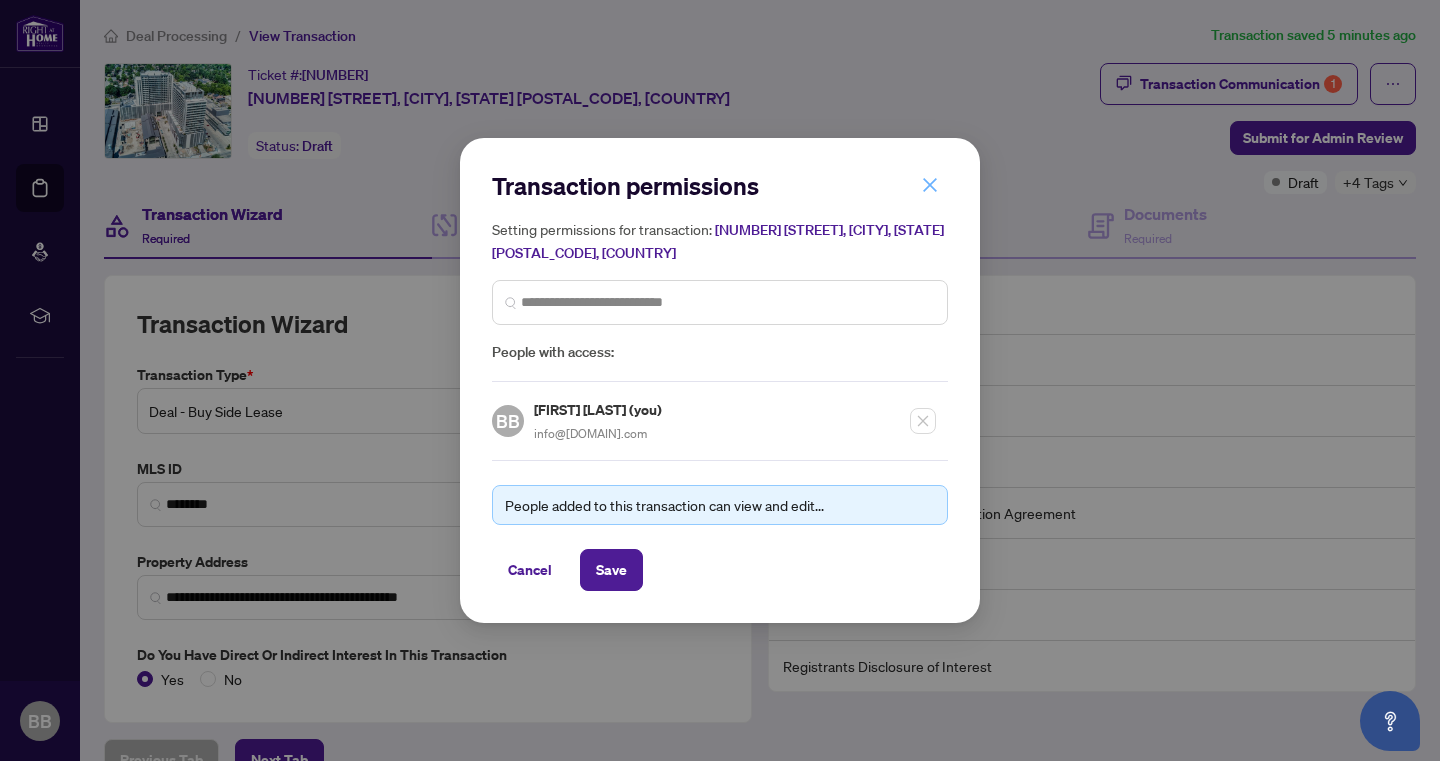 click 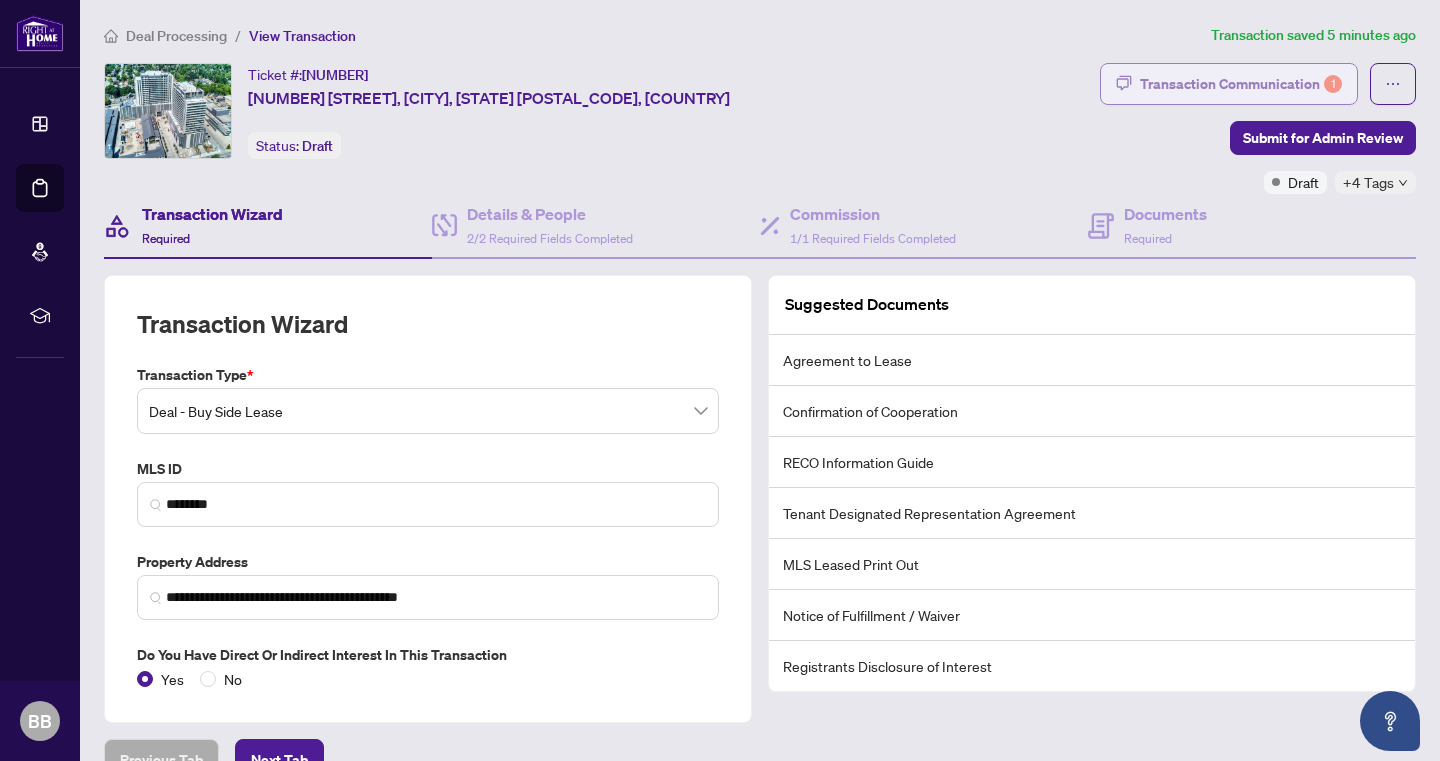 click on "Transaction Communication 1" at bounding box center (1241, 84) 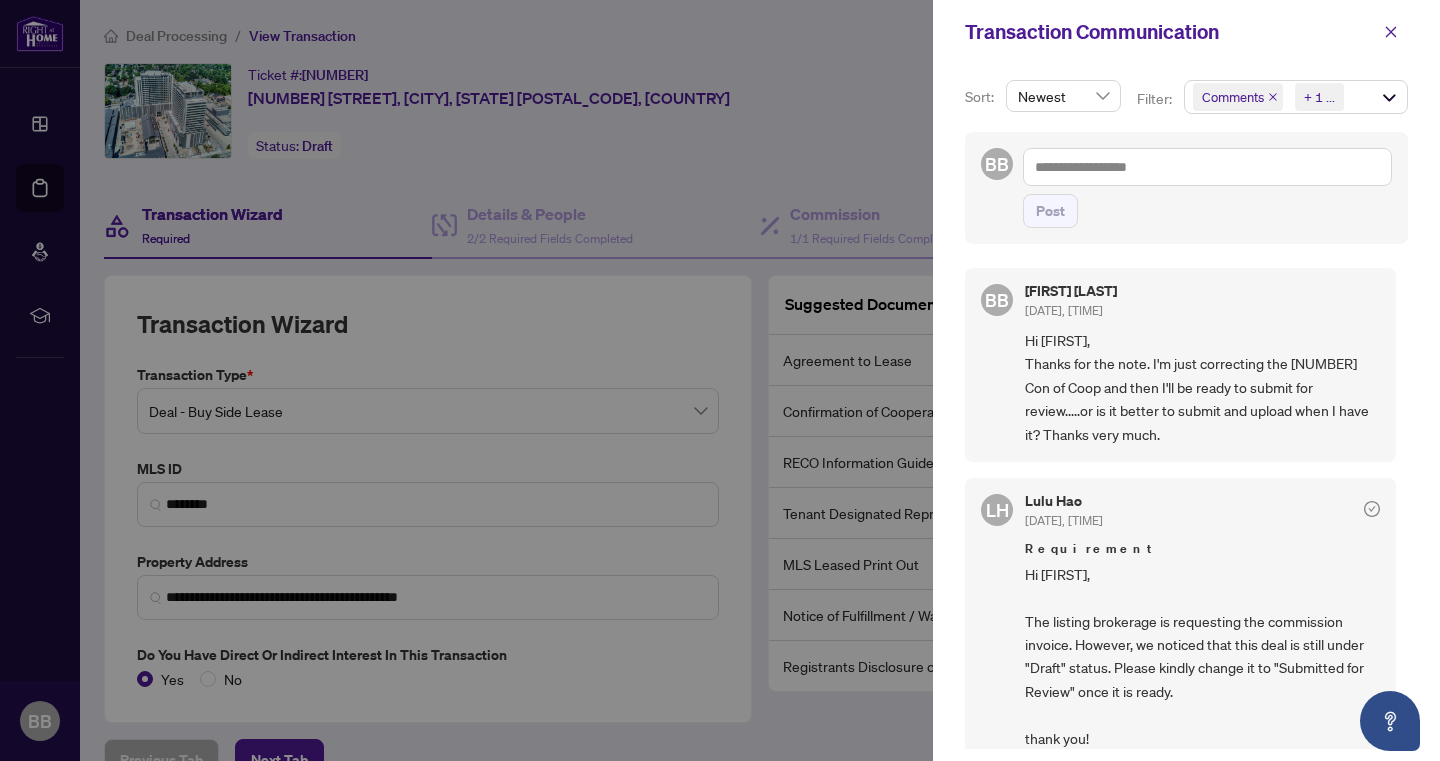 scroll, scrollTop: 0, scrollLeft: 0, axis: both 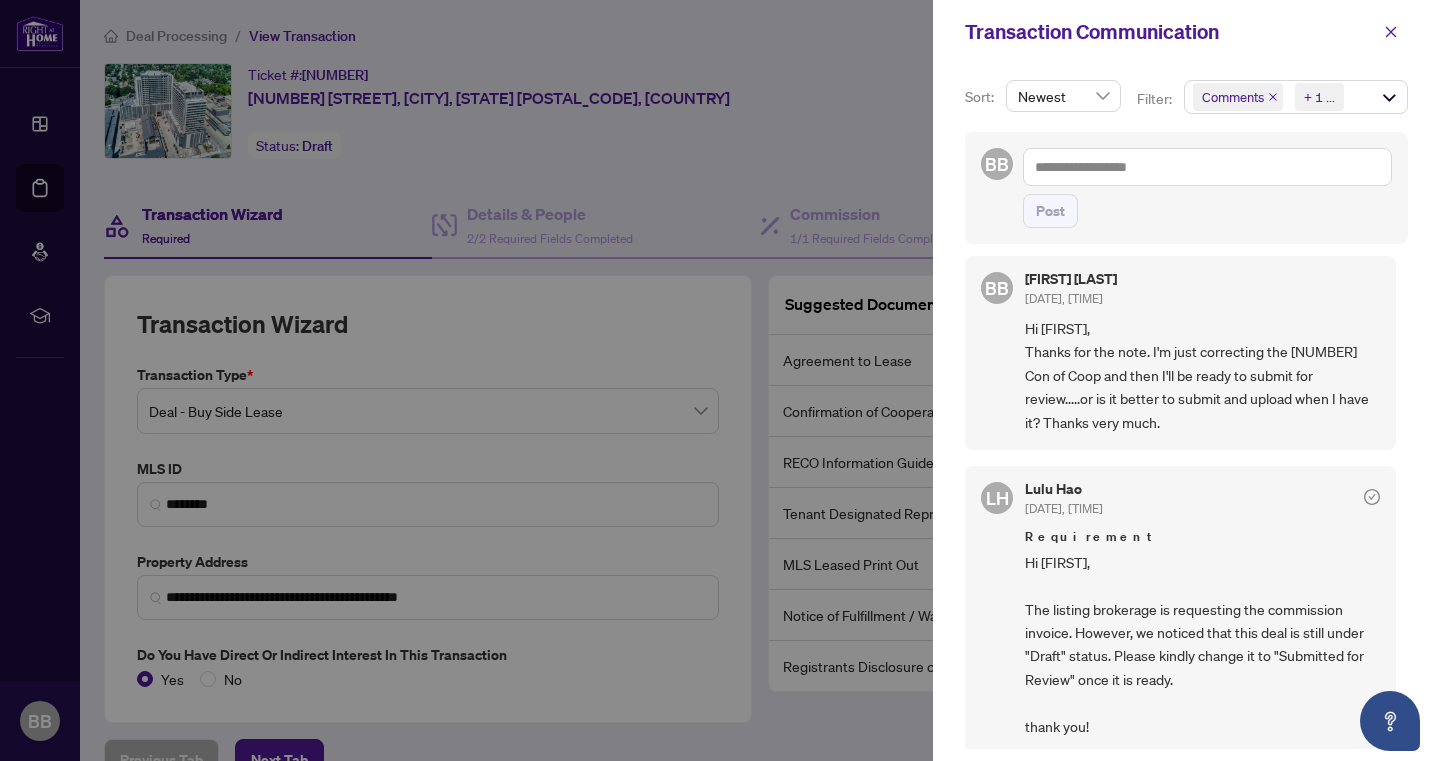 click on "Comments Requirements + 1 ..." at bounding box center [1296, 97] 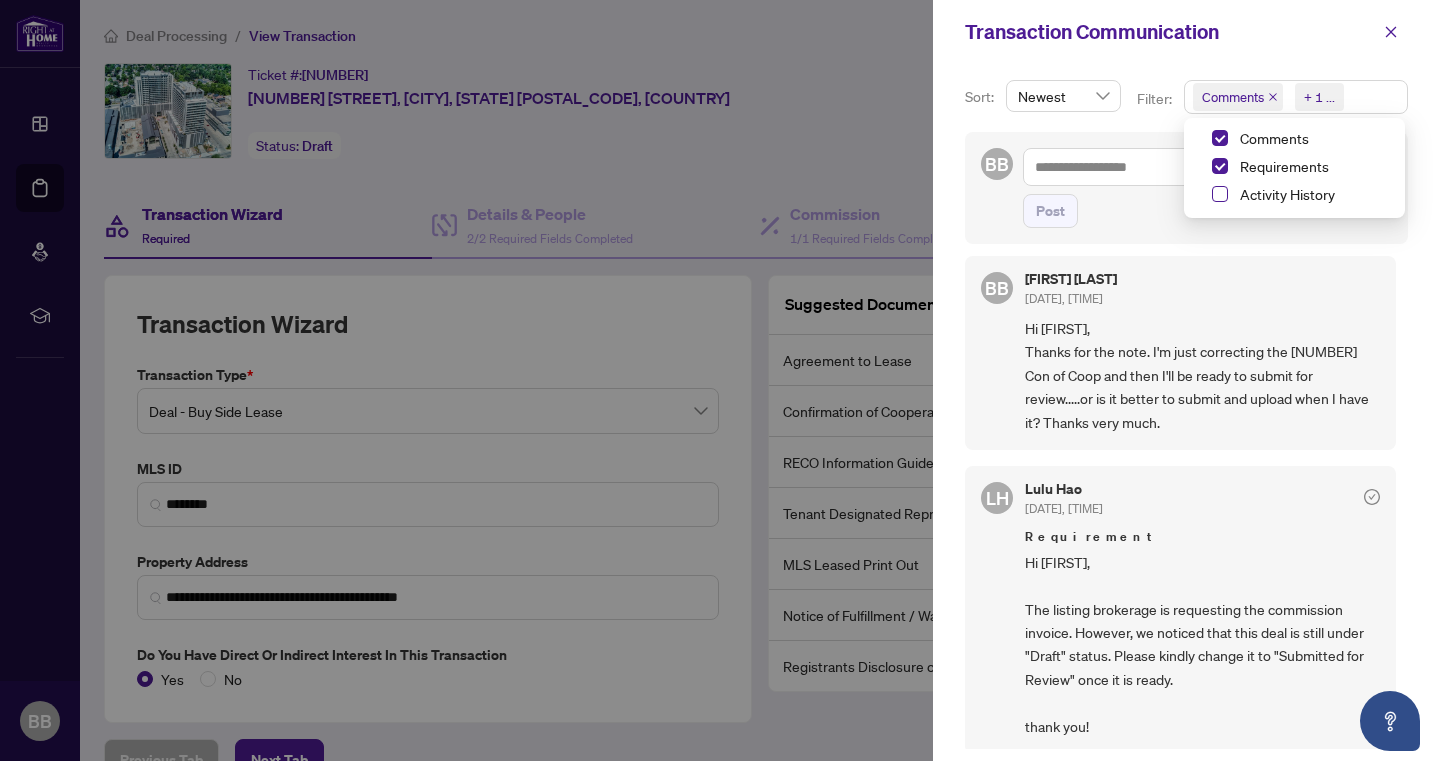 click at bounding box center [1220, 194] 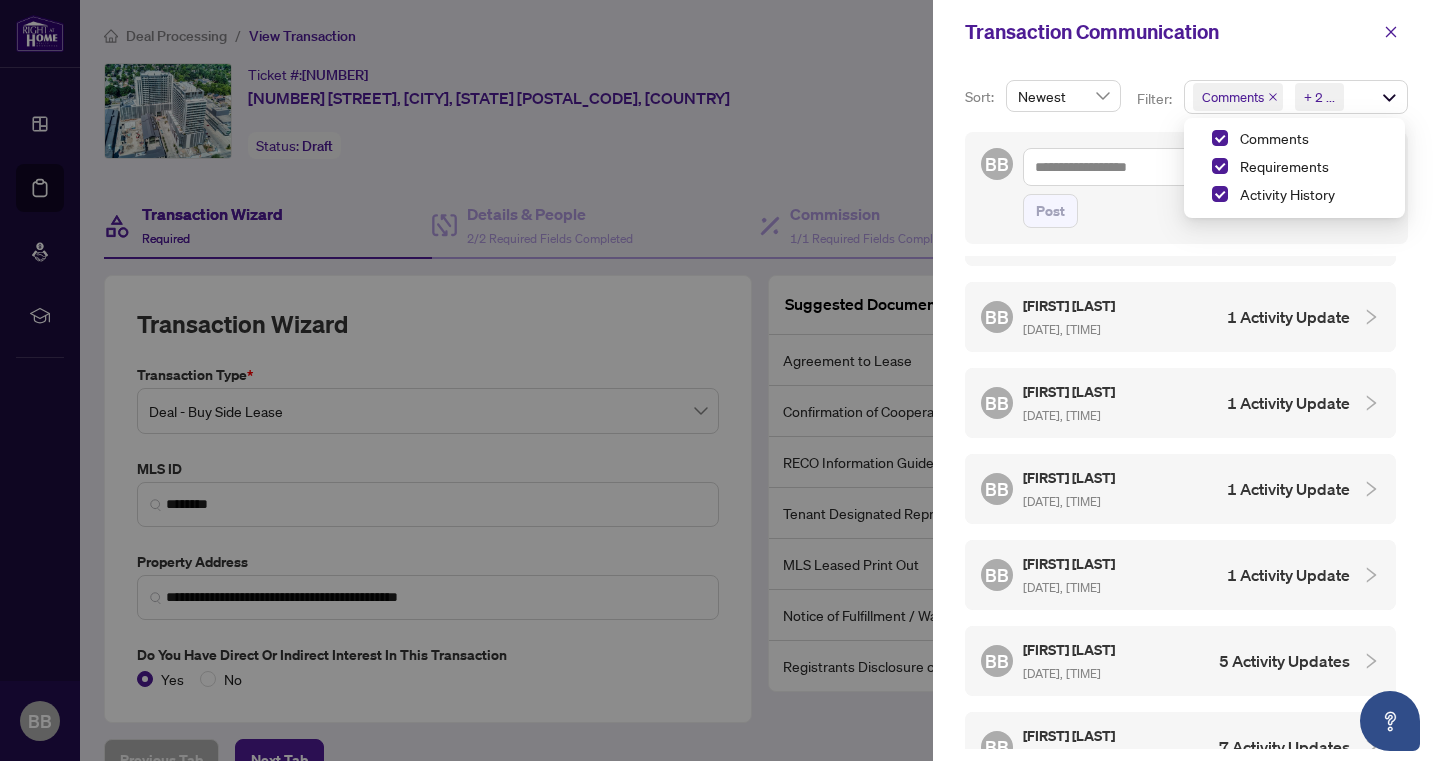 scroll, scrollTop: 2477, scrollLeft: 0, axis: vertical 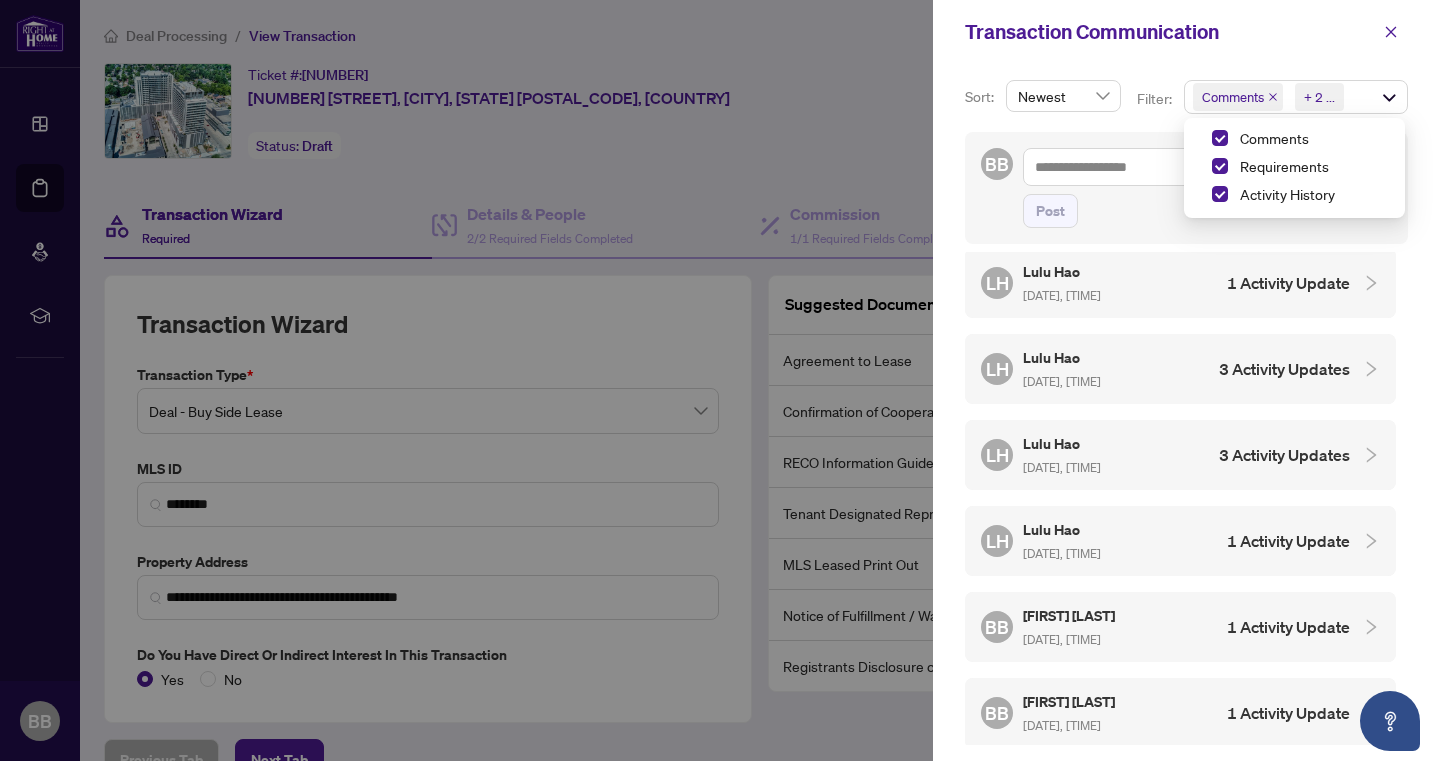 click on "1 Activity Update" at bounding box center [1288, 541] 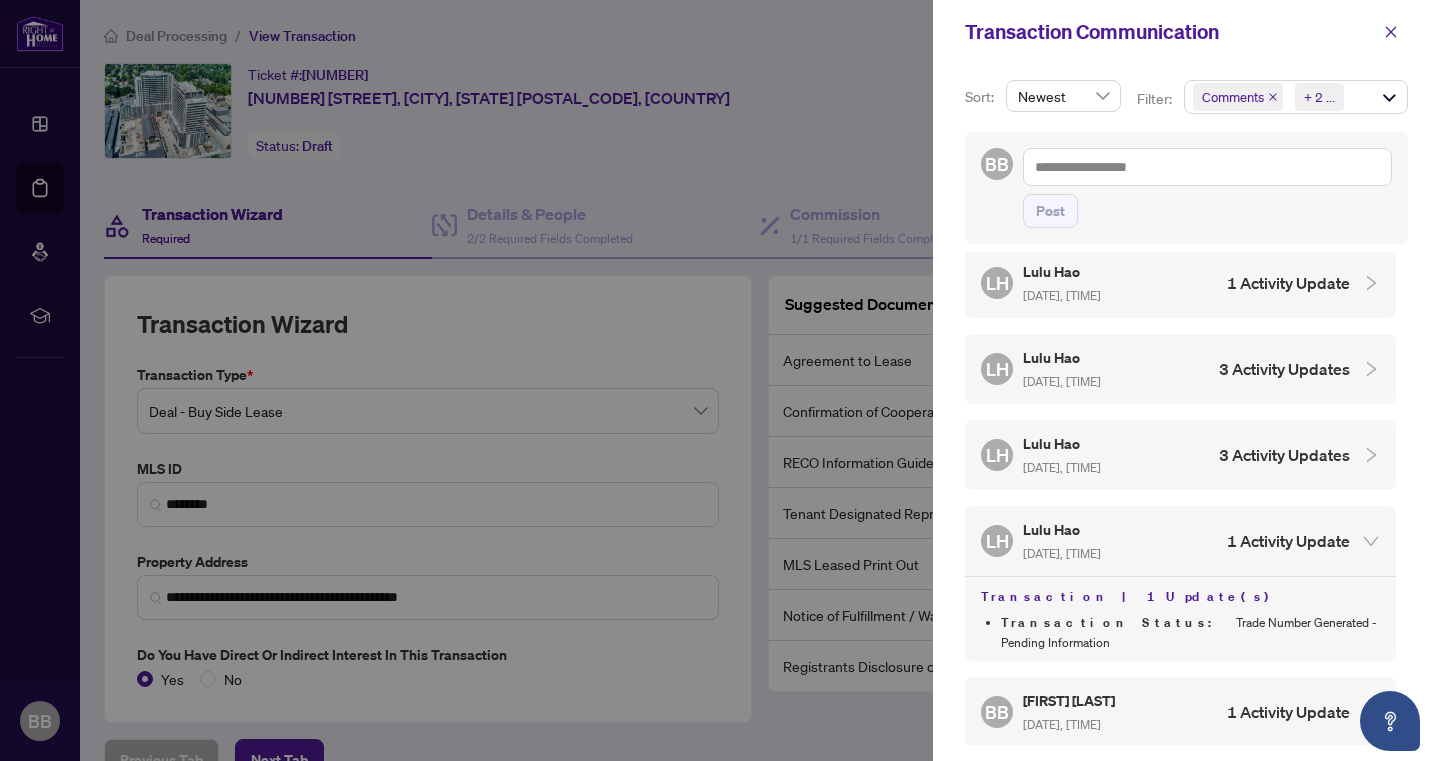 click on "3 Activity Updates" at bounding box center [1284, 455] 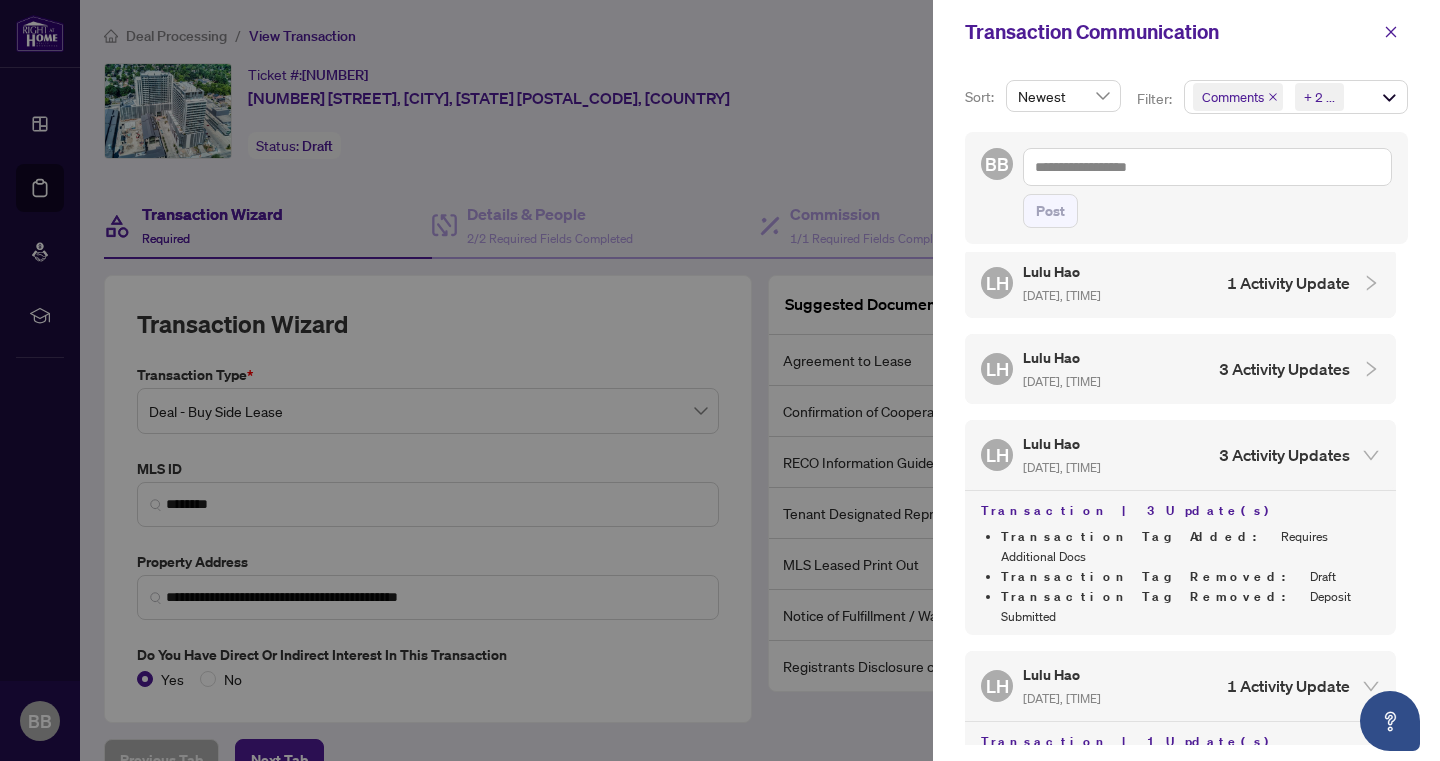 click on "3 Activity Updates" at bounding box center (1284, 369) 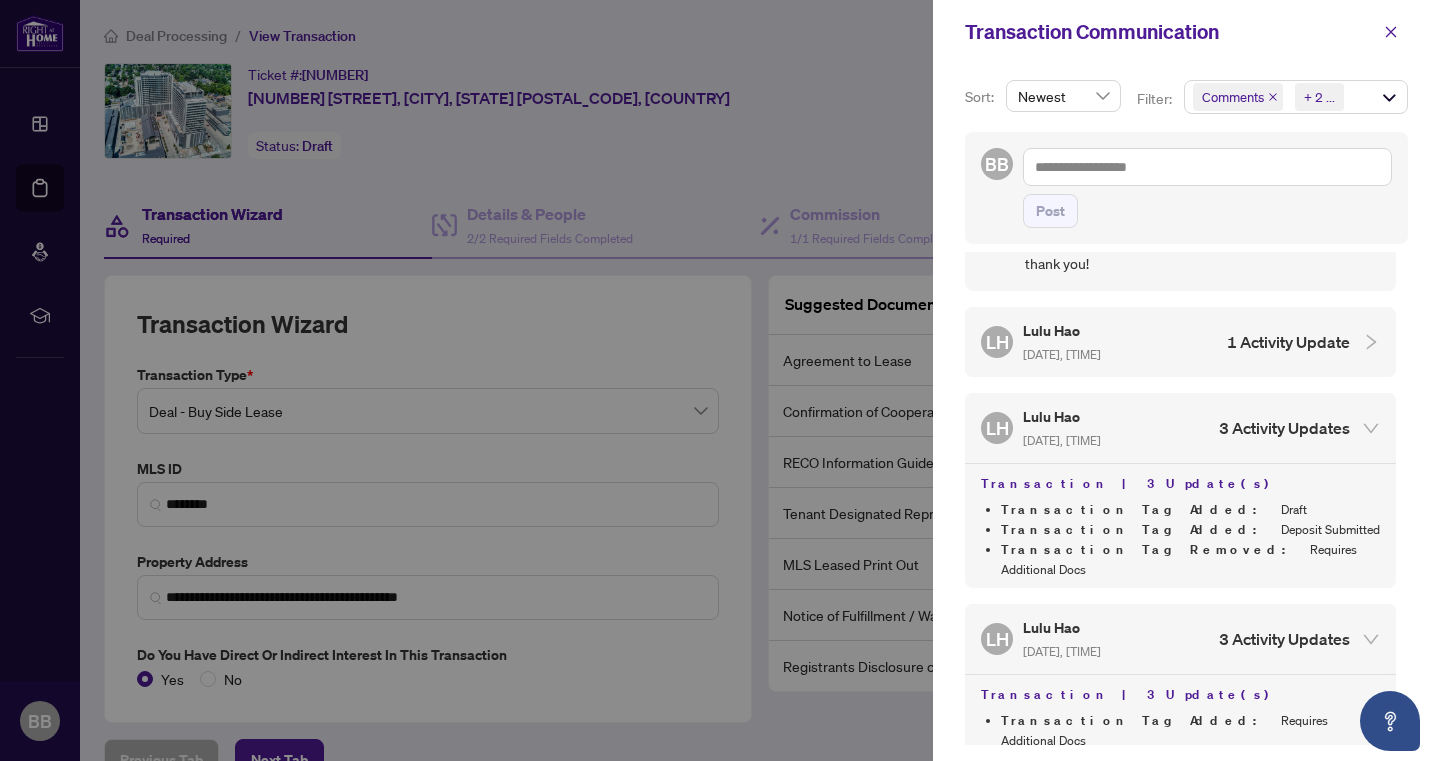 scroll, scrollTop: 1410, scrollLeft: 0, axis: vertical 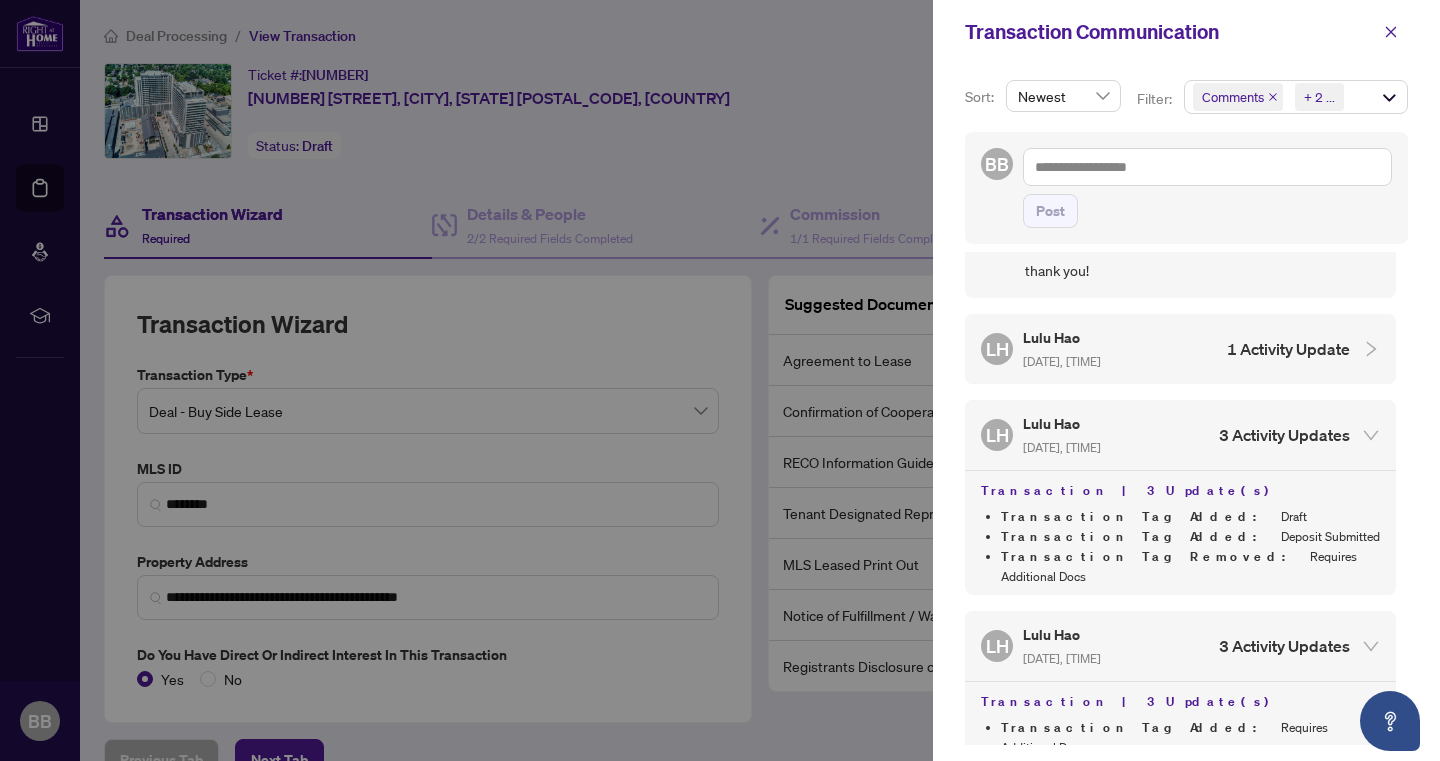 click on "1 Activity Update" at bounding box center (1288, 349) 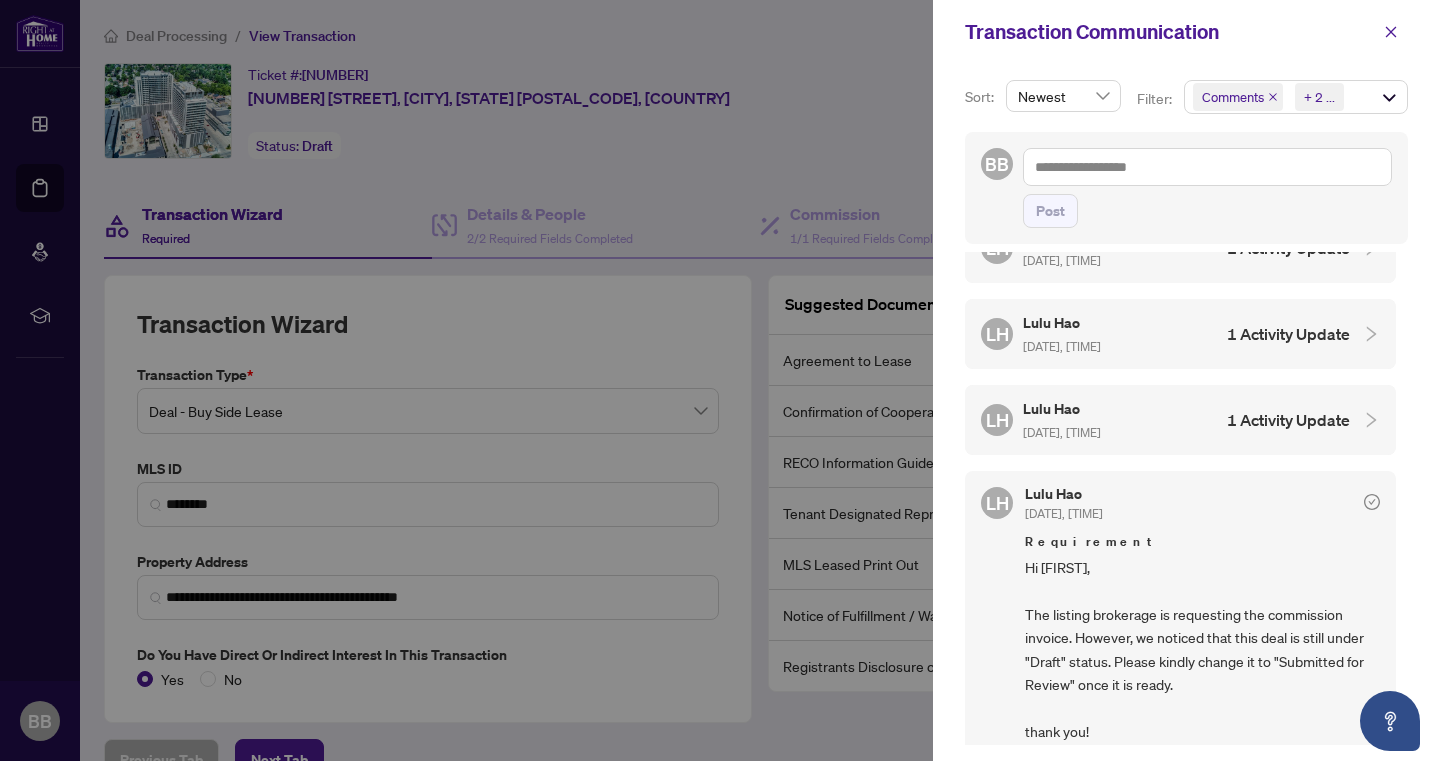 scroll, scrollTop: 932, scrollLeft: 0, axis: vertical 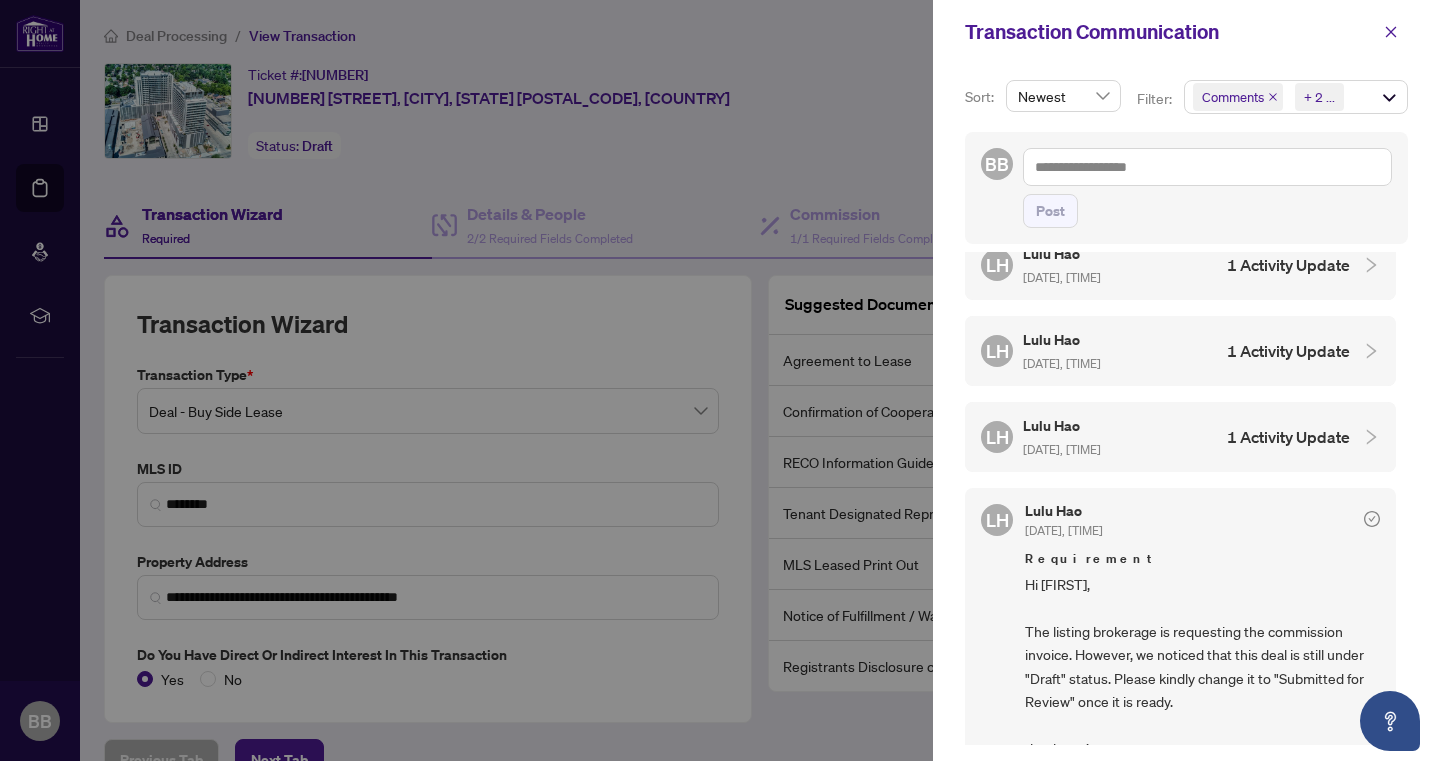 click on "1 Activity Update" at bounding box center [1288, 437] 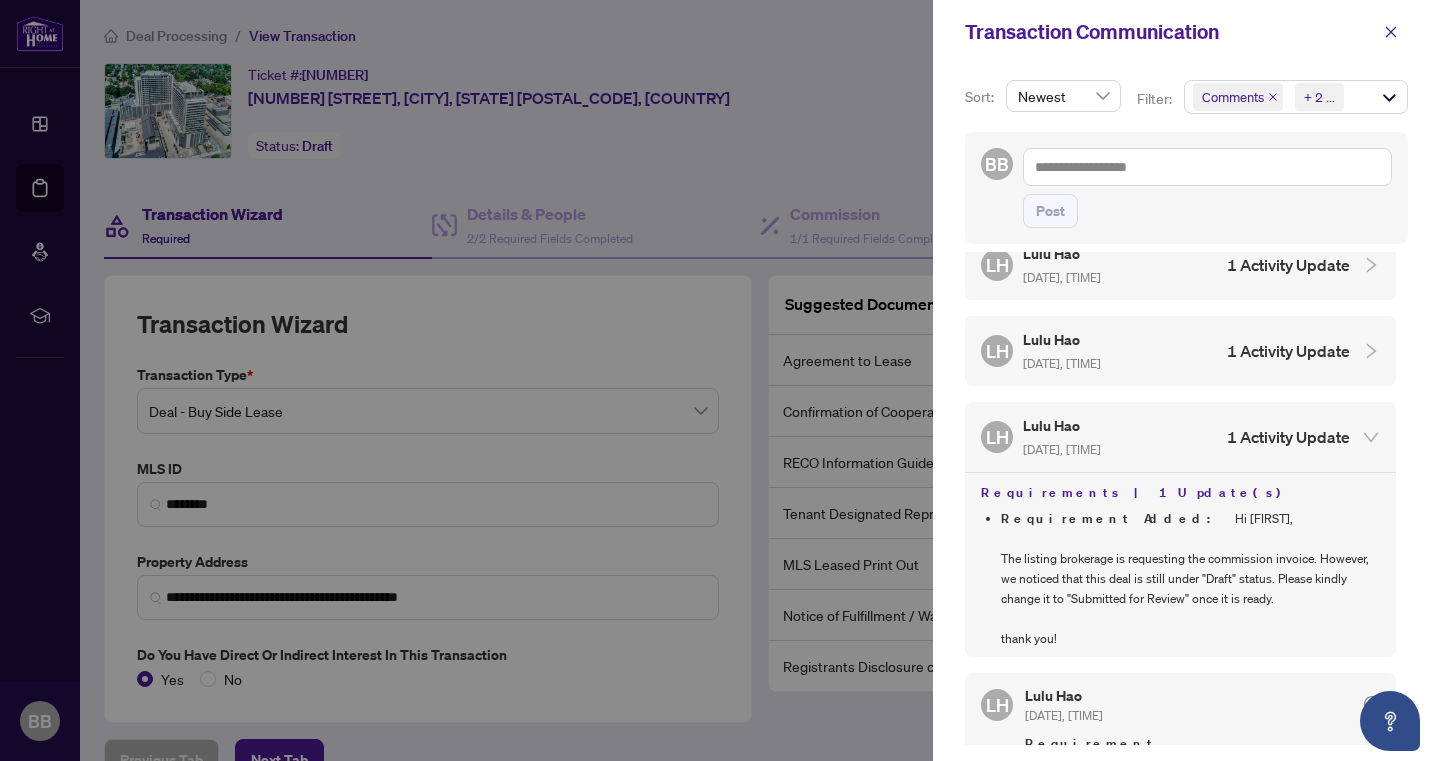 click on "1 Activity Update" at bounding box center (1288, 351) 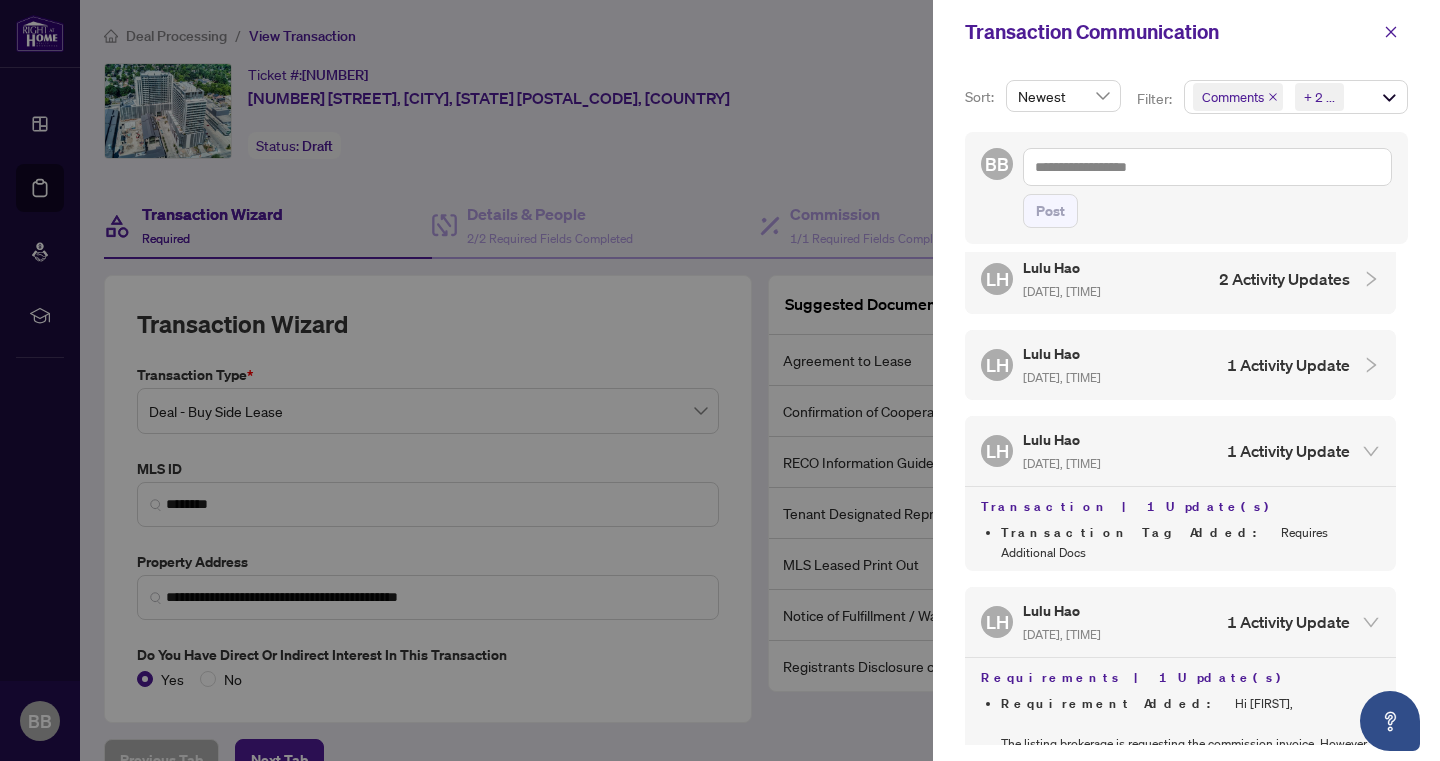 scroll, scrollTop: 809, scrollLeft: 0, axis: vertical 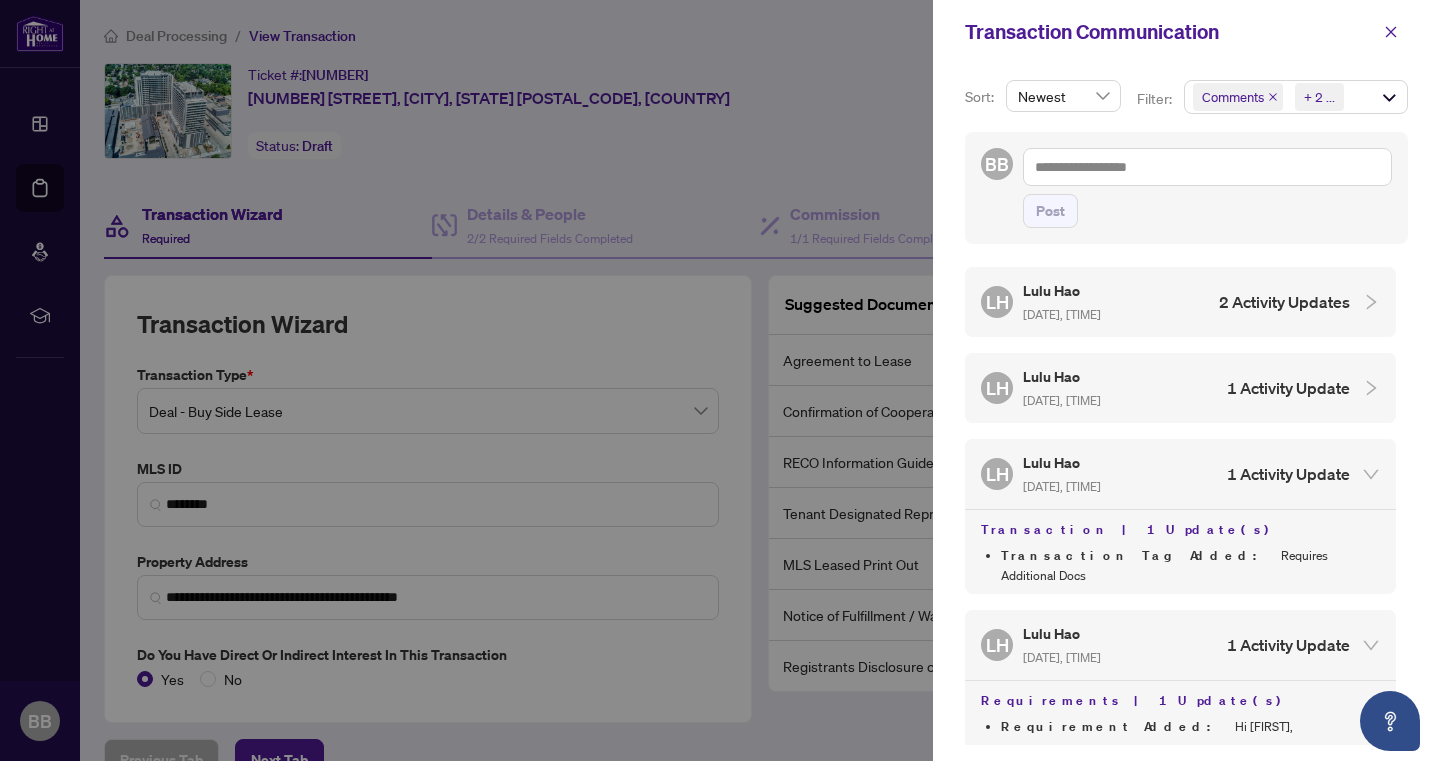 click on "1 Activity Update" at bounding box center [1288, 388] 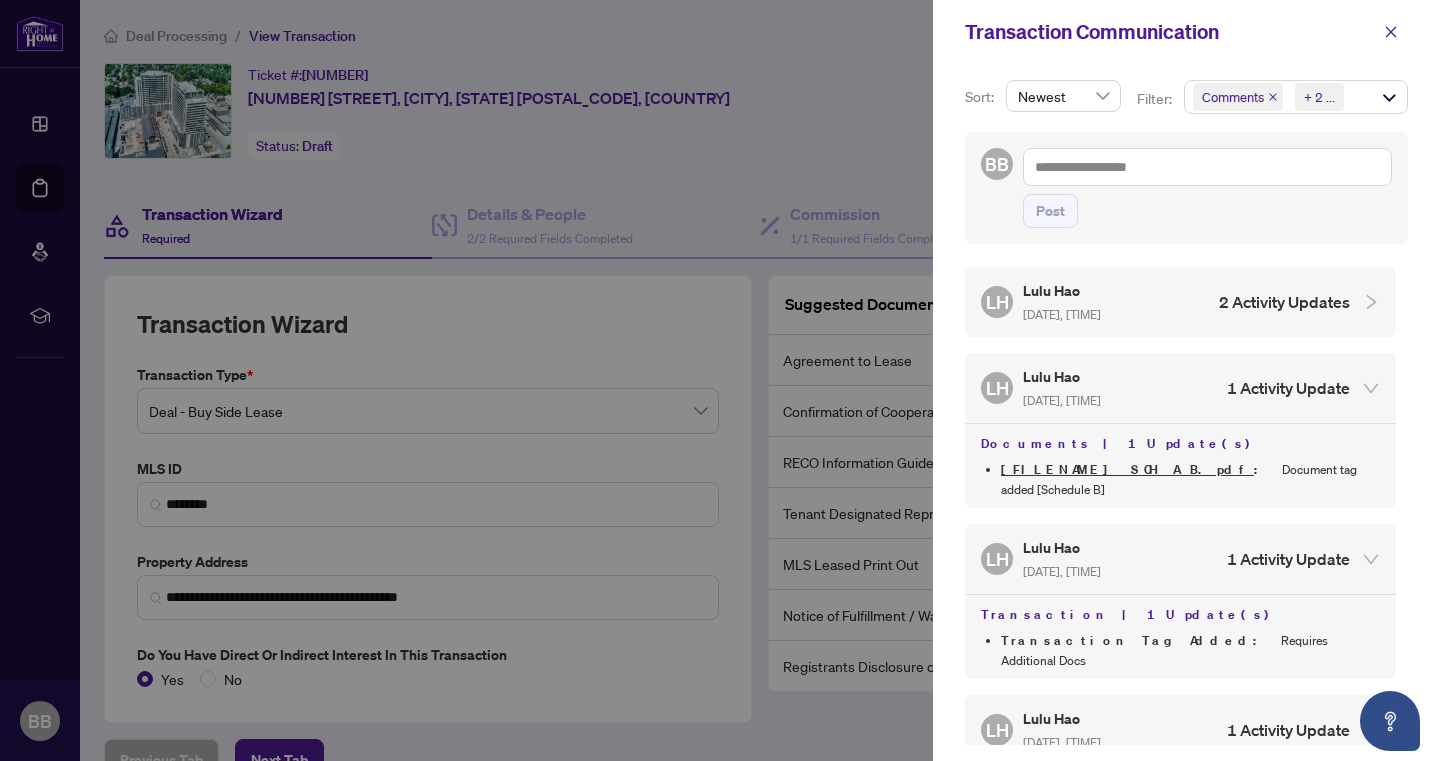 click on "2 Activity Updates" at bounding box center [1284, 302] 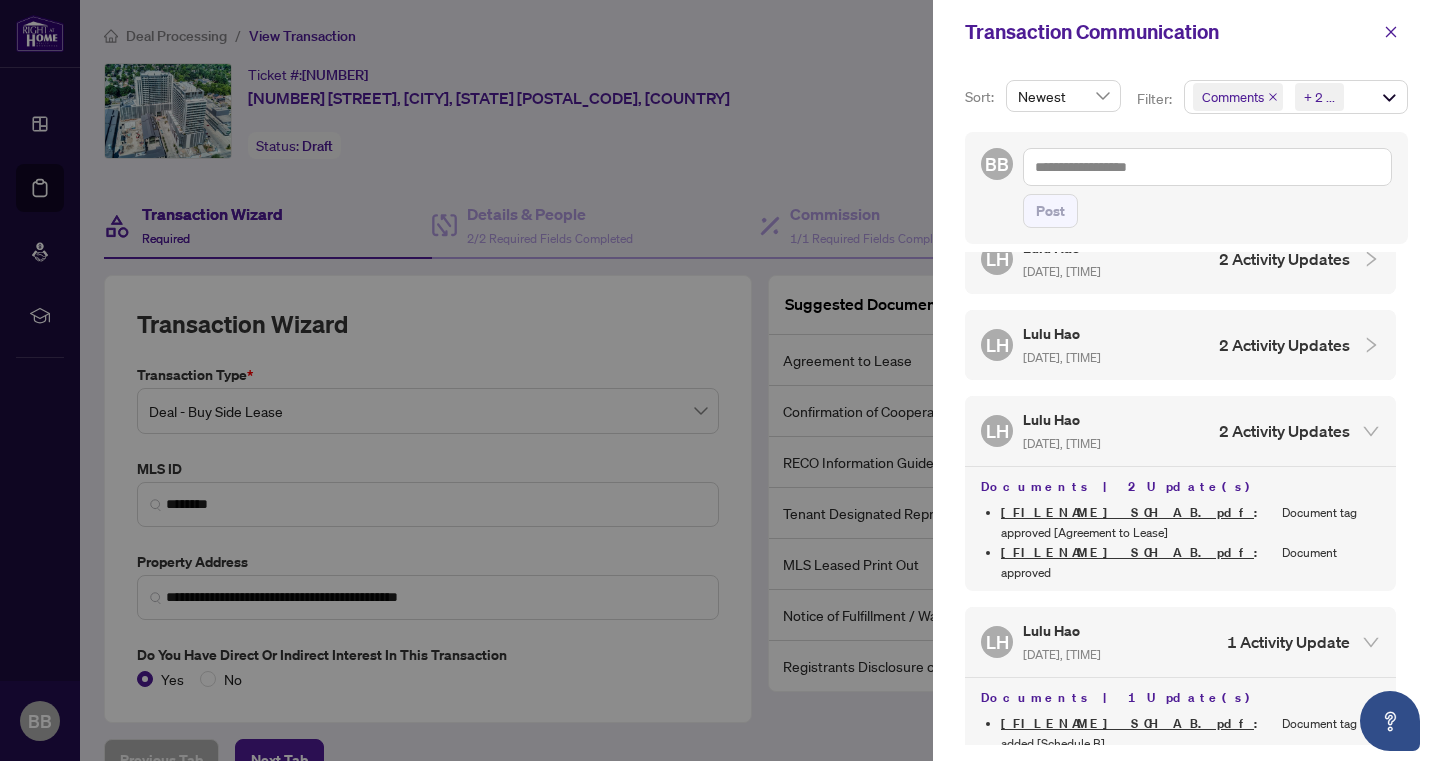 scroll, scrollTop: 679, scrollLeft: 0, axis: vertical 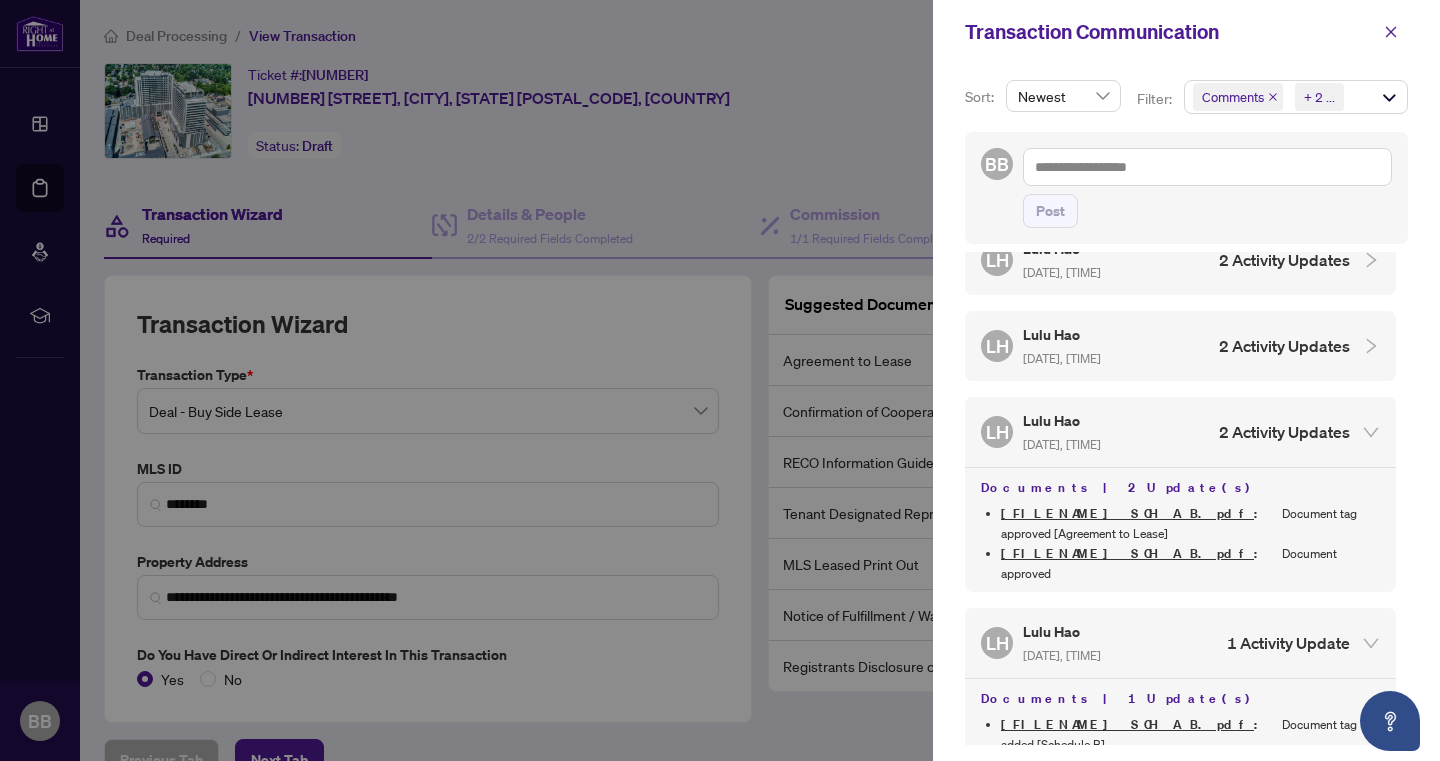 click on "2 Activity Updates" at bounding box center (1284, 346) 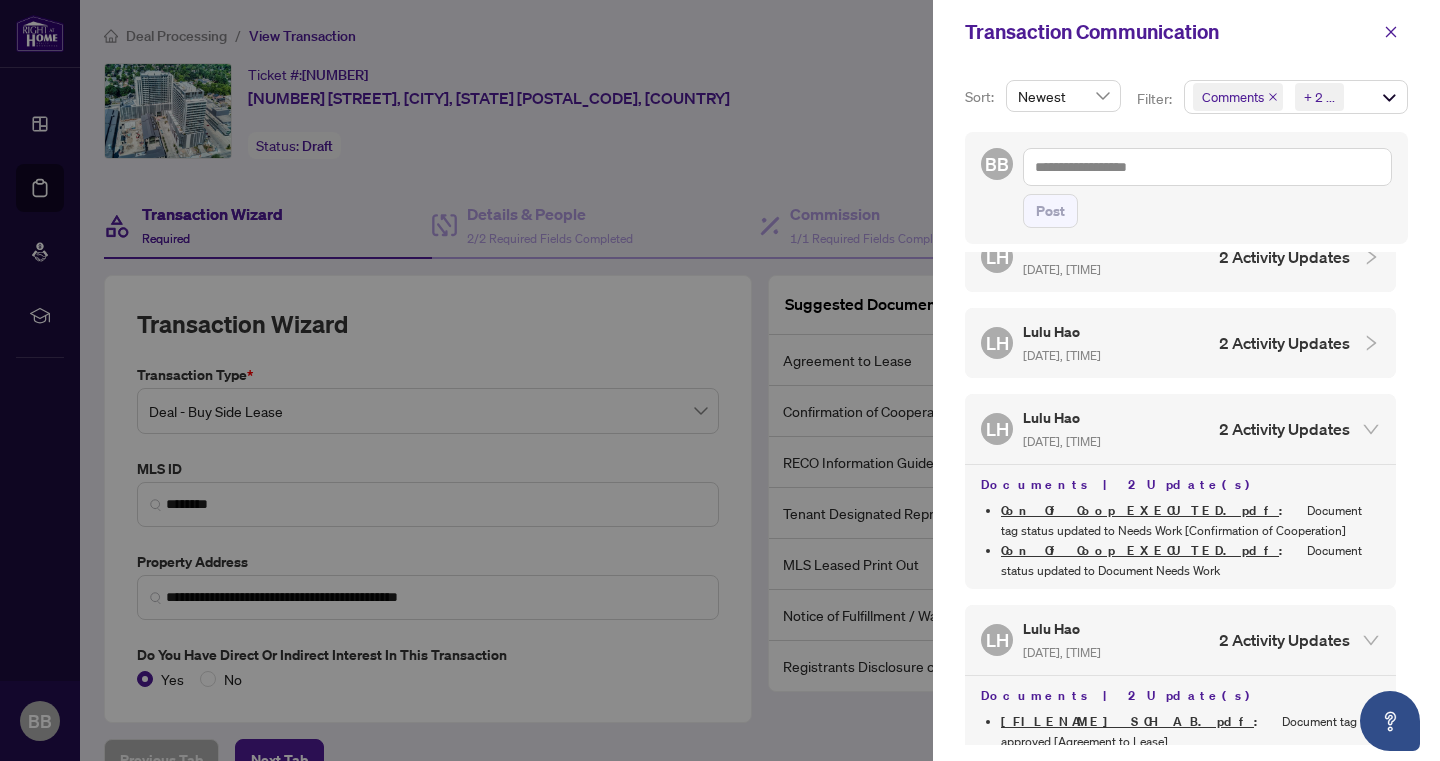 scroll, scrollTop: 576, scrollLeft: 0, axis: vertical 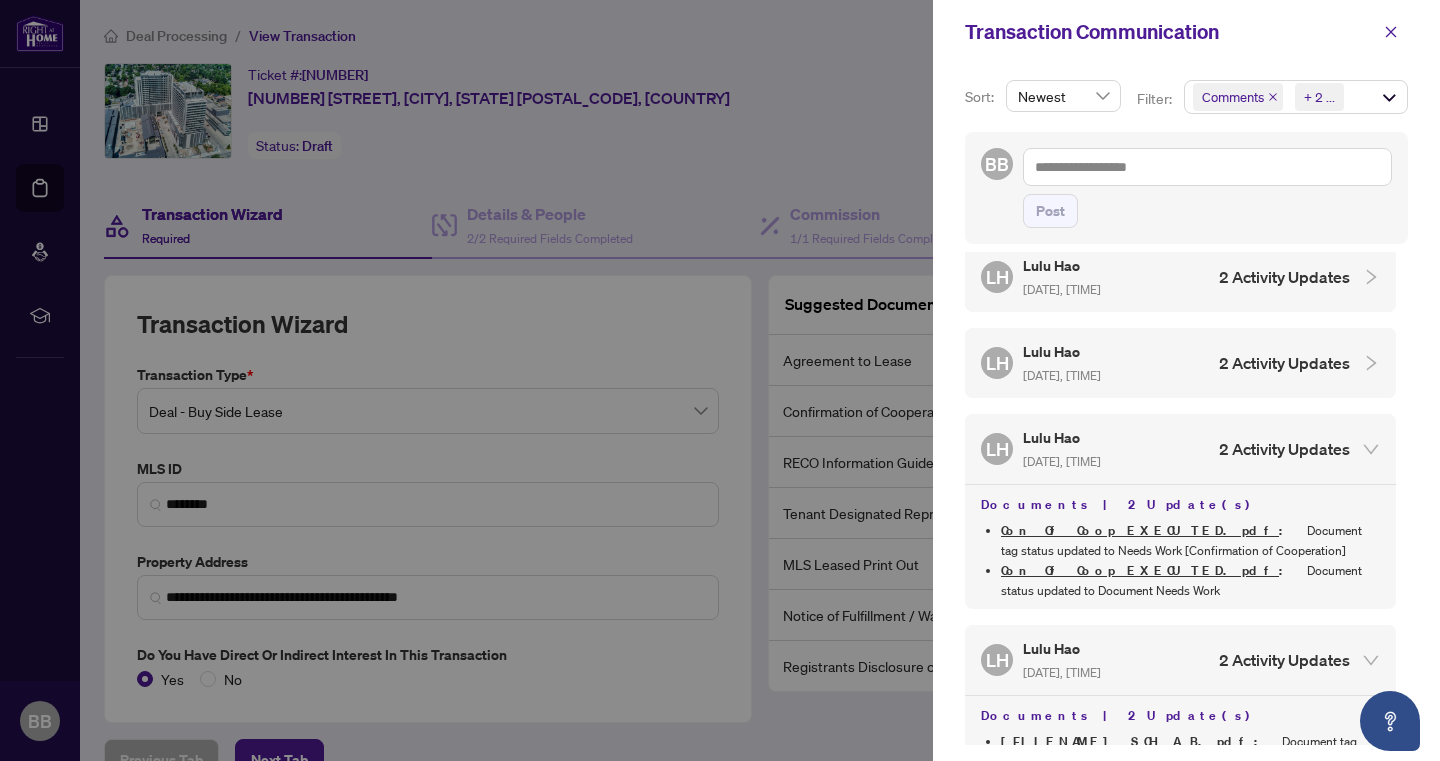 click on "2 Activity Updates" at bounding box center (1284, 363) 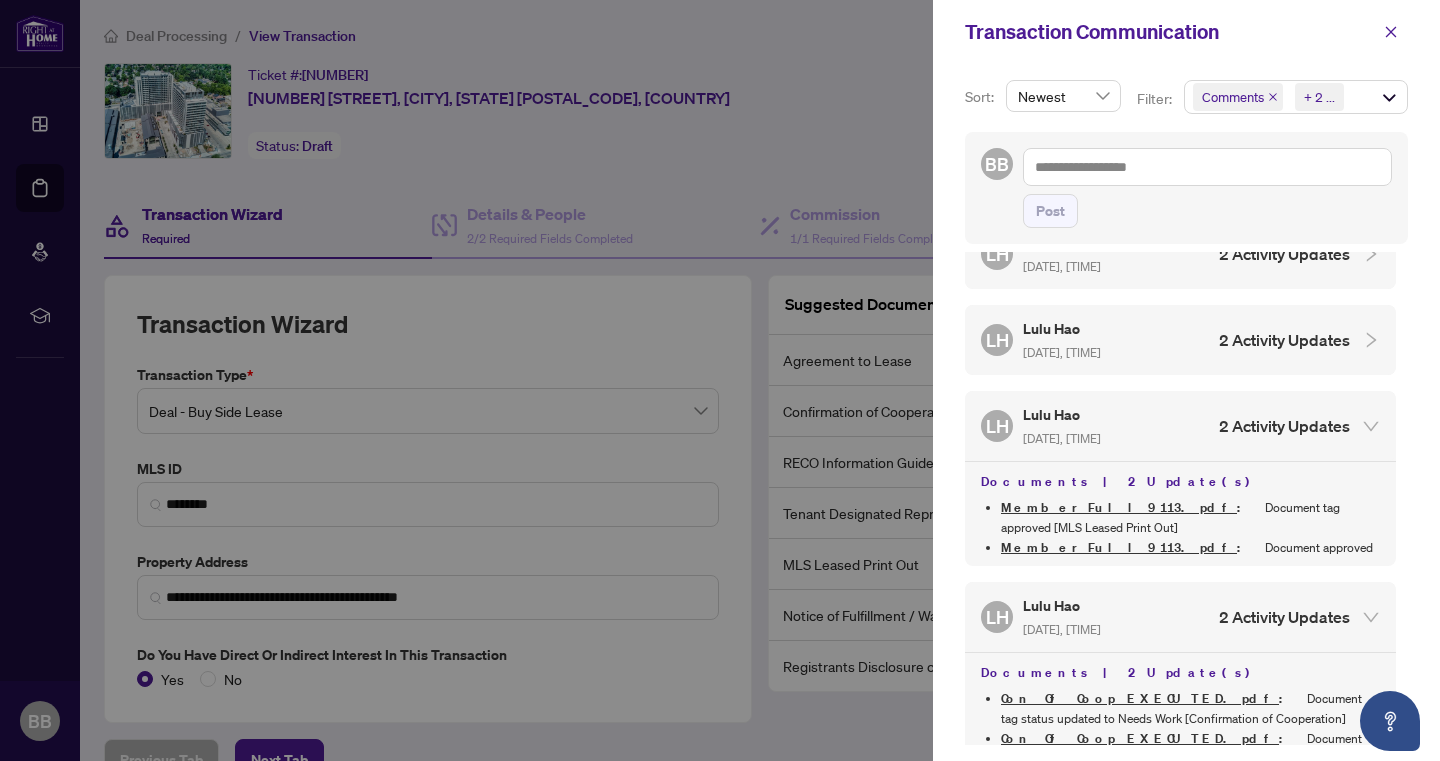 scroll, scrollTop: 507, scrollLeft: 0, axis: vertical 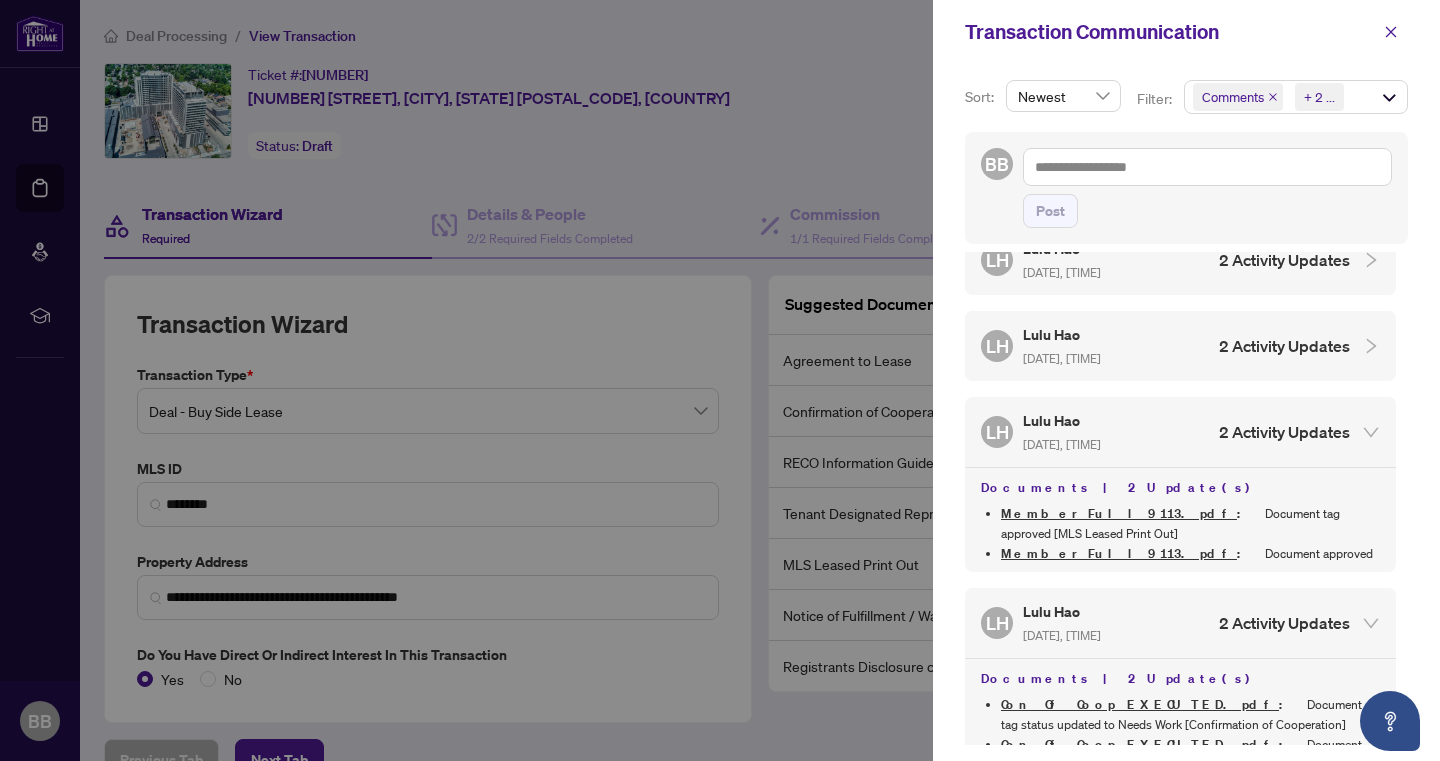 click on "2 Activity Updates" at bounding box center [1284, 346] 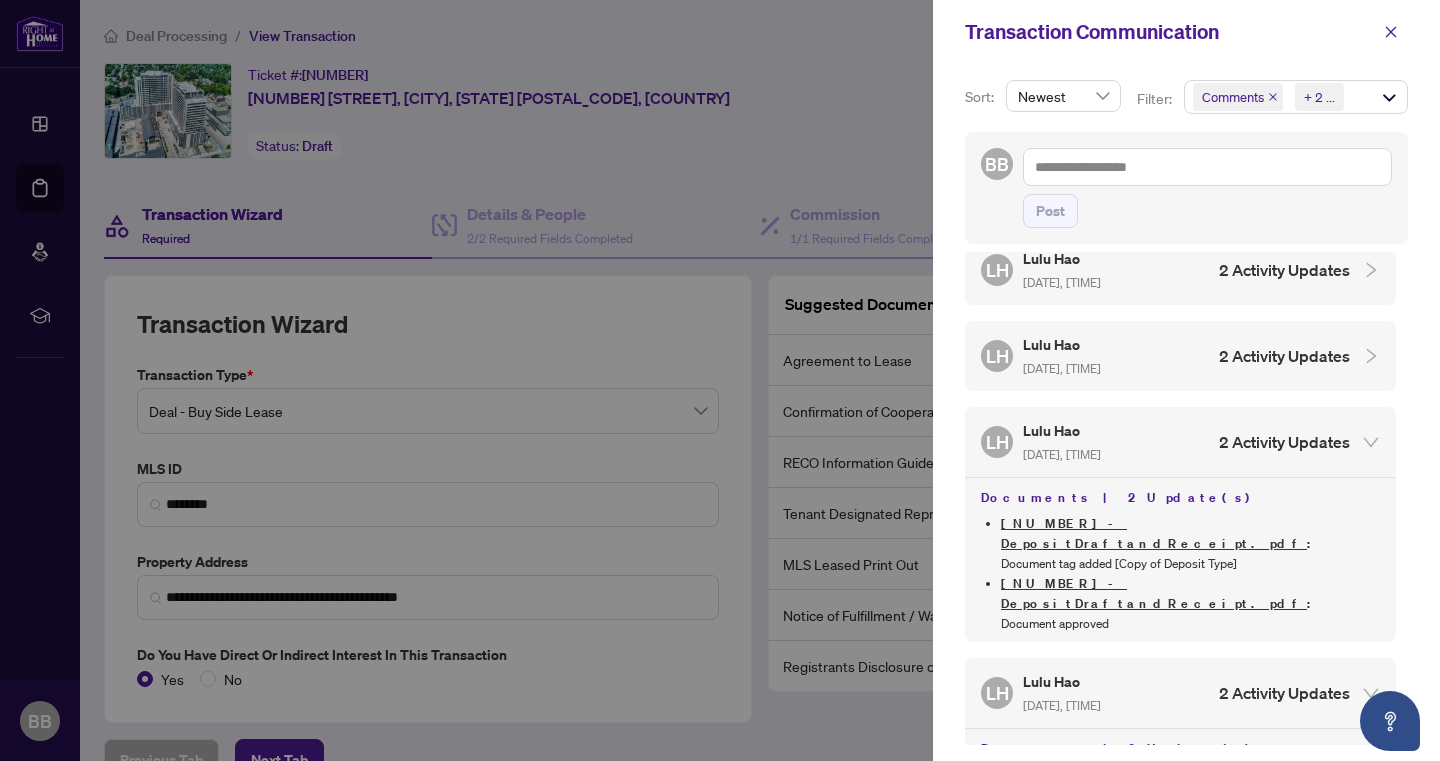 scroll, scrollTop: 403, scrollLeft: 0, axis: vertical 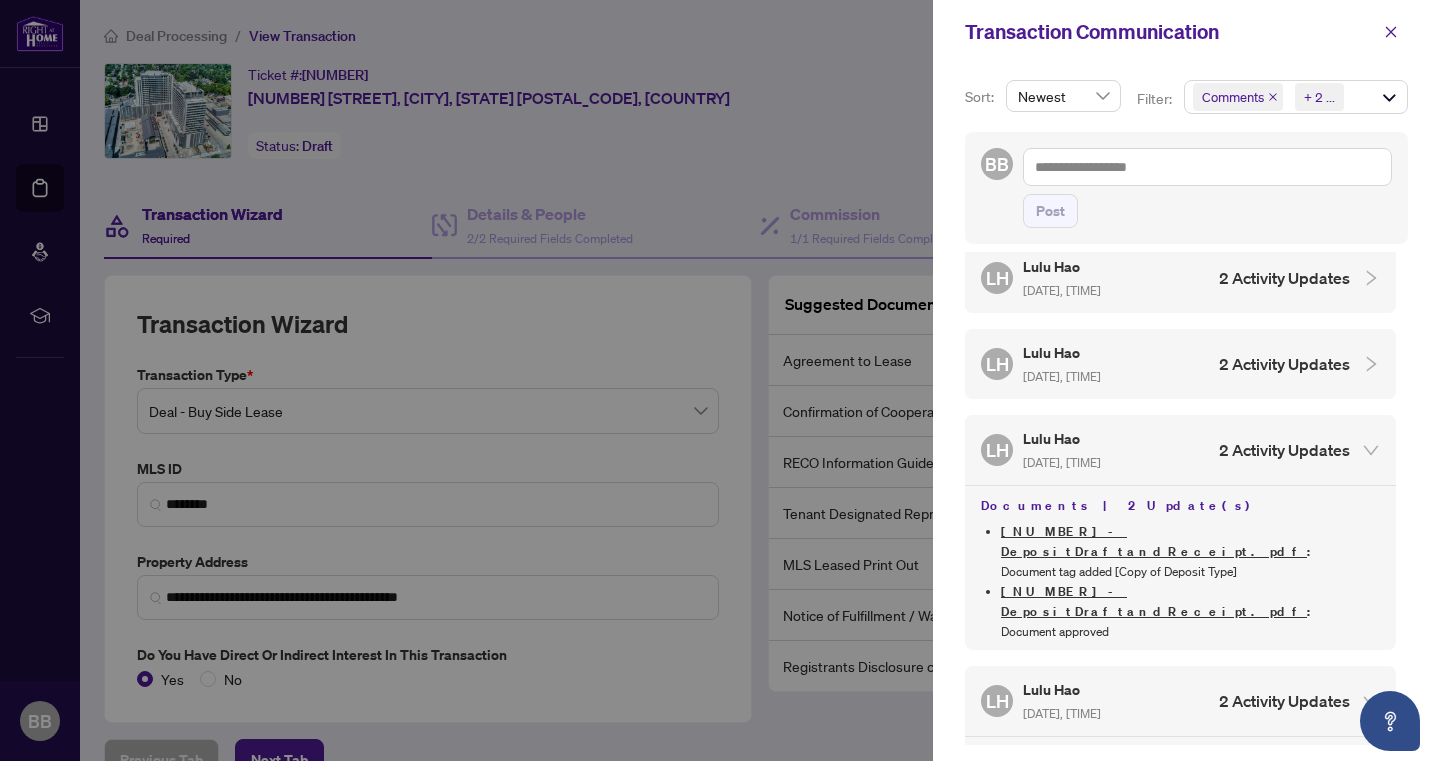 click on "2 Activity Updates" at bounding box center [1284, 364] 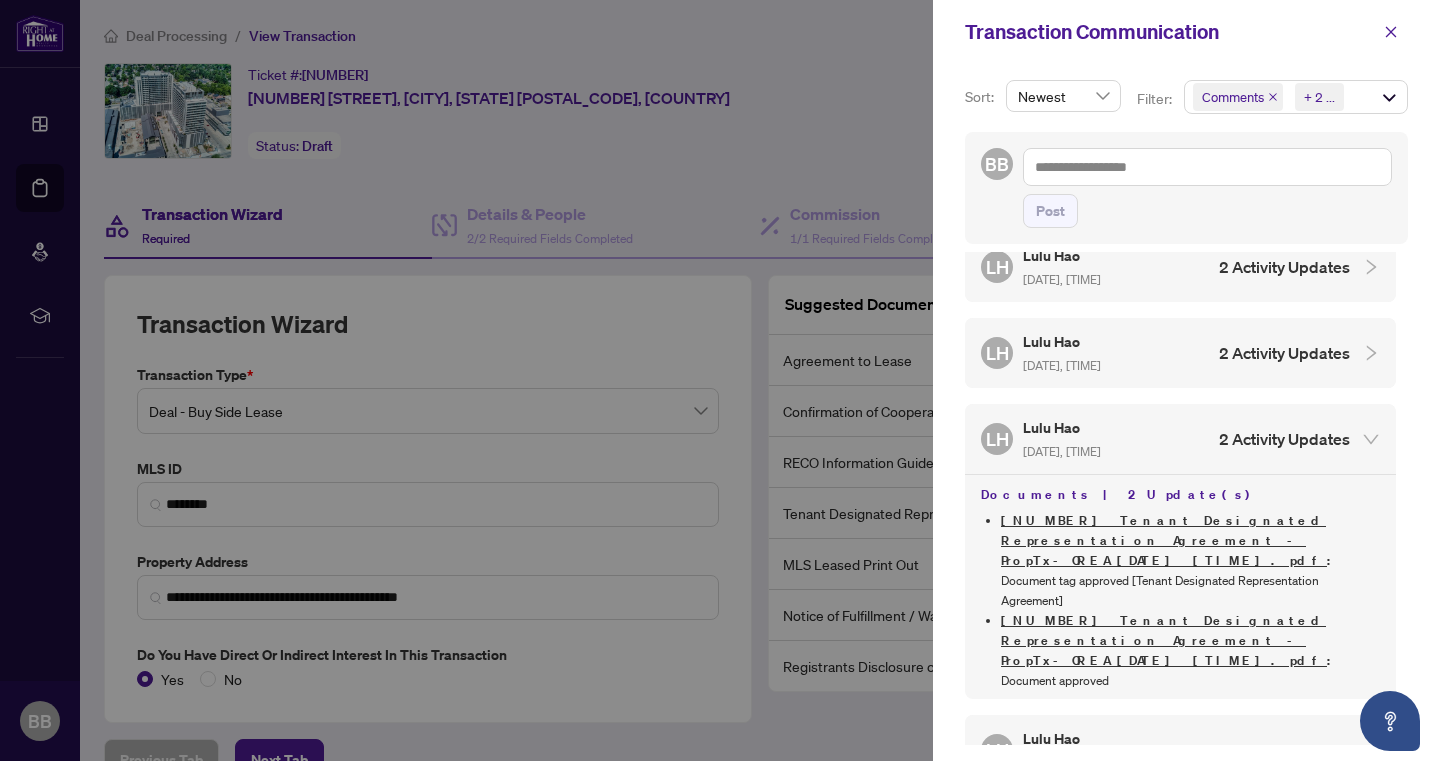 scroll, scrollTop: 314, scrollLeft: 0, axis: vertical 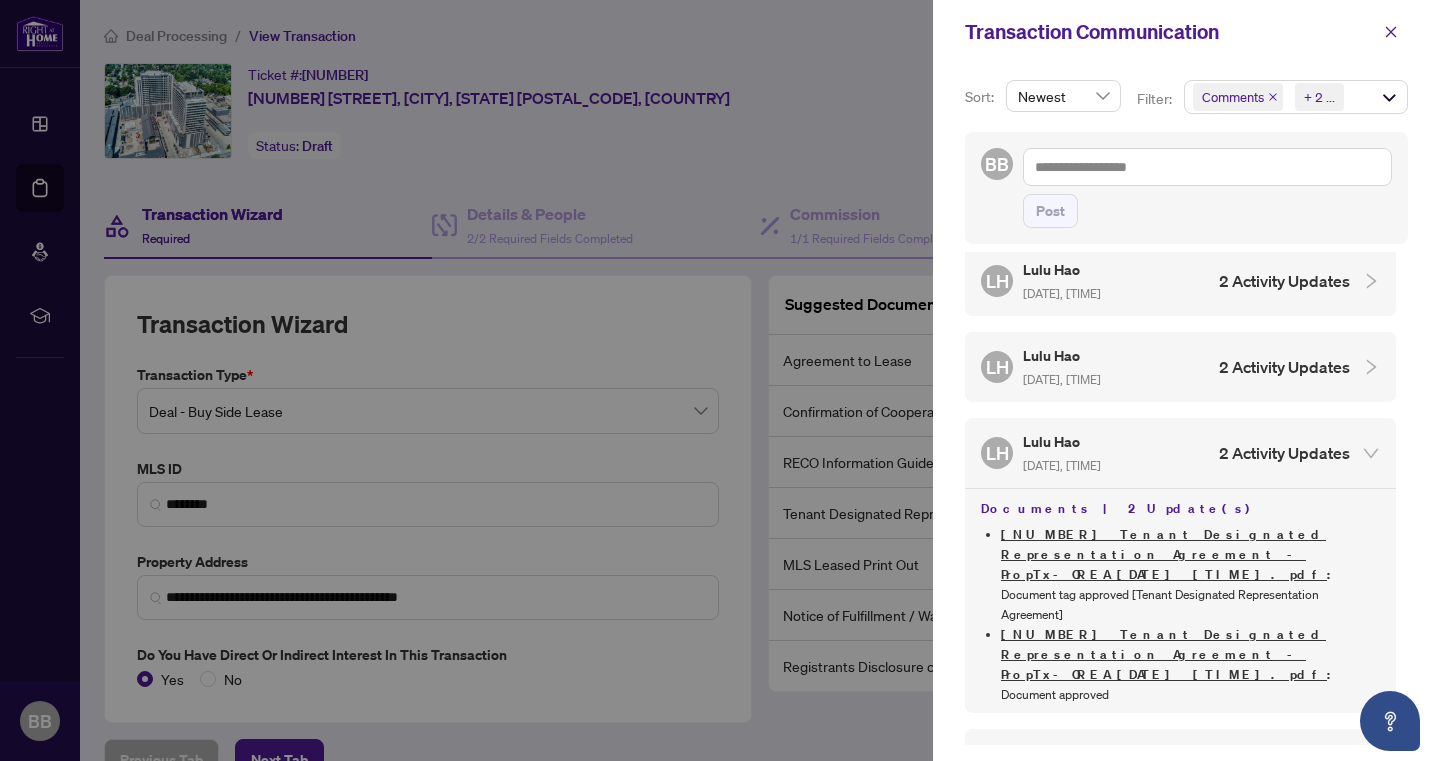 click on "2 Activity Updates" at bounding box center (1284, 367) 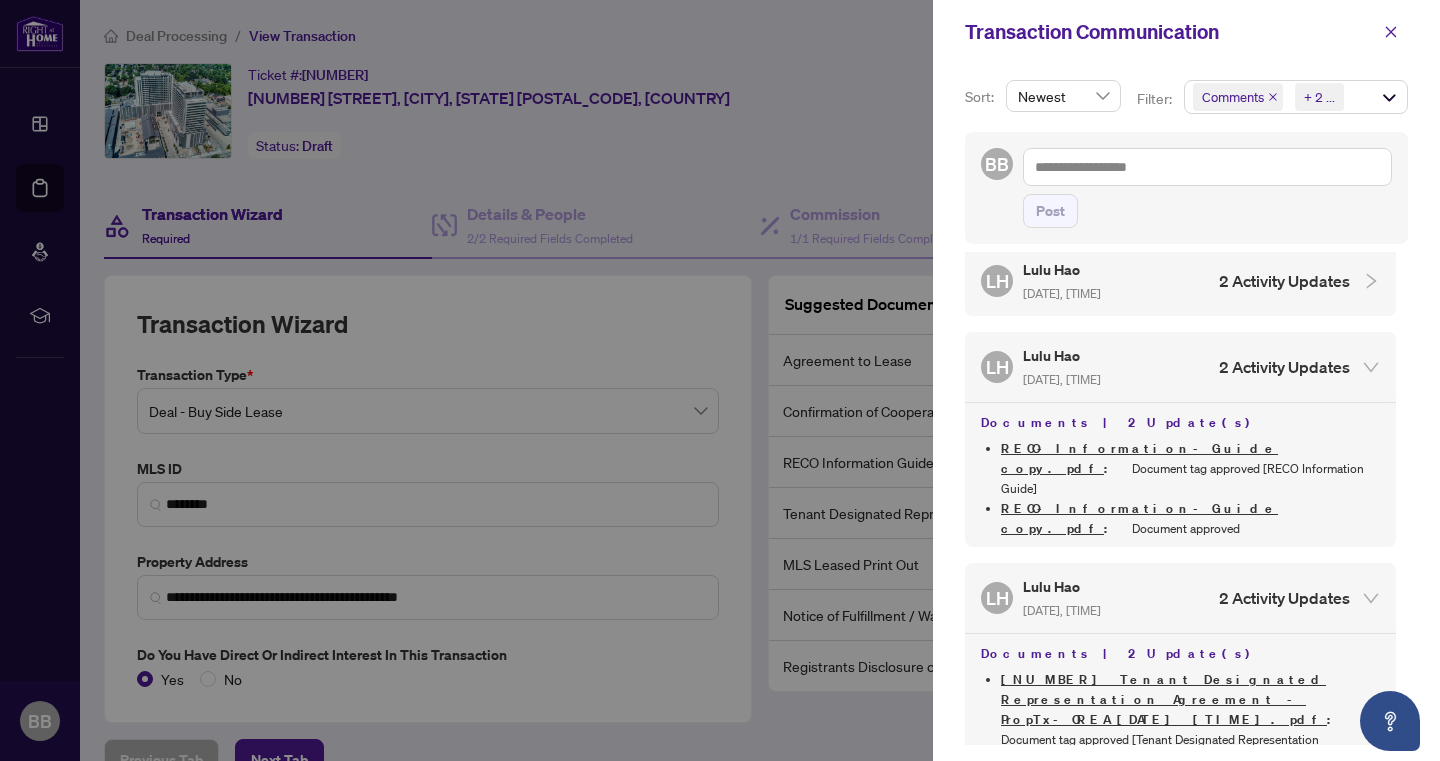 click on "LH [FIRST] [LAST]   [DATE], [TIME] [NUMBER] Activity Updates" at bounding box center [1165, 281] 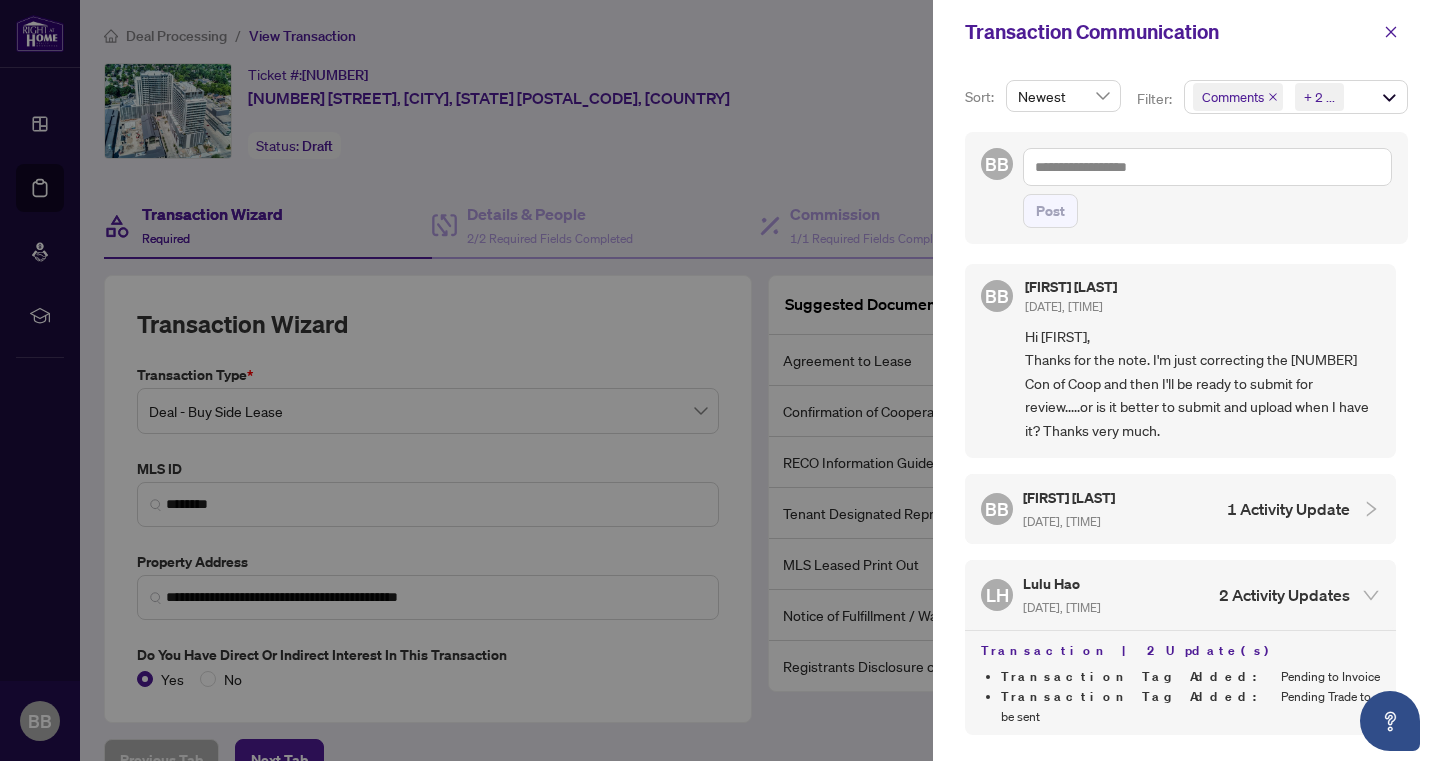 scroll, scrollTop: 0, scrollLeft: 0, axis: both 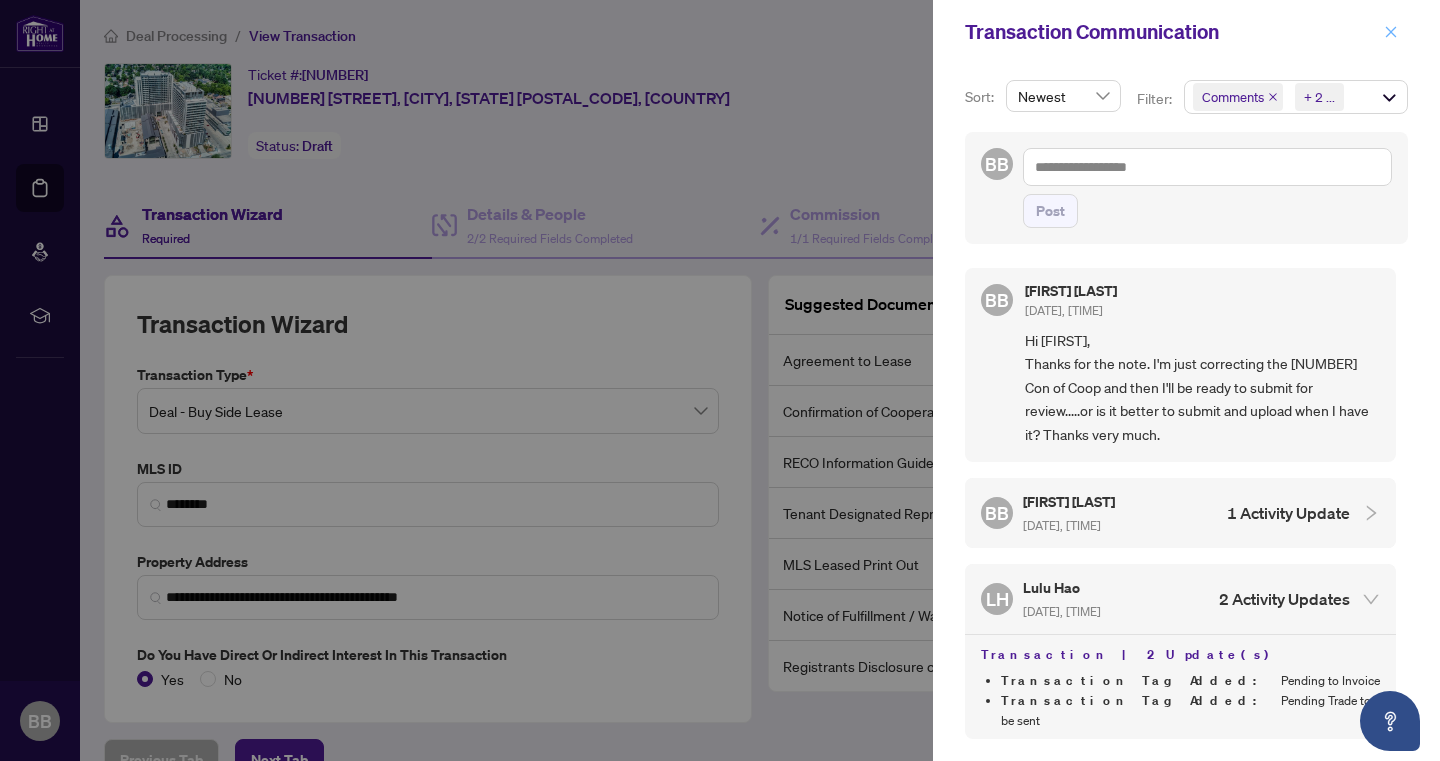 click 